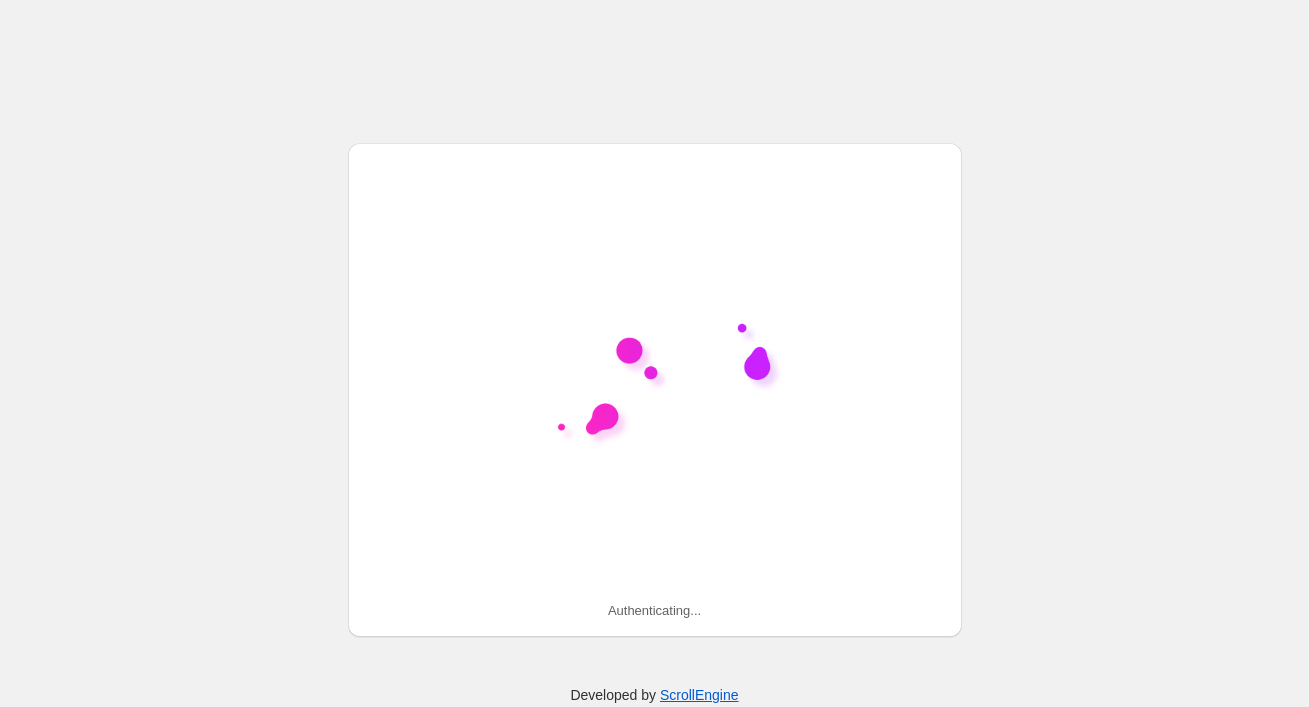 scroll, scrollTop: 0, scrollLeft: 0, axis: both 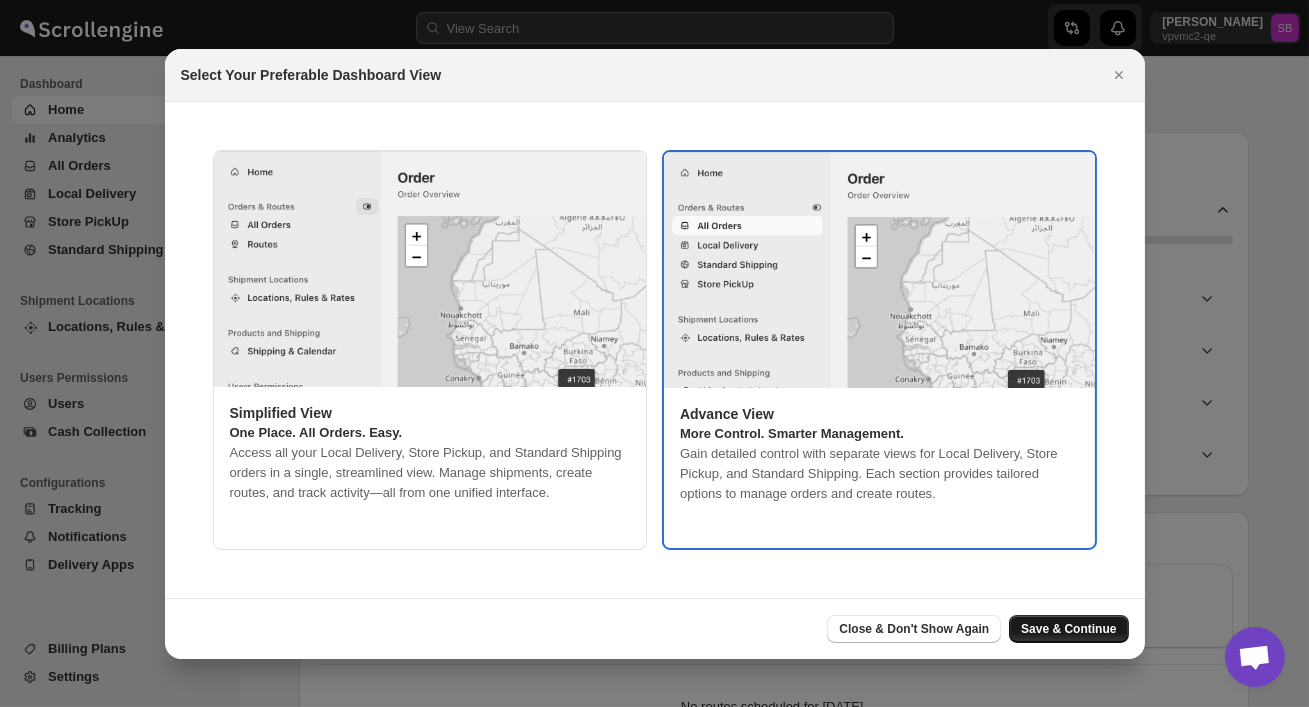 click on "Save & Continue" at bounding box center (1068, 629) 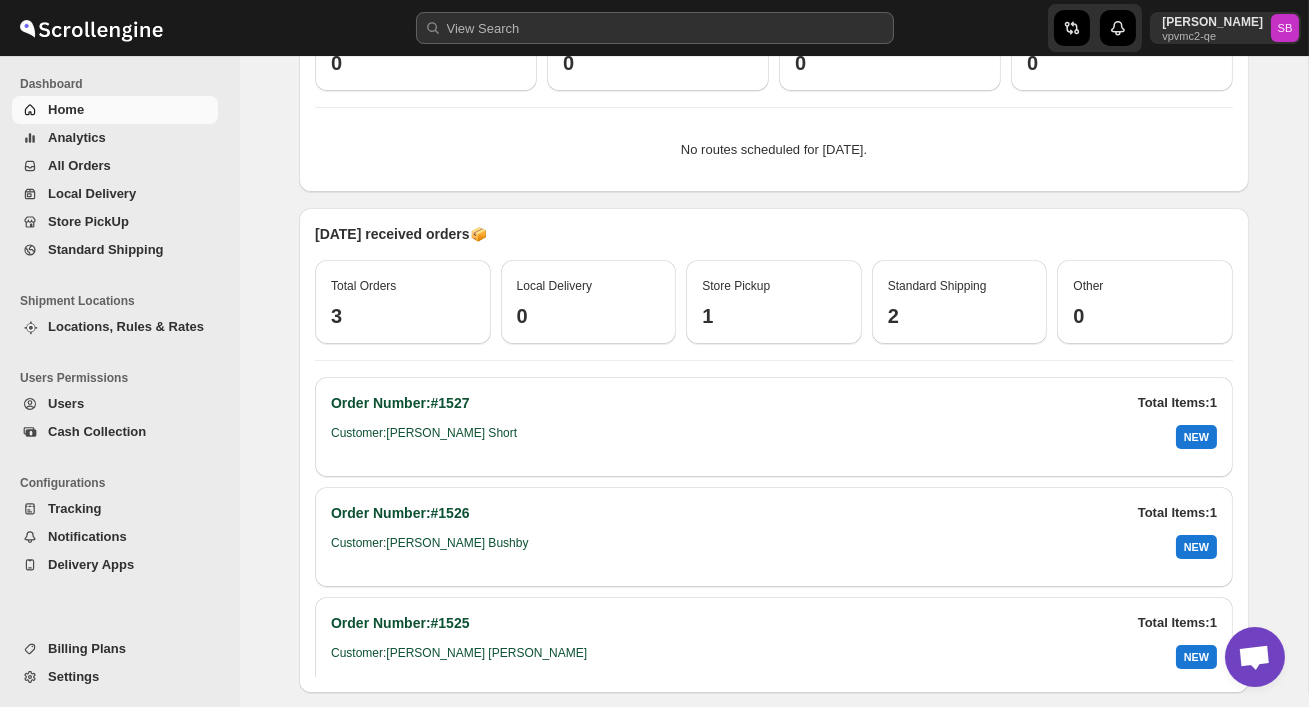 scroll, scrollTop: 556, scrollLeft: 0, axis: vertical 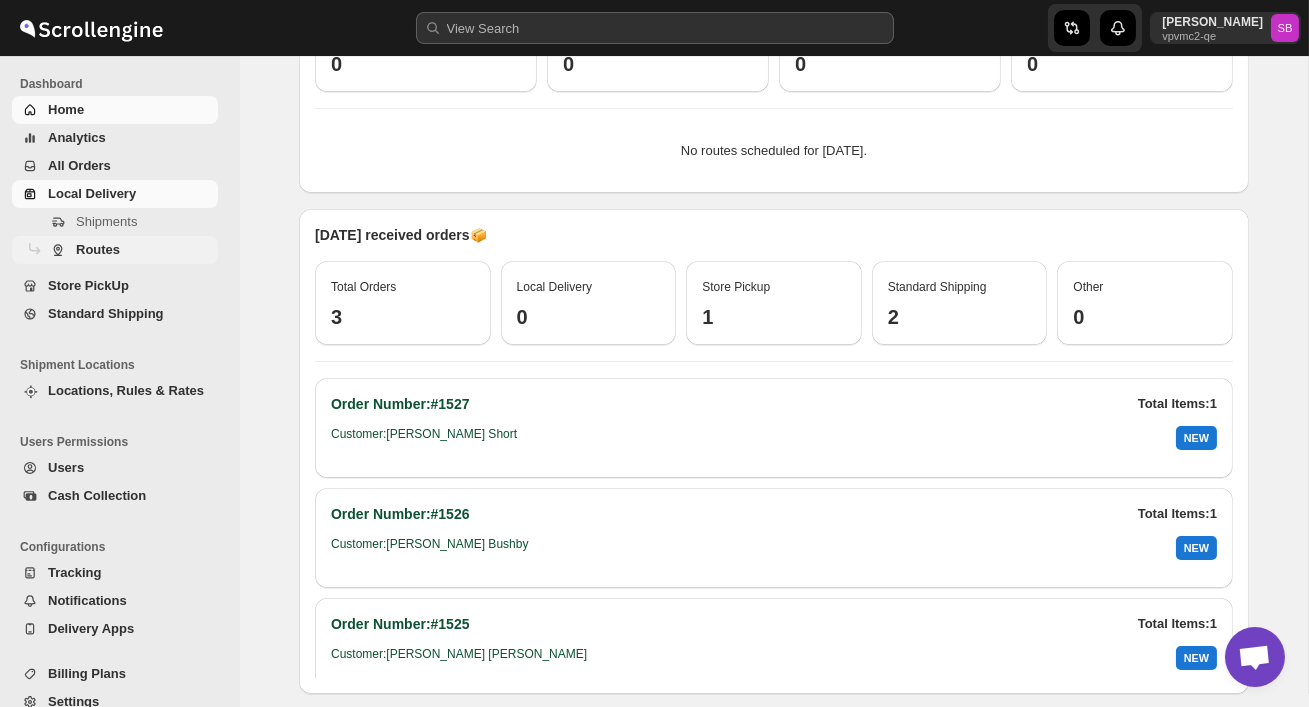 click on "Routes" at bounding box center (98, 249) 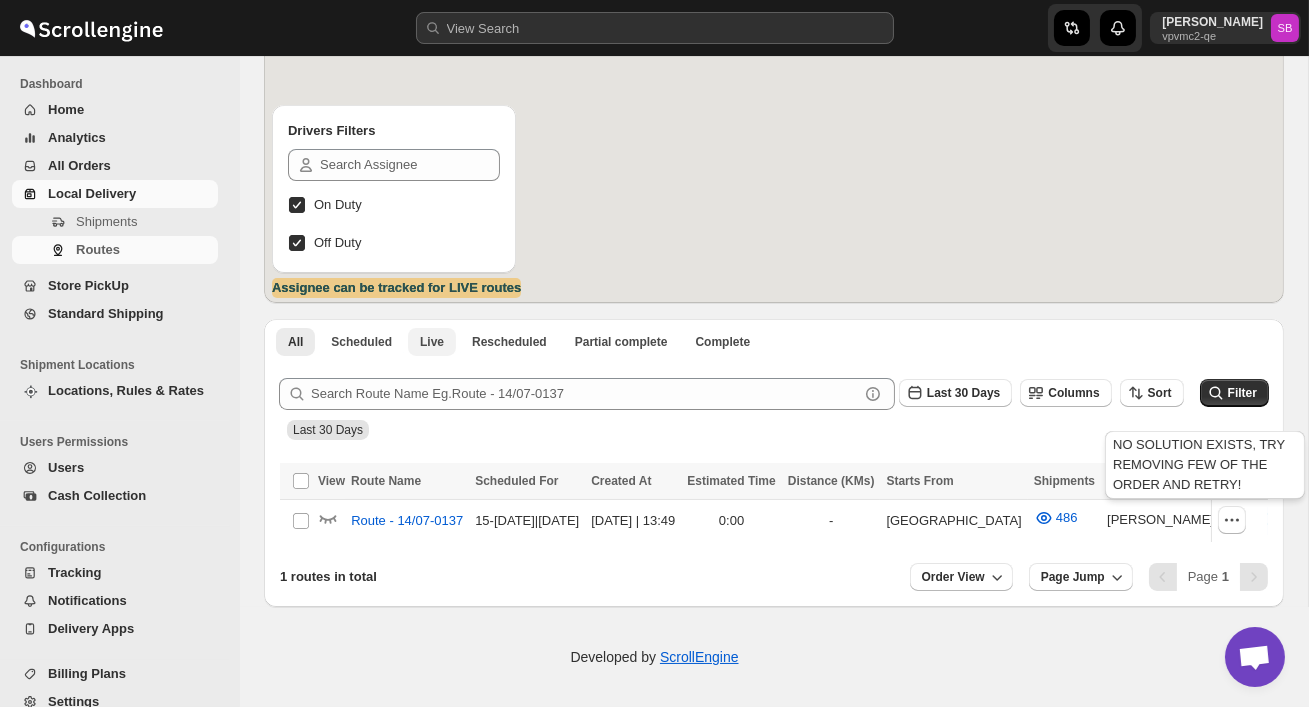 scroll, scrollTop: 179, scrollLeft: 0, axis: vertical 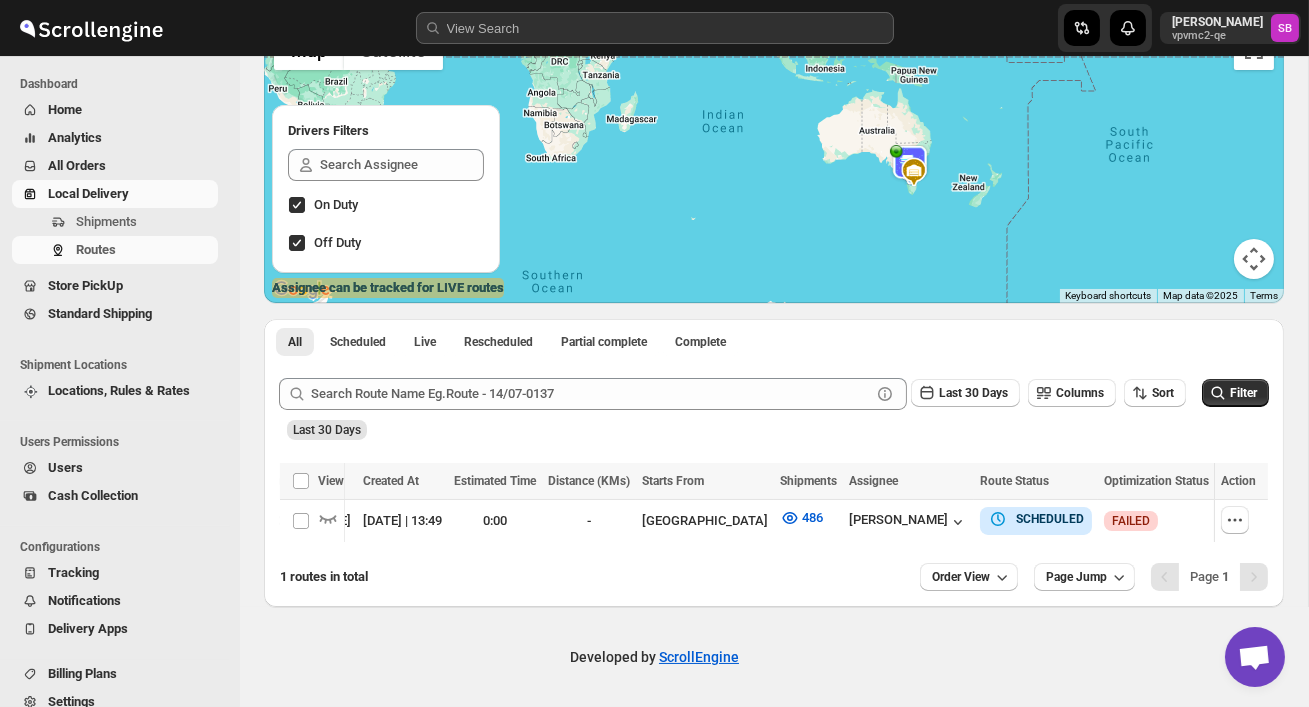 drag, startPoint x: 868, startPoint y: 192, endPoint x: 810, endPoint y: 6, distance: 194.83327 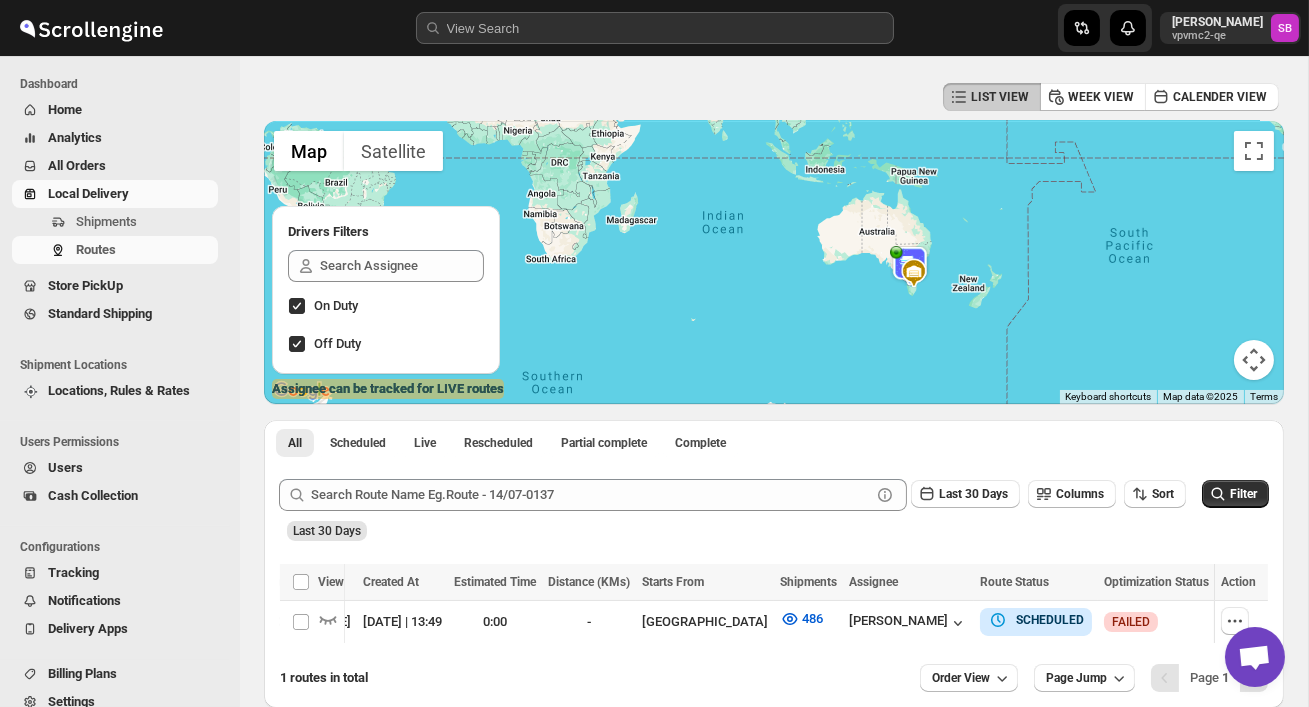 scroll, scrollTop: 0, scrollLeft: 0, axis: both 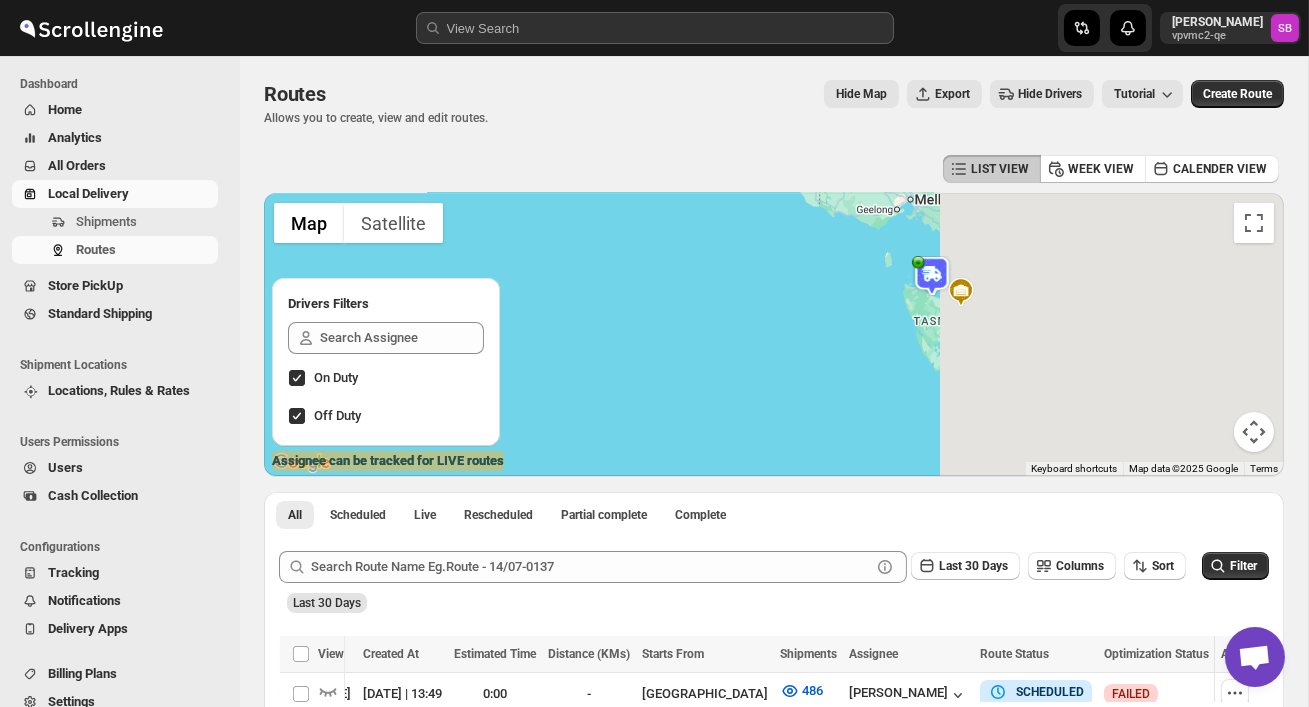 drag, startPoint x: 1164, startPoint y: 296, endPoint x: 693, endPoint y: 260, distance: 472.37378 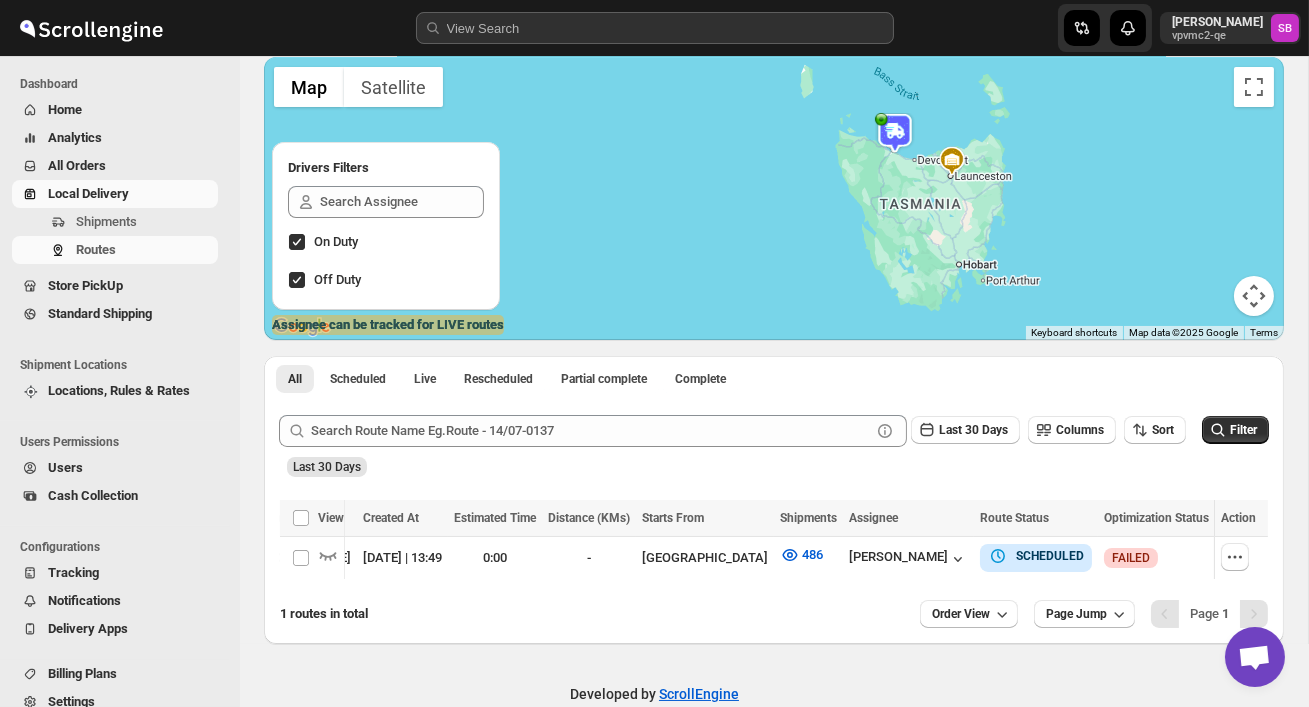 scroll, scrollTop: 140, scrollLeft: 0, axis: vertical 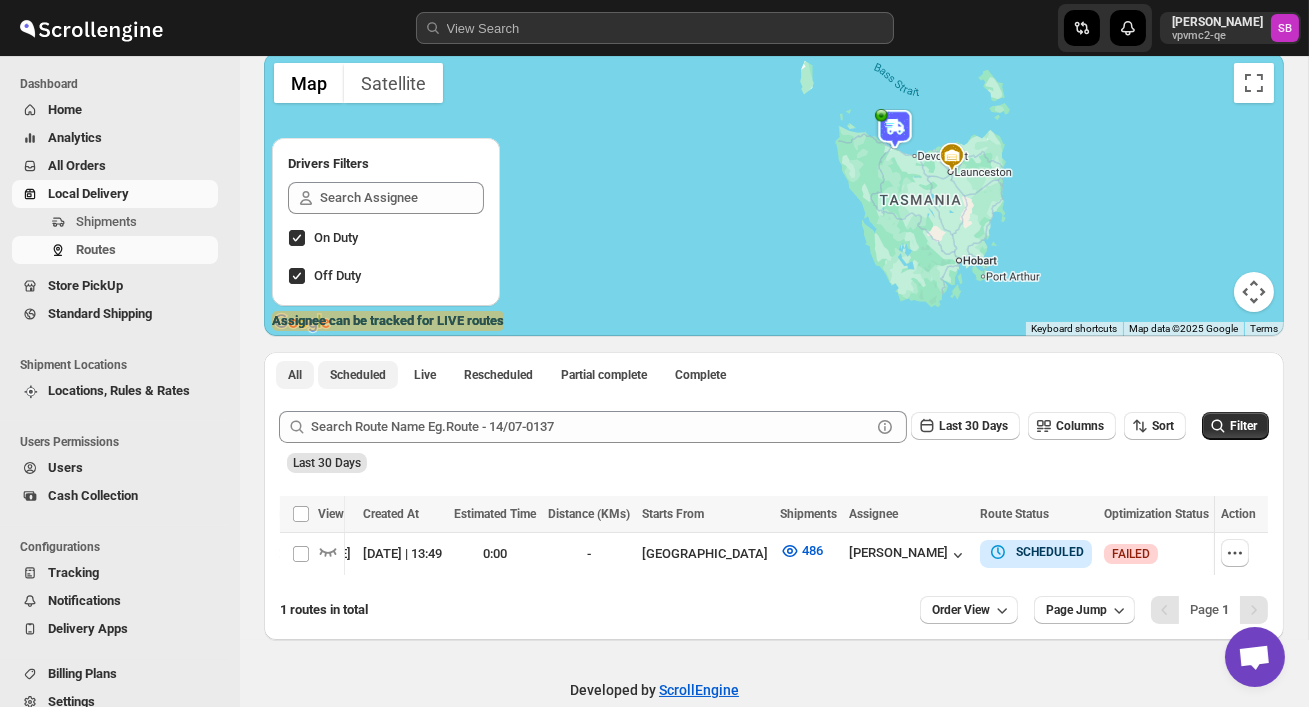 click on "Scheduled" at bounding box center [358, 375] 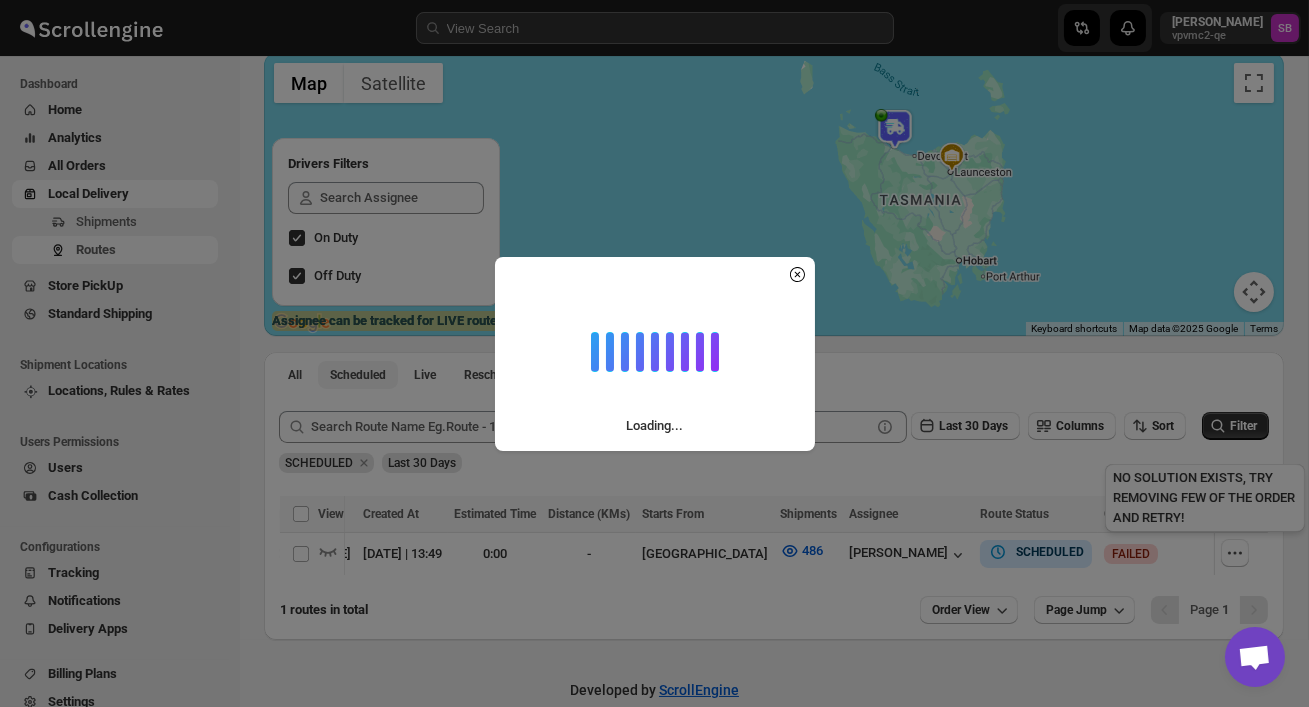 scroll, scrollTop: 0, scrollLeft: 33, axis: horizontal 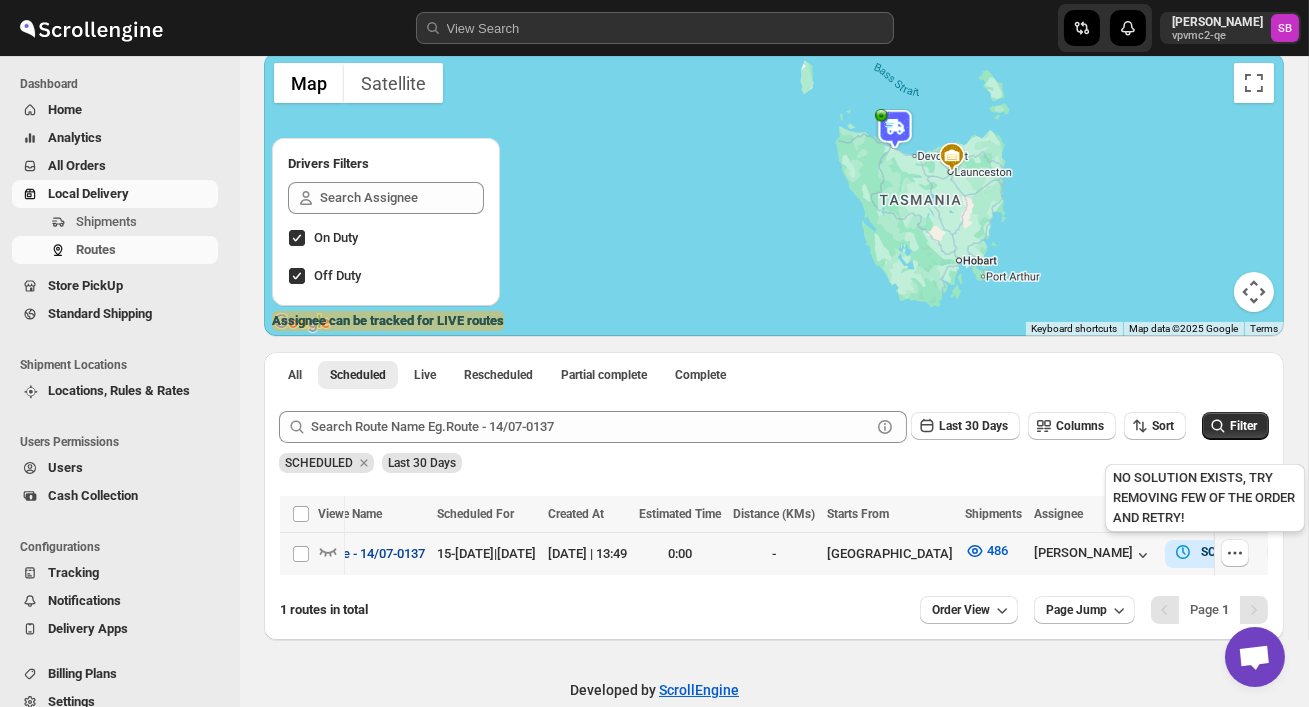 click on "Route - 14/07-0137" at bounding box center [371, 554] 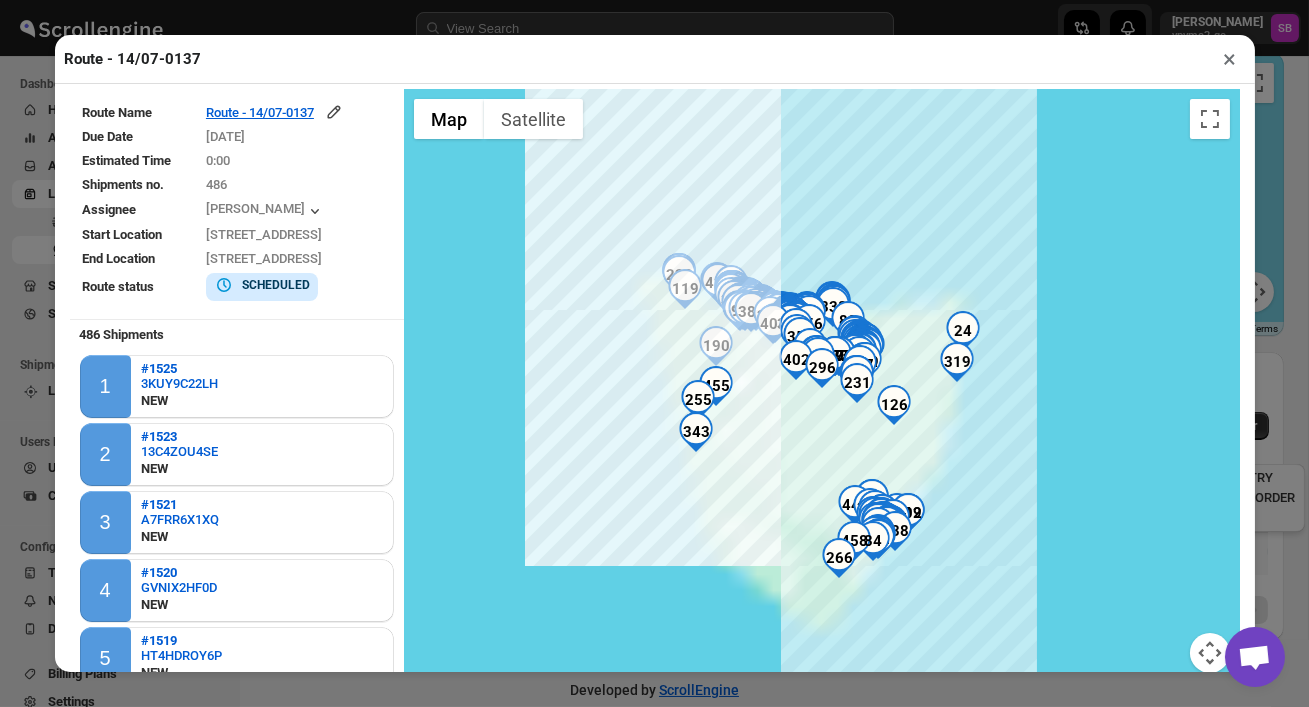 scroll, scrollTop: 110, scrollLeft: 0, axis: vertical 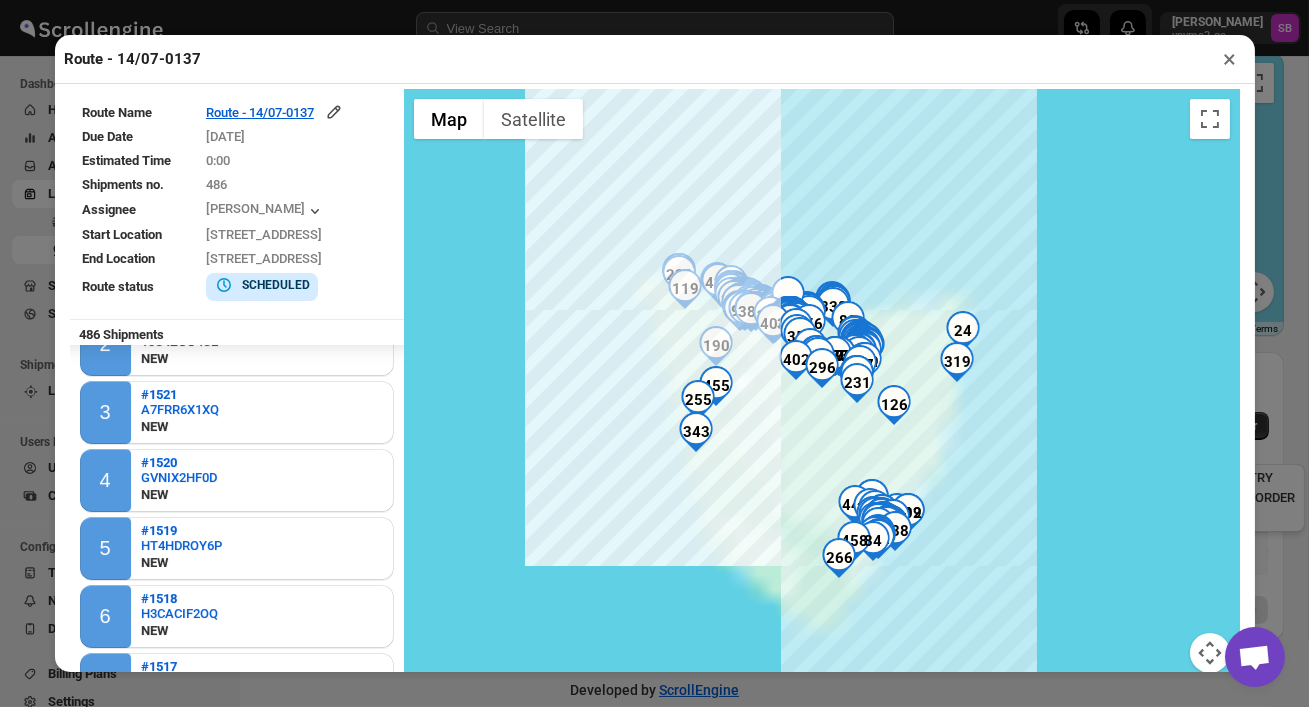click on "×" at bounding box center (1230, 59) 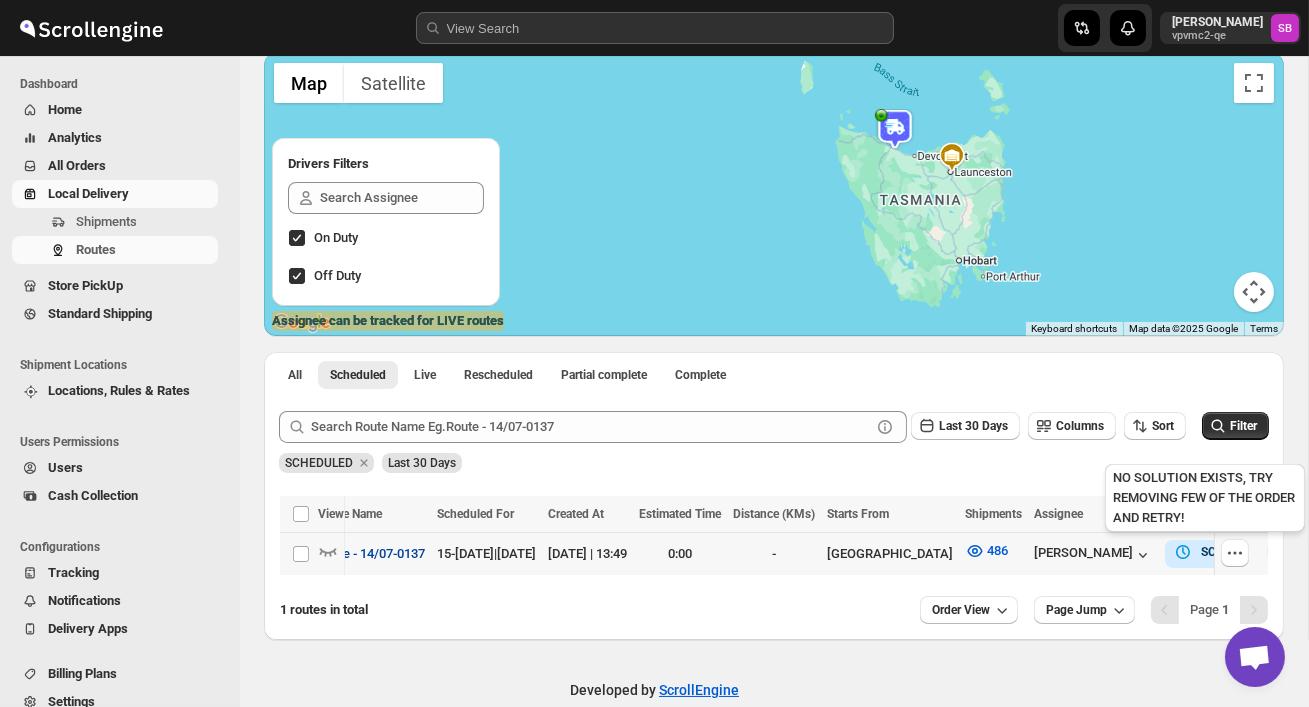 click on "Route - 14/07-0137" at bounding box center [371, 554] 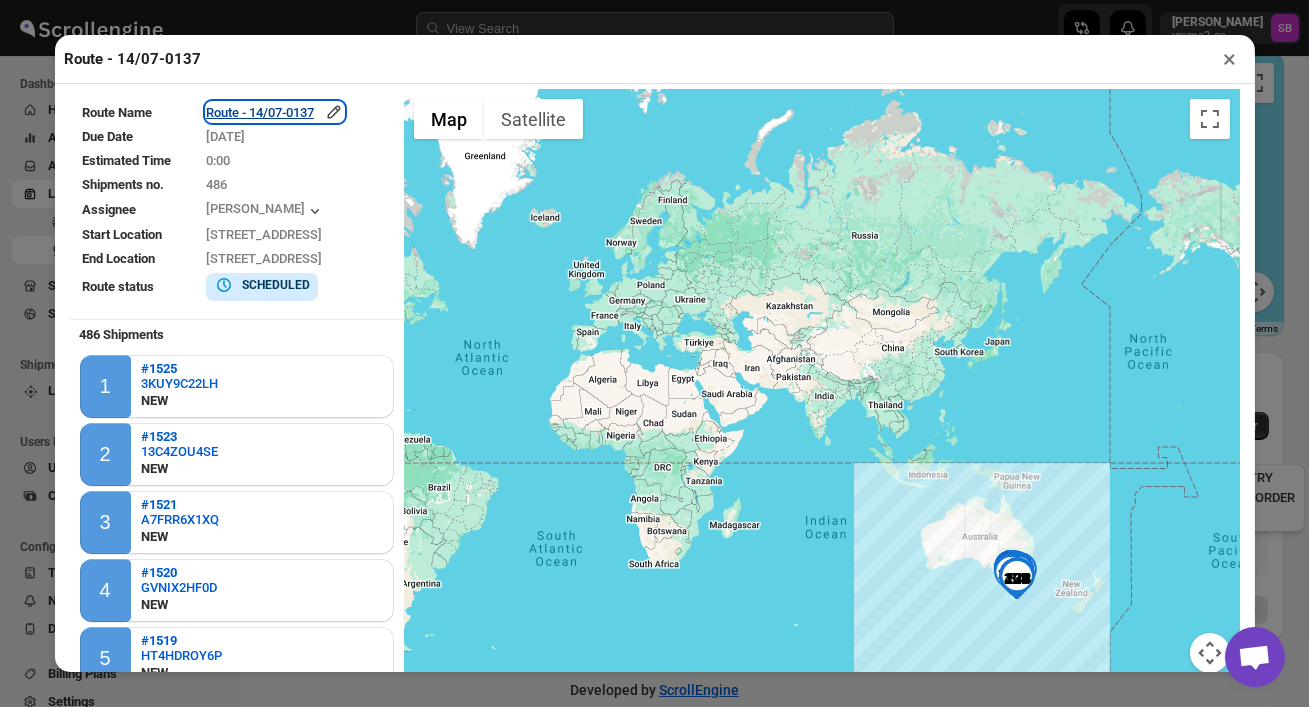 click 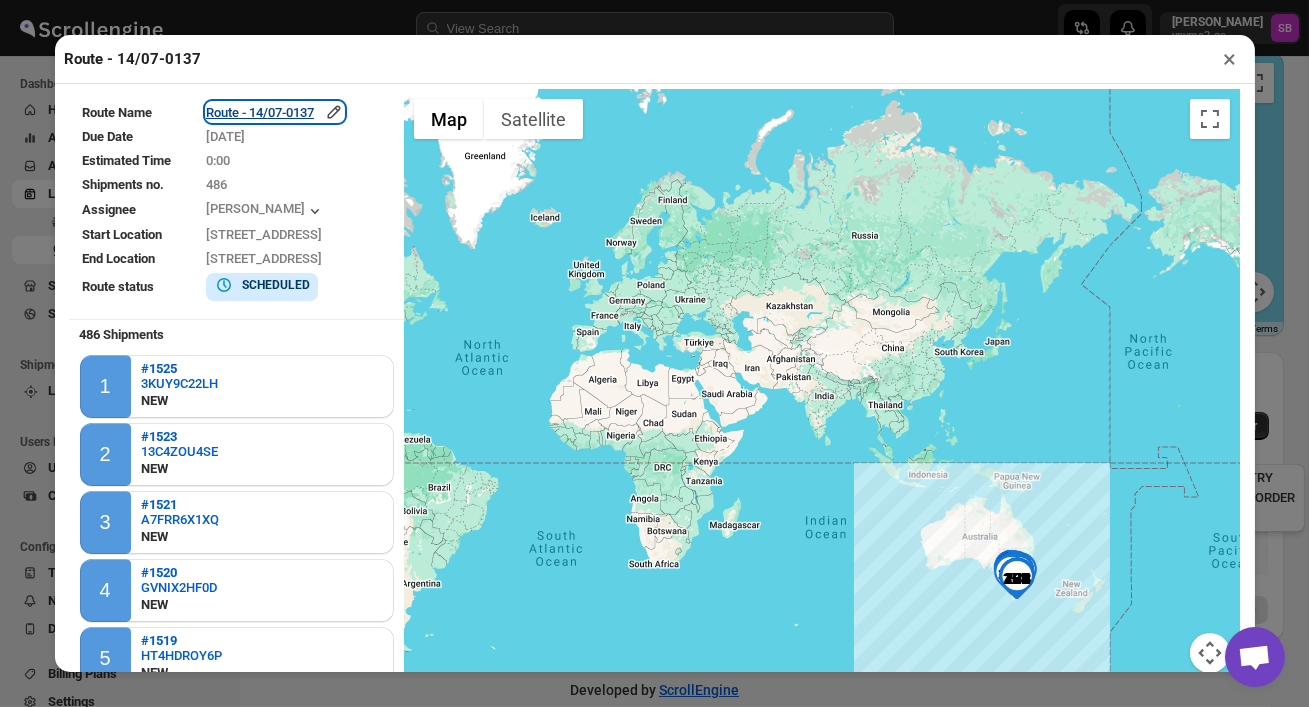 click 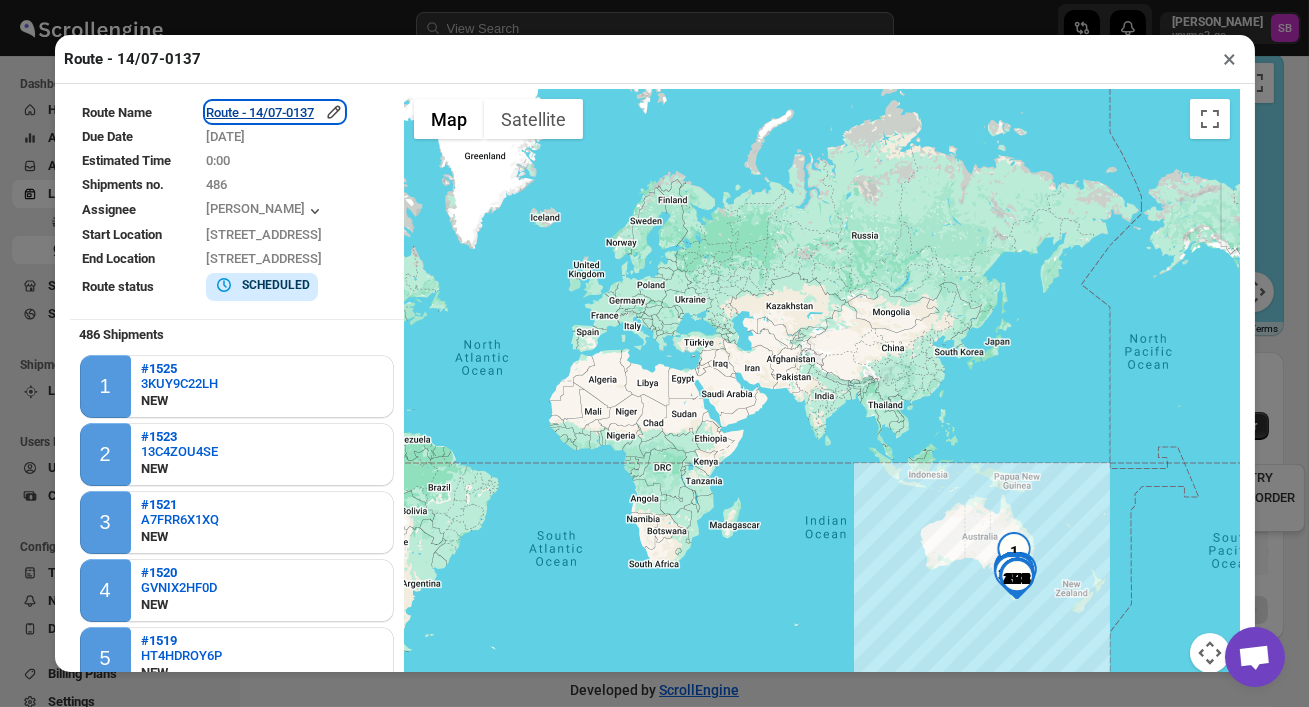 click on "Route - 14/07-0137" at bounding box center [275, 112] 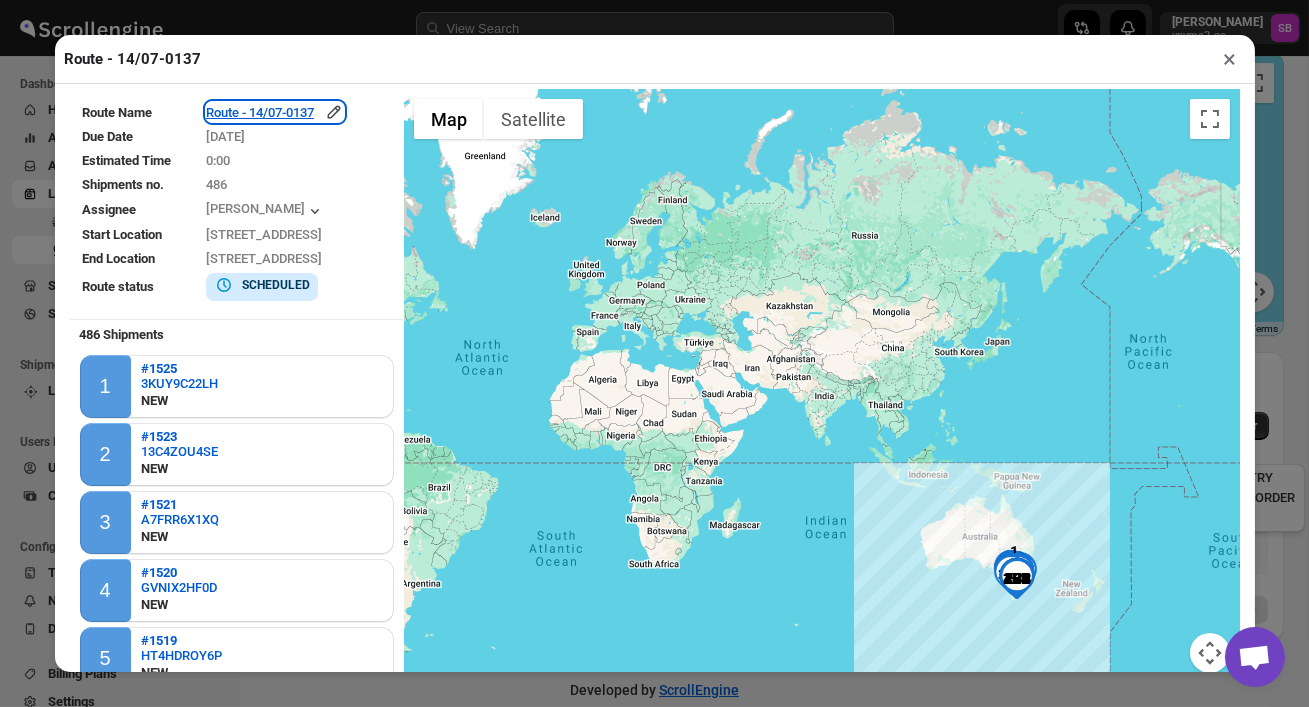 scroll, scrollTop: 124, scrollLeft: 0, axis: vertical 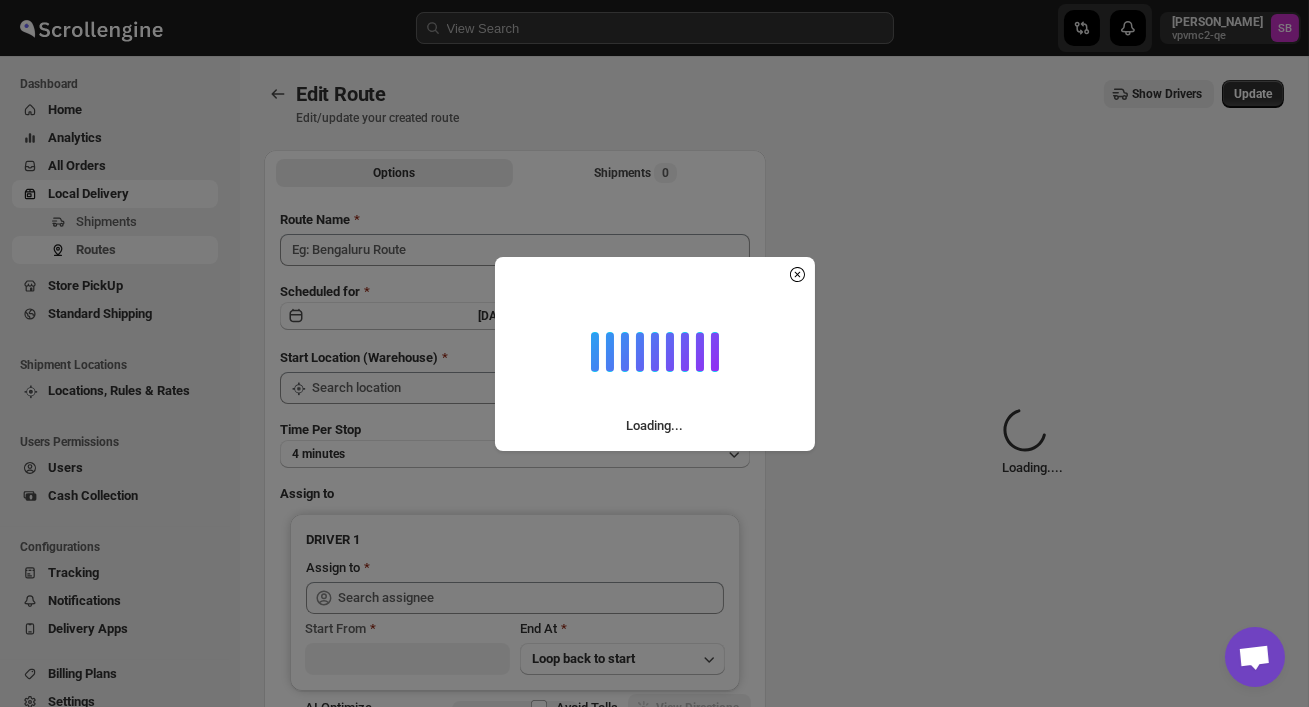 type on "Route - 14/07-0137" 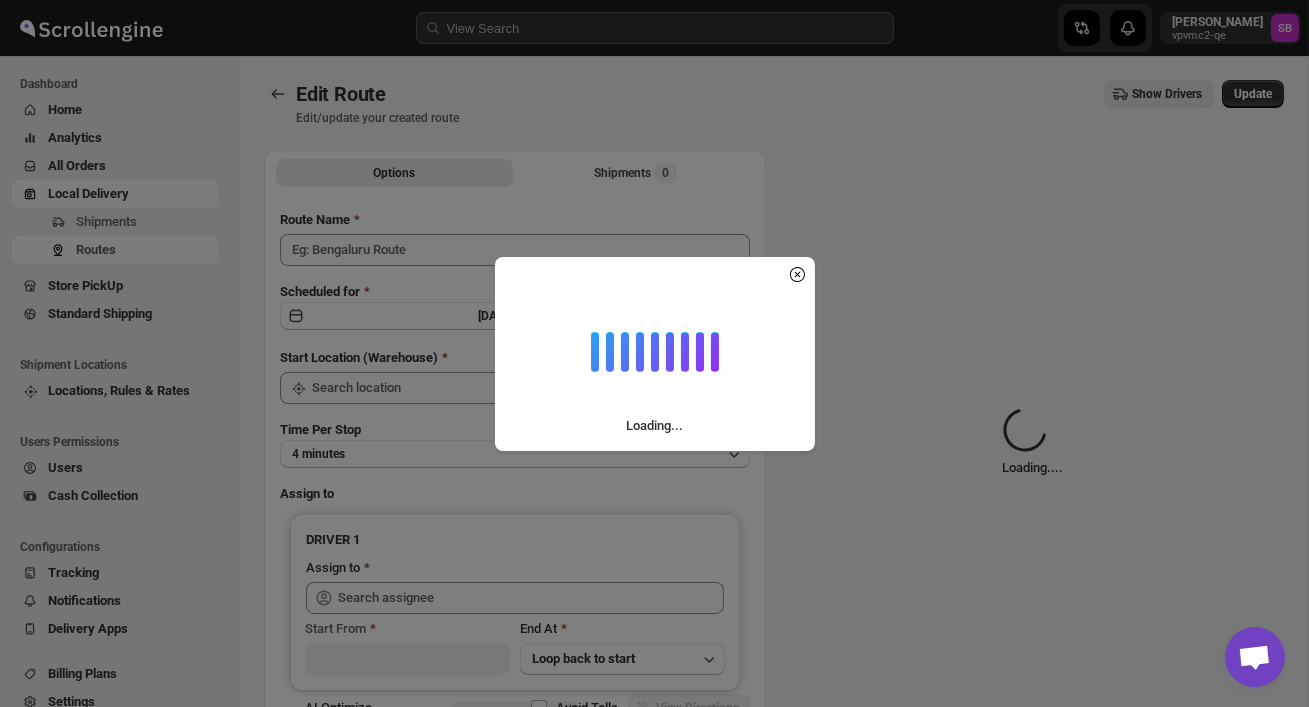 checkbox on "true" 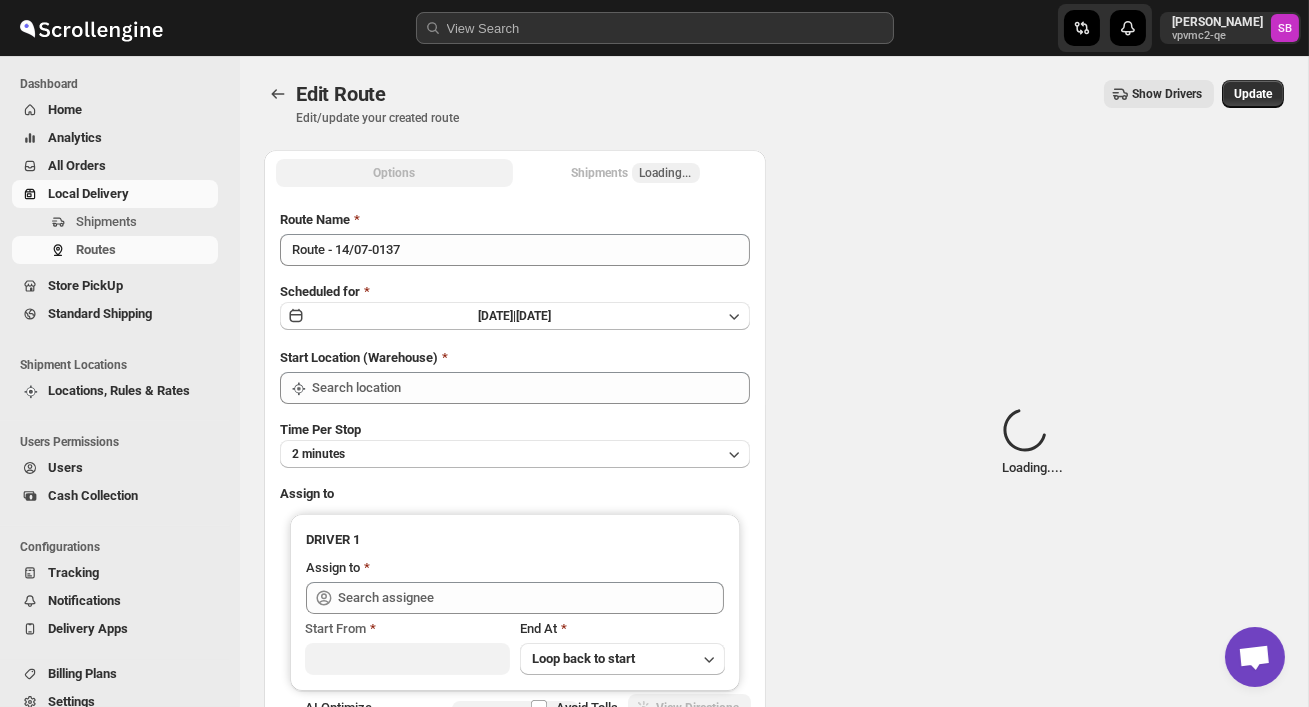 type on "Montello Primary School Hall" 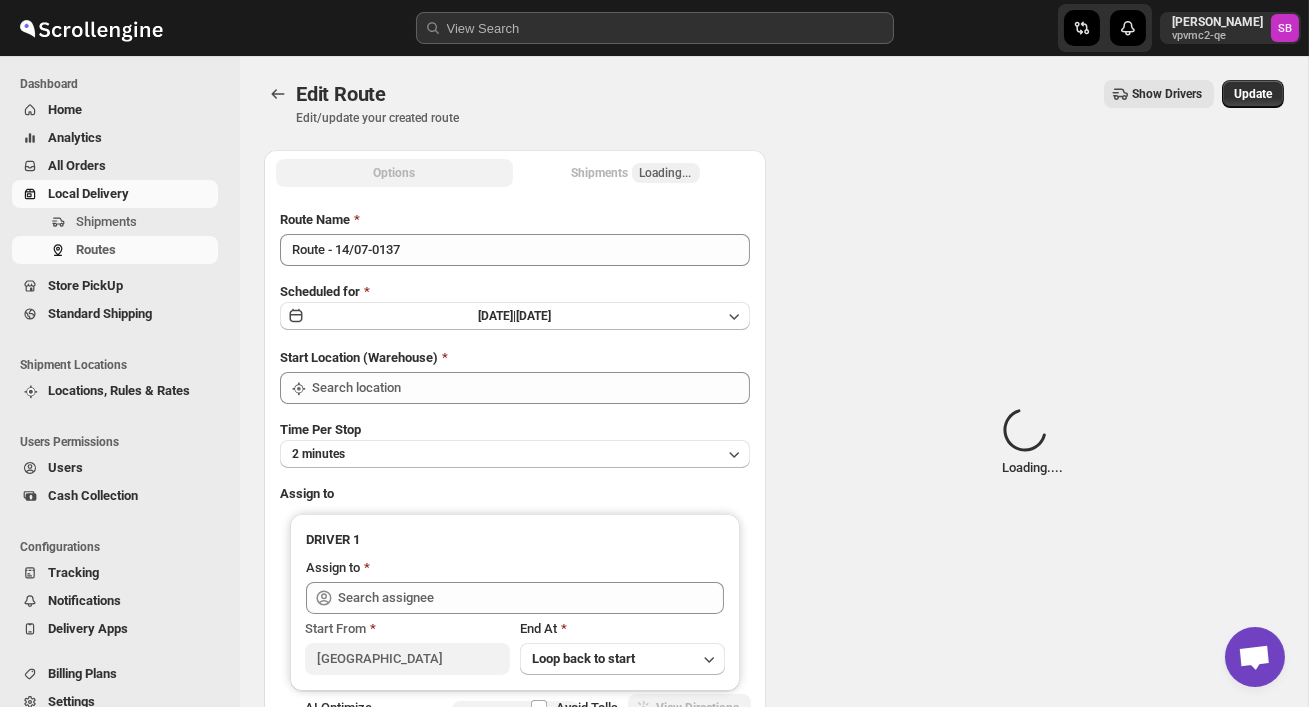 type on "Montello Primary School Hall" 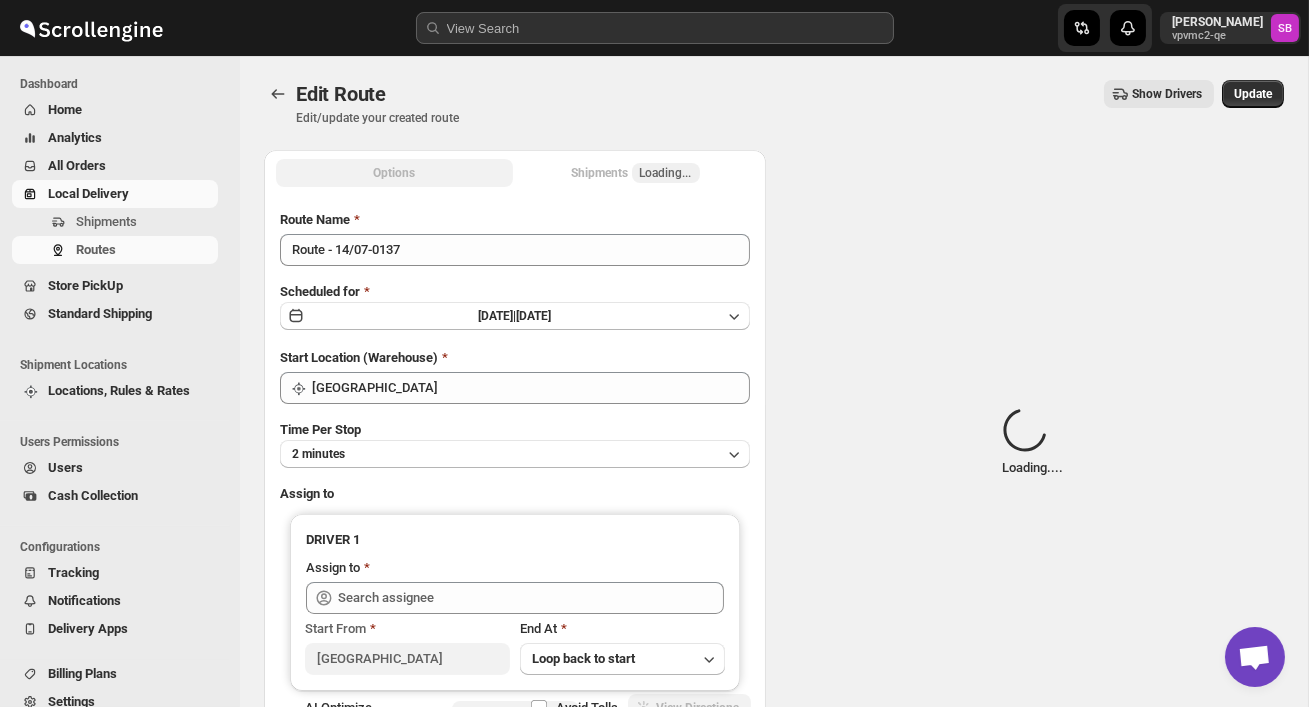 type on "Sunny Beatson" 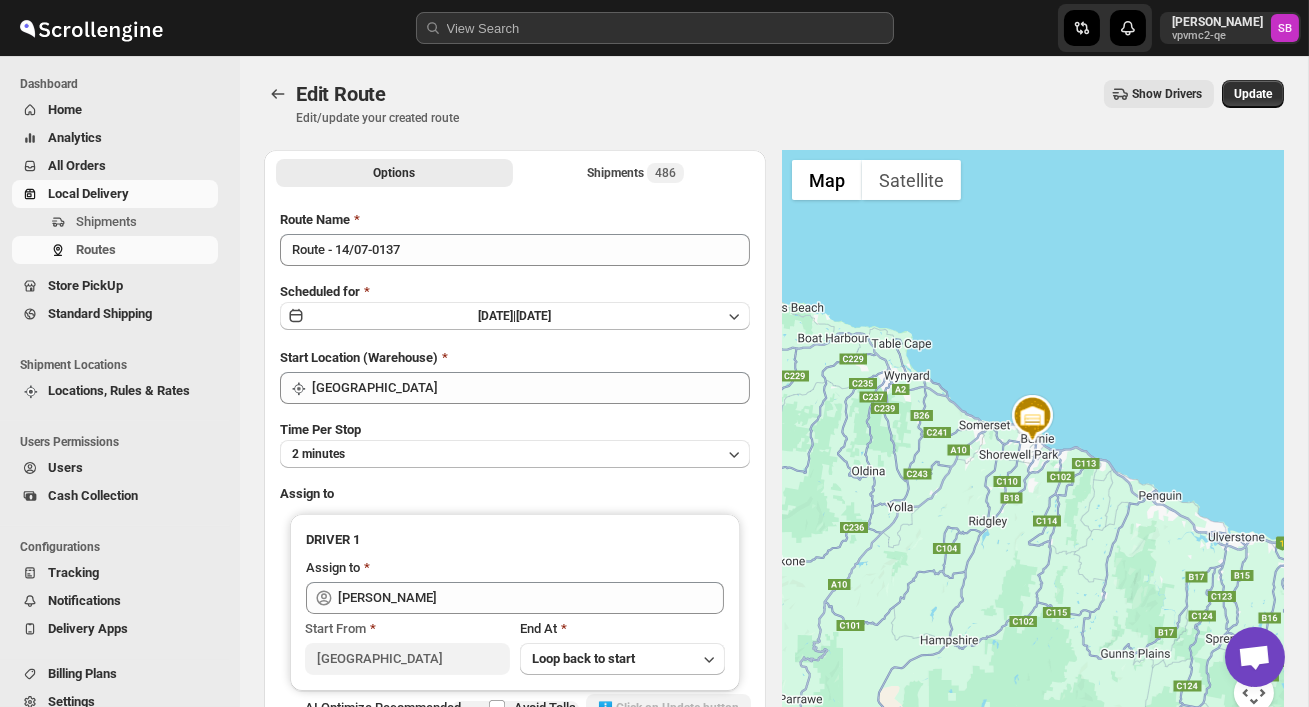 drag, startPoint x: 943, startPoint y: 489, endPoint x: 792, endPoint y: 340, distance: 212.13675 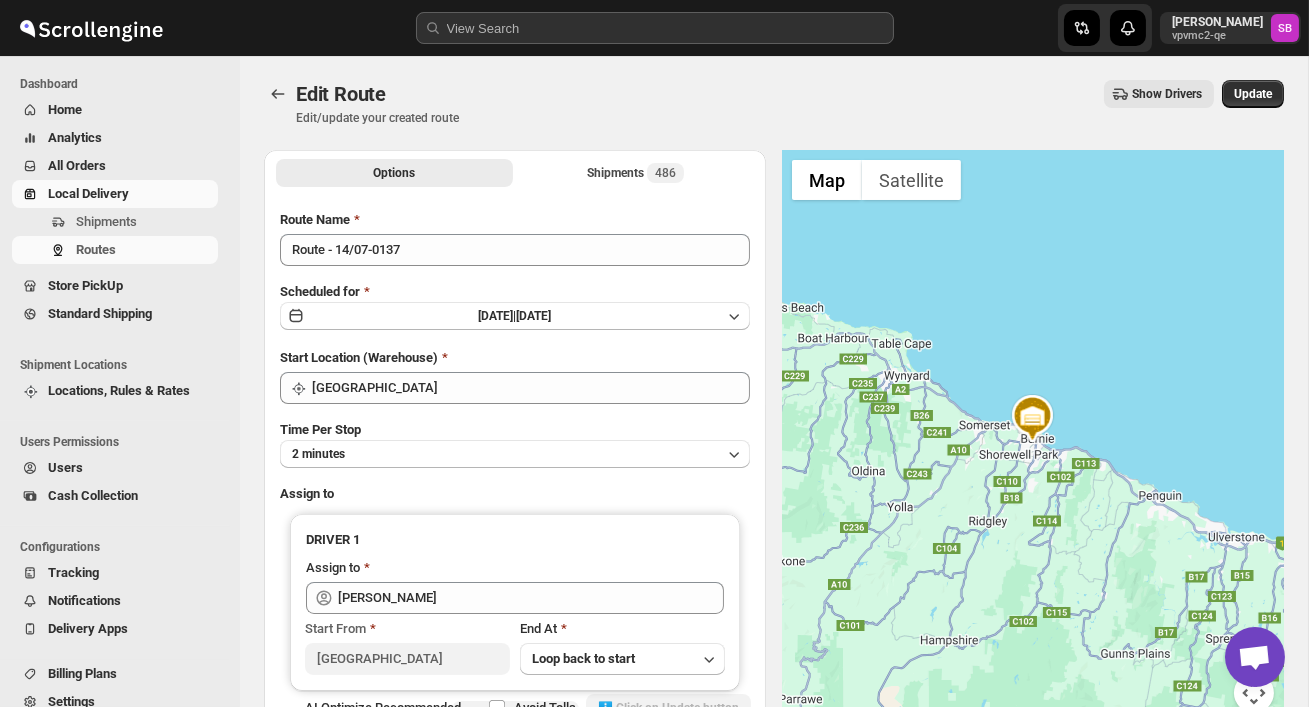 click at bounding box center [1033, 443] 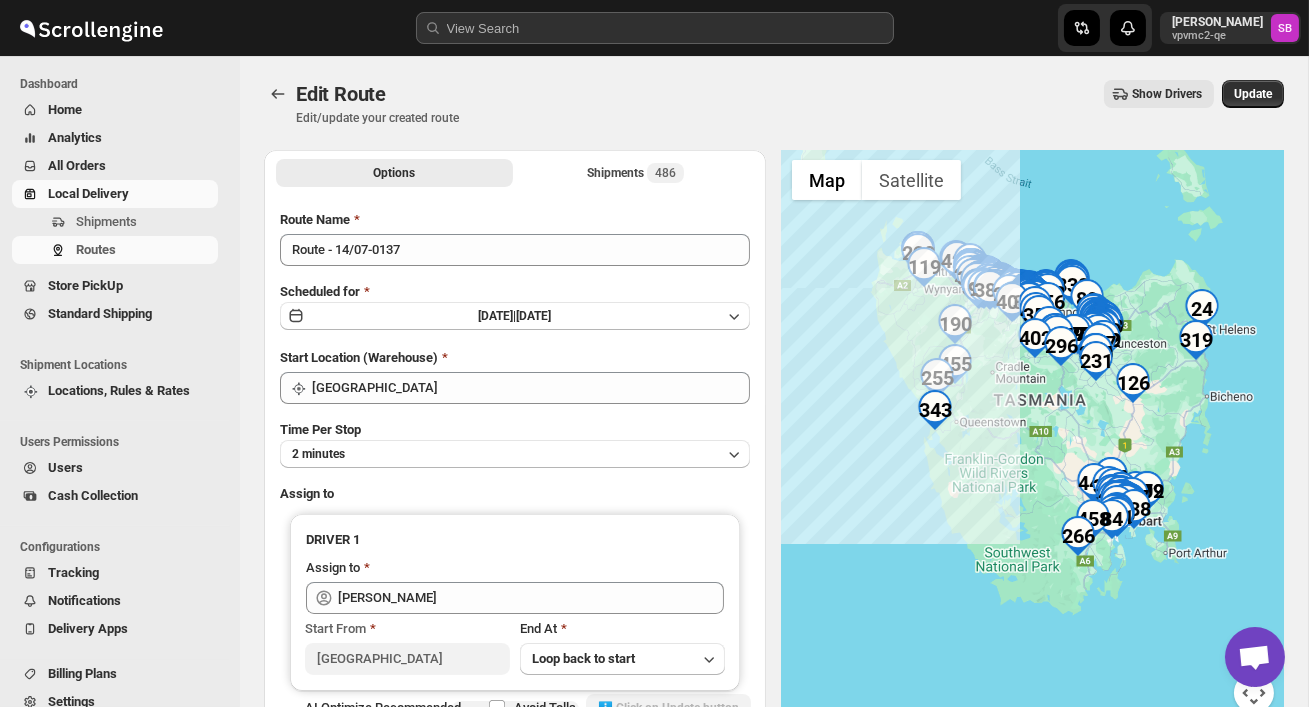 drag, startPoint x: 997, startPoint y: 462, endPoint x: 1008, endPoint y: 421, distance: 42.44997 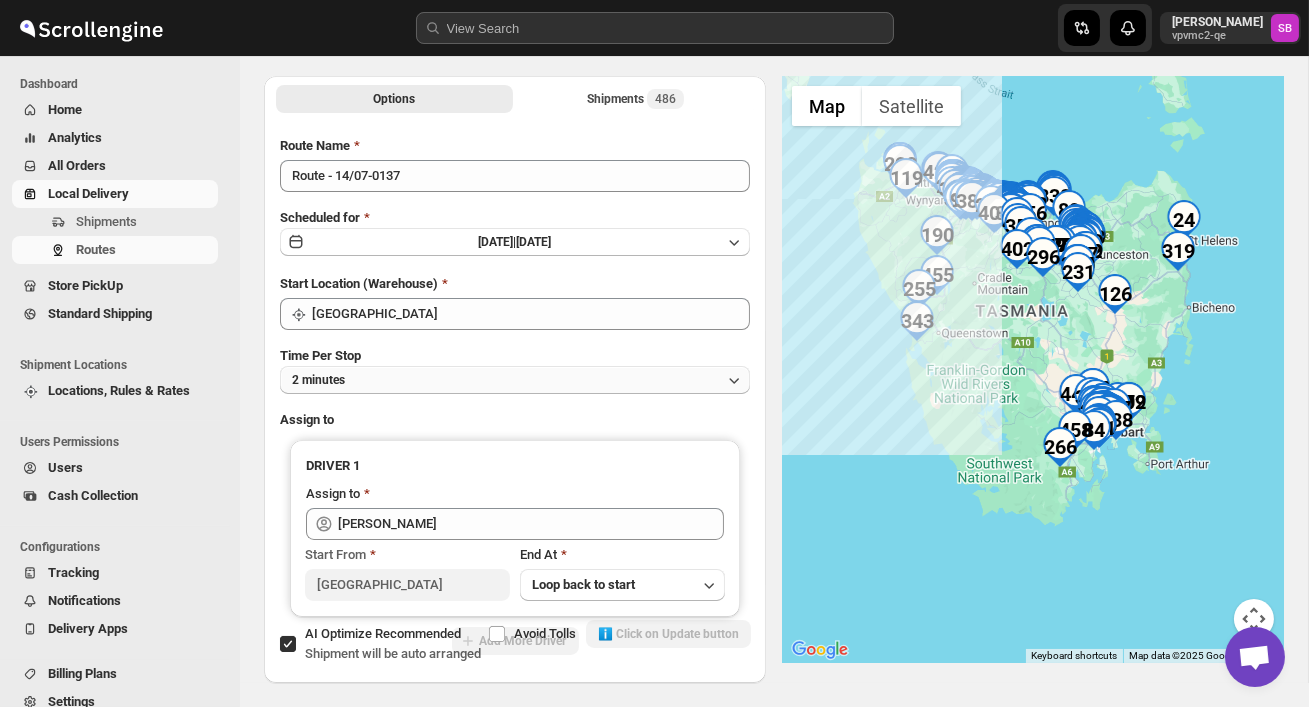 scroll, scrollTop: 170, scrollLeft: 0, axis: vertical 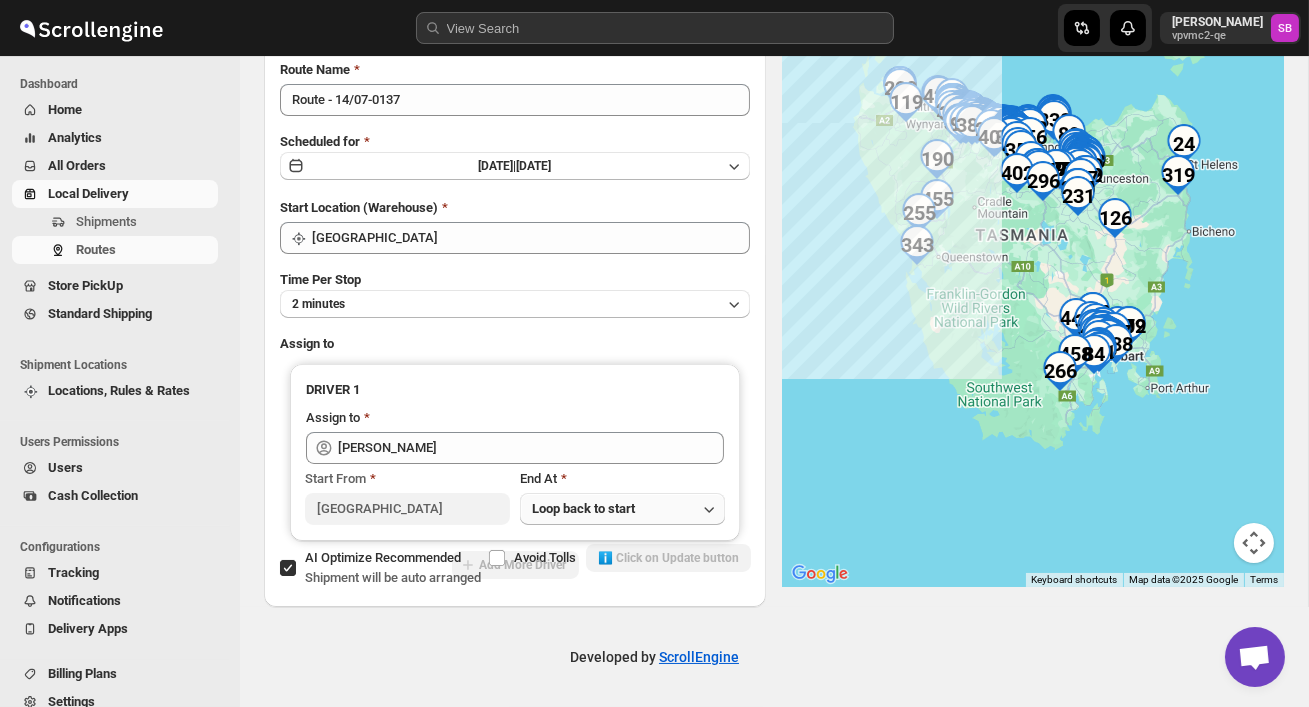click on "Loop back to start" at bounding box center (583, 509) 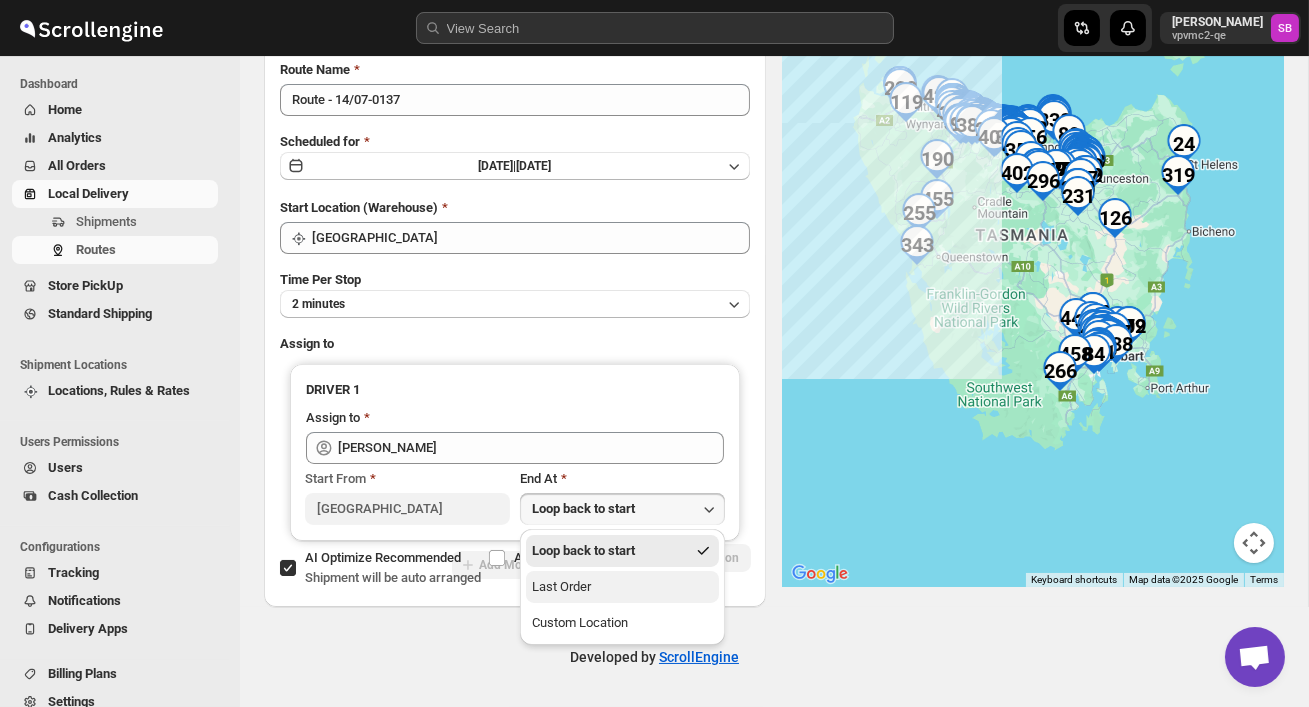 click on "Last Order" at bounding box center (561, 587) 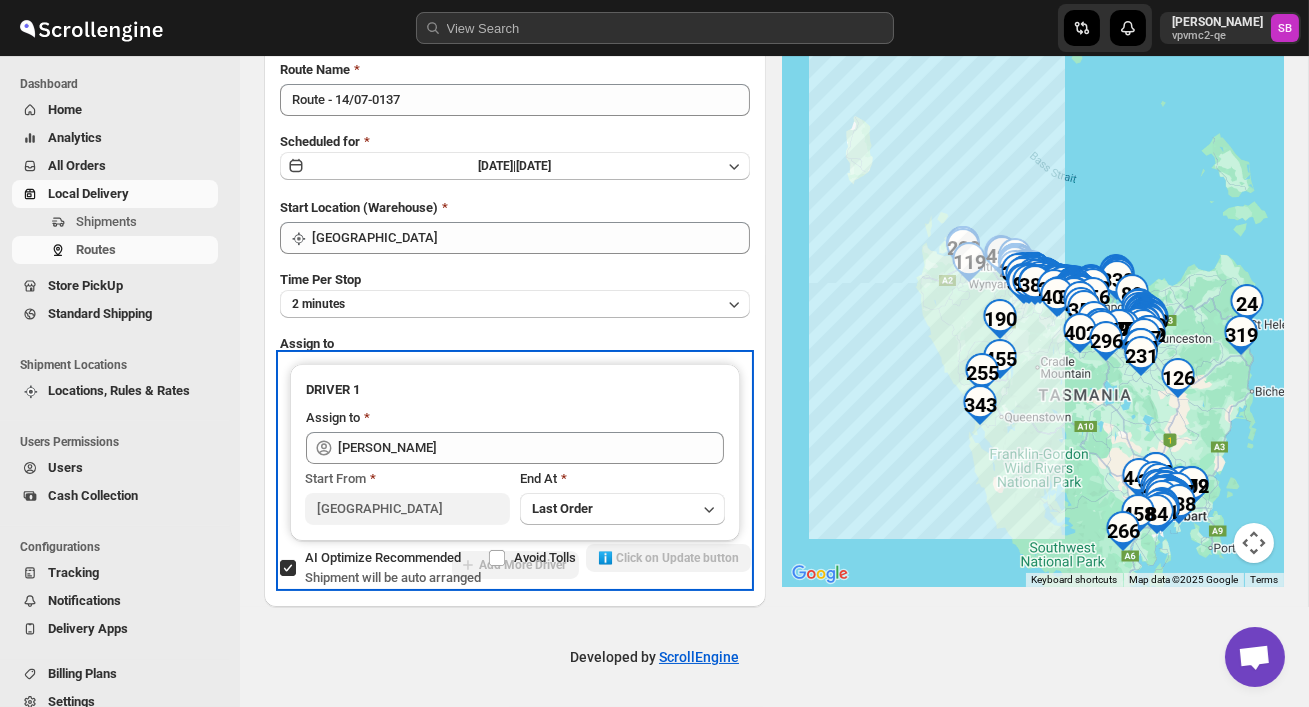 click on "End At" at bounding box center [622, 479] 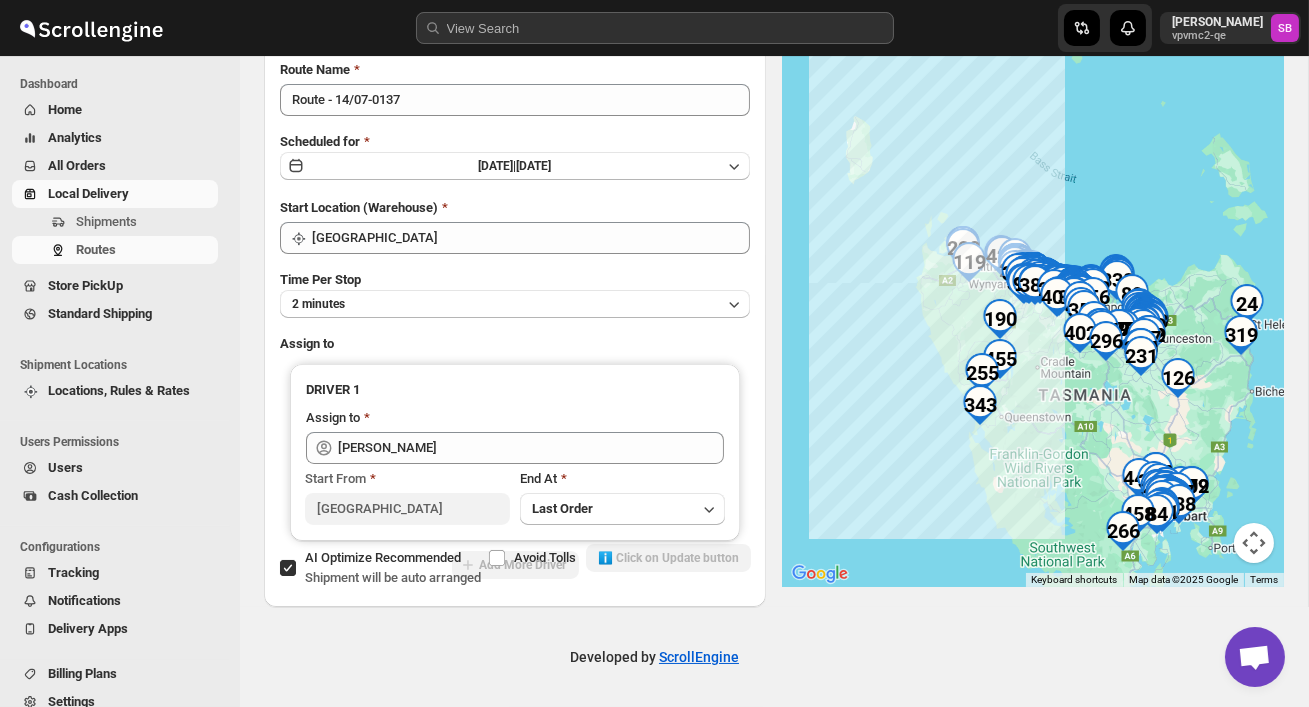 click on "Route Name Route - 14/07-0137 Scheduled for Tue Jul 15 2025   |   Tomorrow Start Location (Warehouse) Montello Primary School Hall Time Per Stop 2 minutes Assign to DRIVER 1 Assign to Sunny Beatson Start From Montello Primary School Hall End At Last Order Add More Driver" at bounding box center (515, 323) 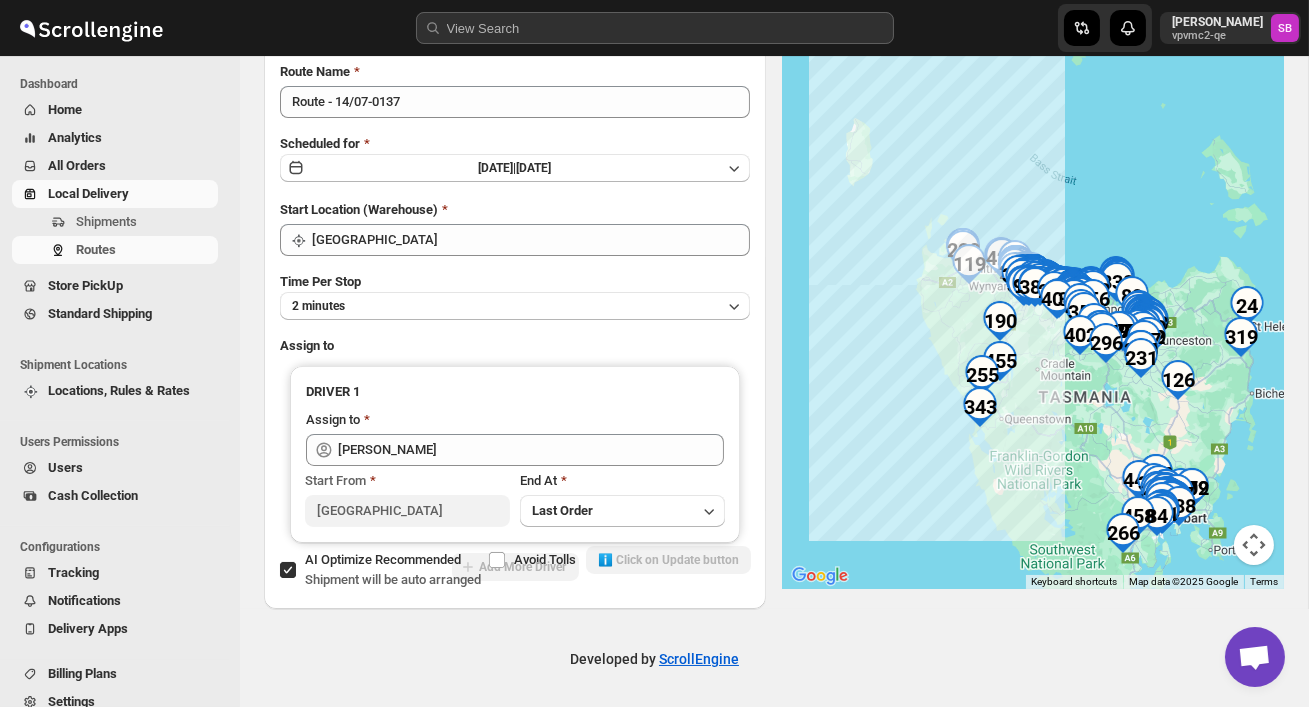 scroll, scrollTop: 0, scrollLeft: 0, axis: both 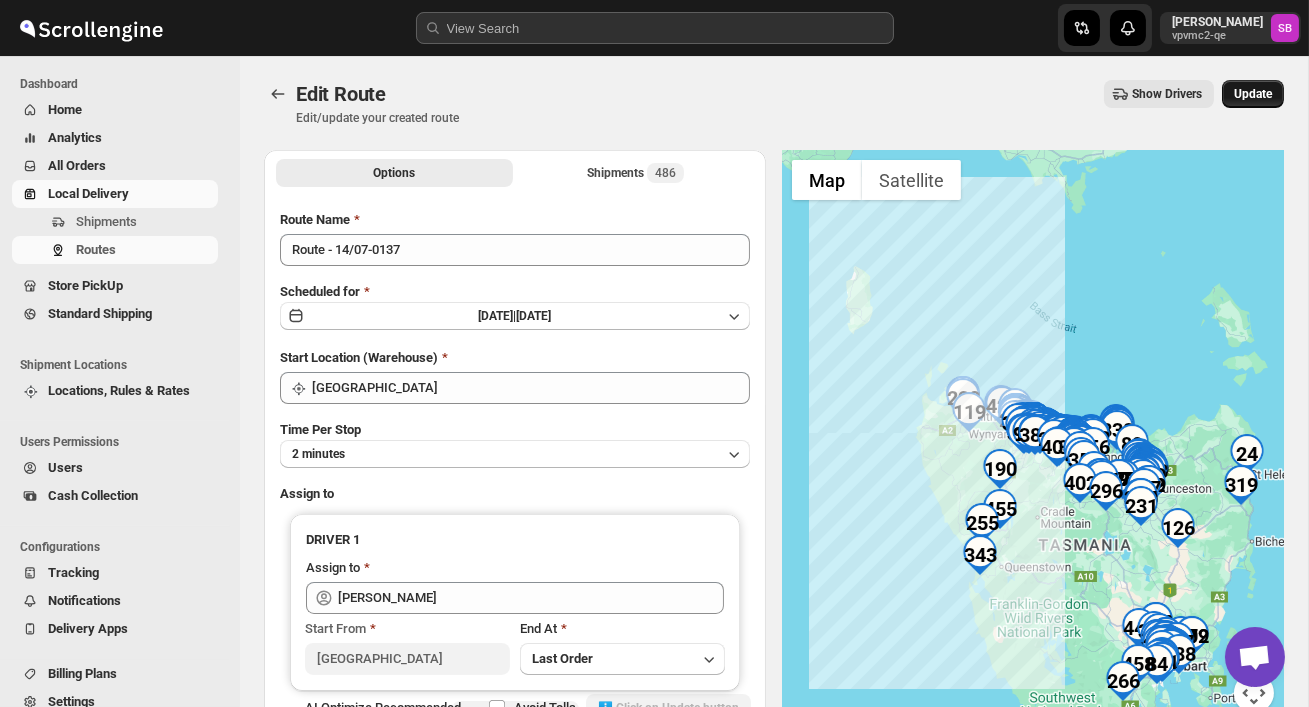 click on "Update" at bounding box center (1253, 94) 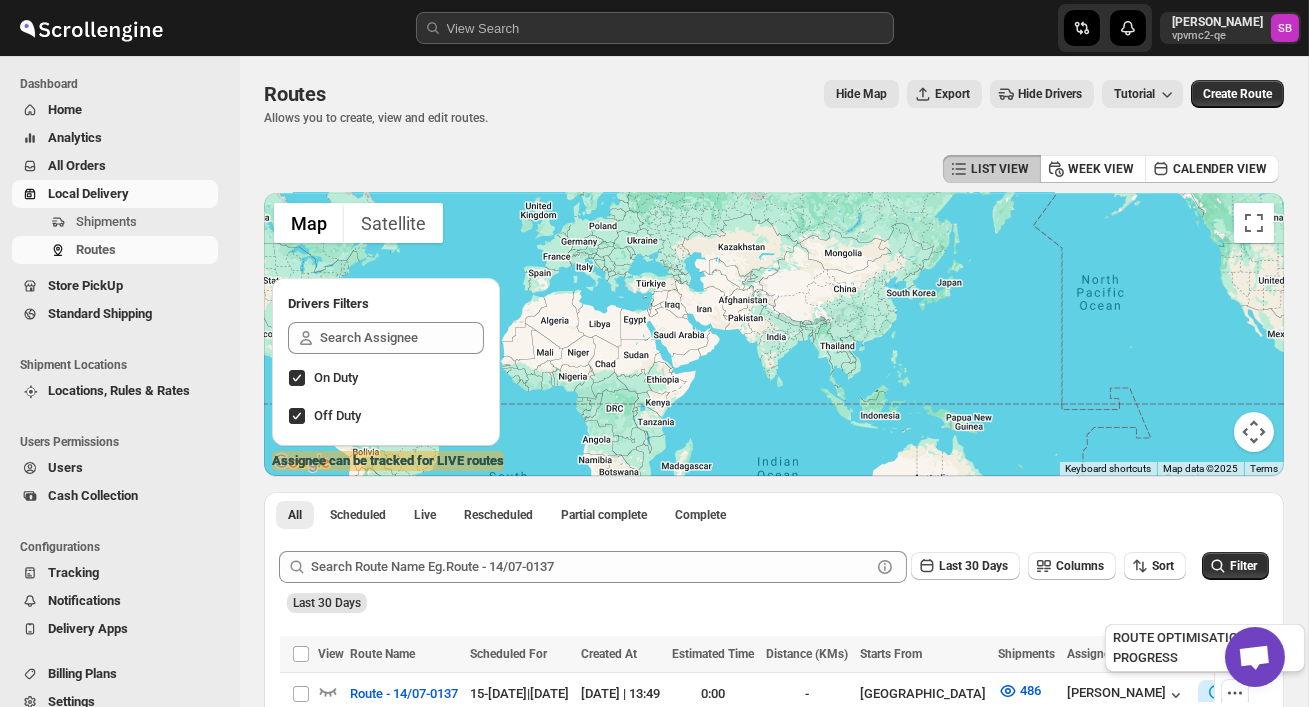 scroll, scrollTop: 13, scrollLeft: 0, axis: vertical 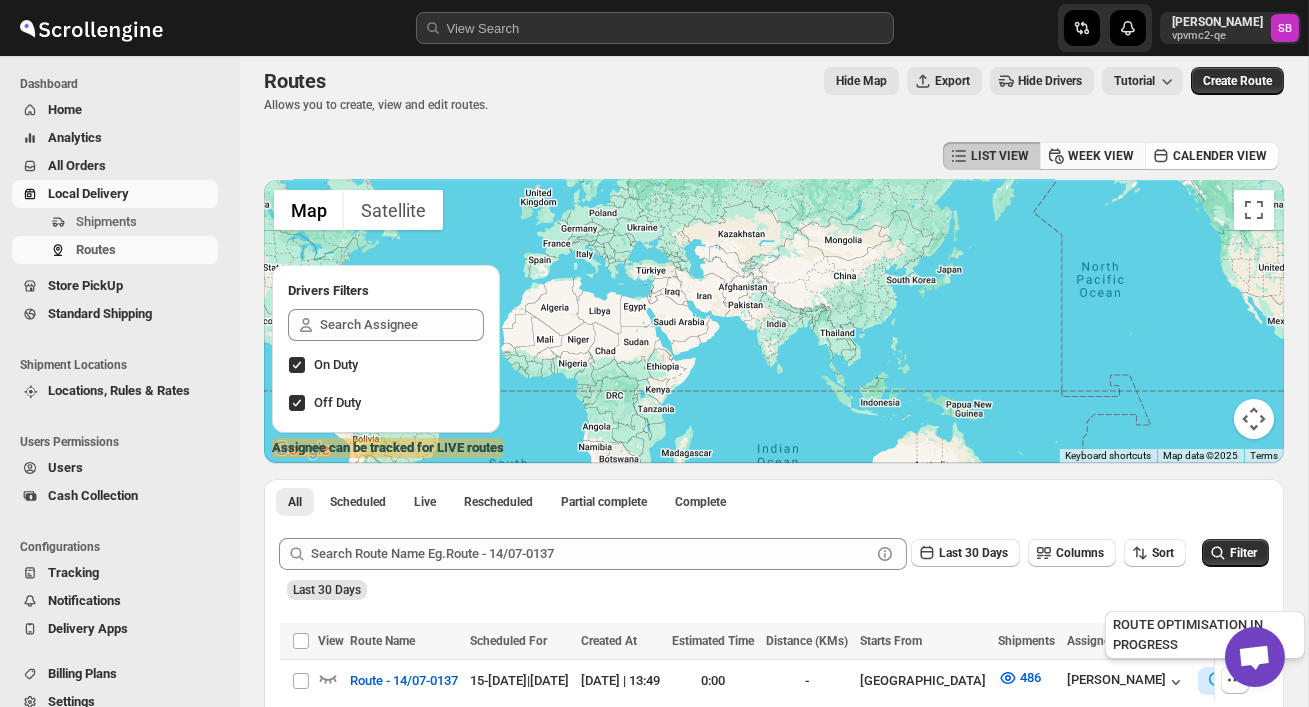 click on "WEEK VIEW" at bounding box center (1093, 156) 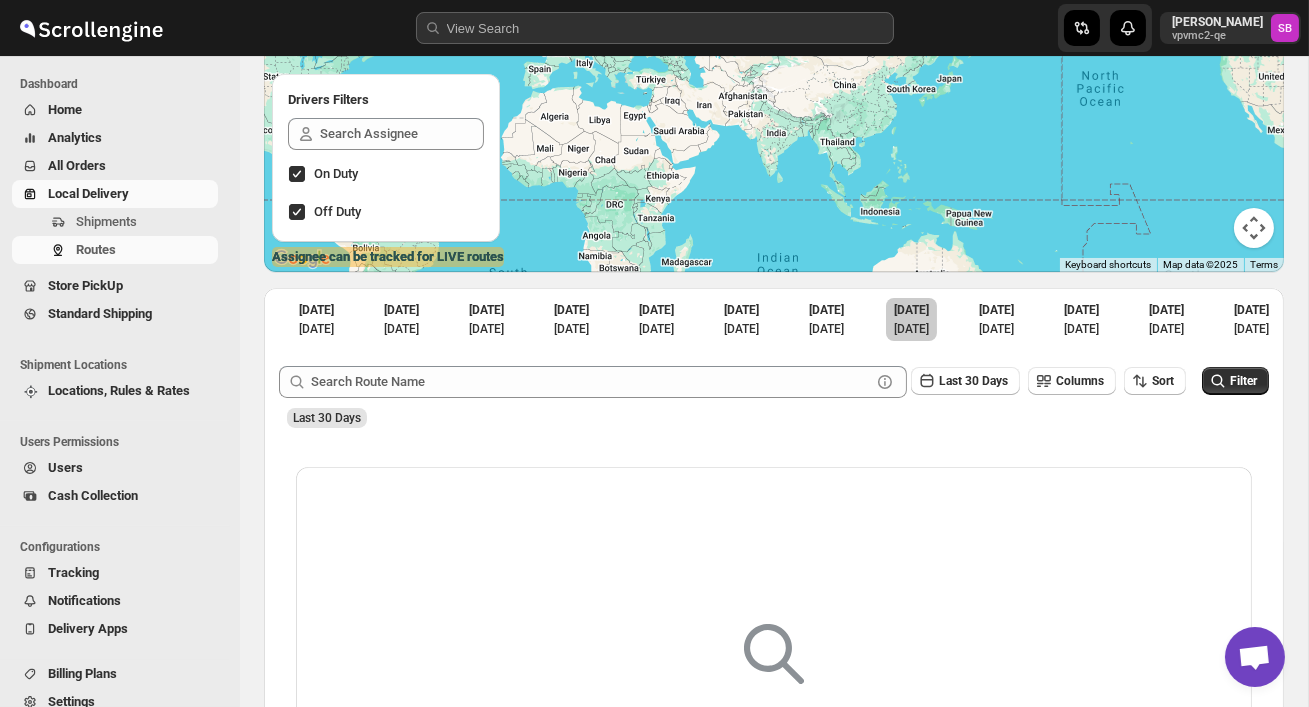 scroll, scrollTop: 276, scrollLeft: 0, axis: vertical 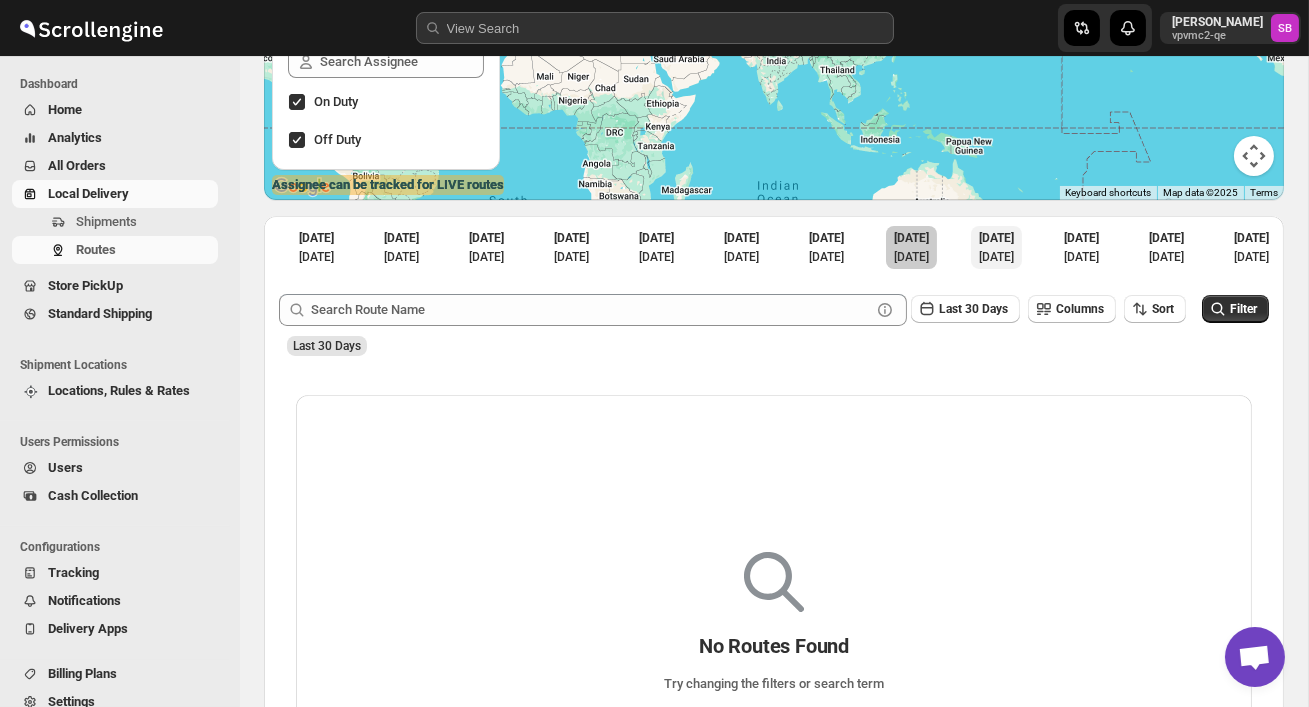 click on "TOMORROW" at bounding box center [996, 238] 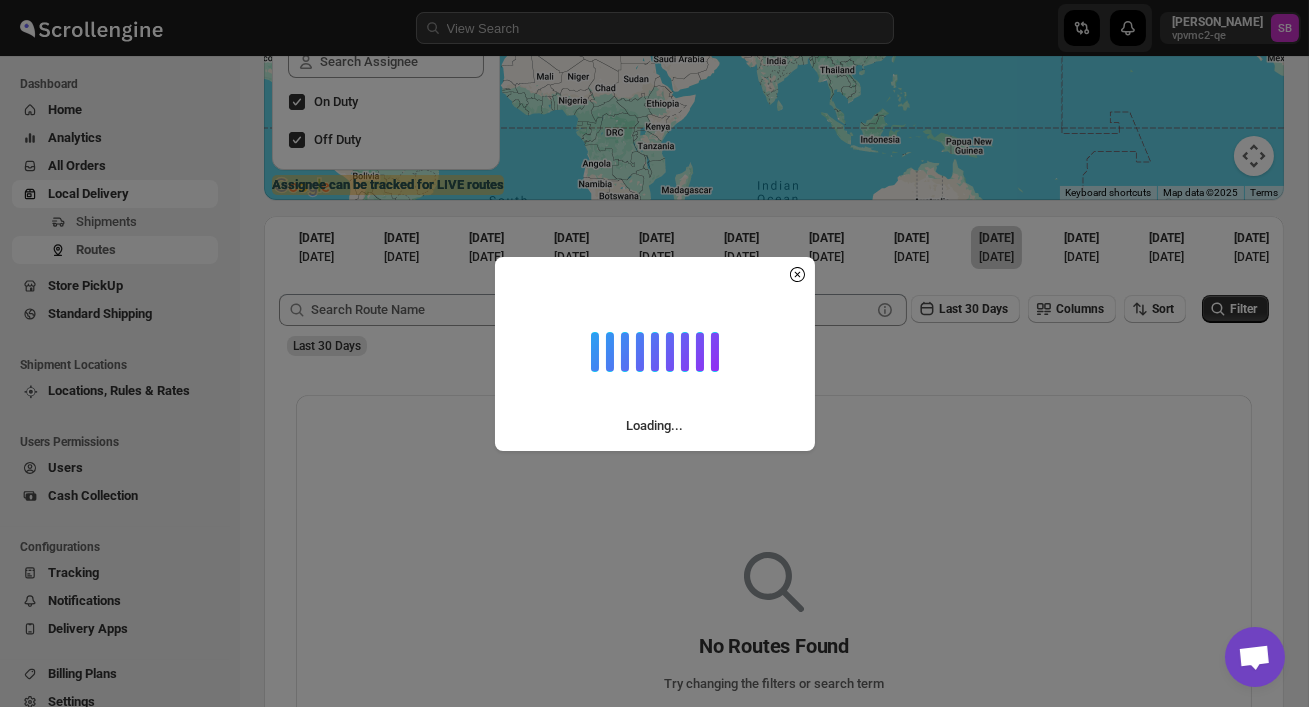 scroll, scrollTop: 198, scrollLeft: 0, axis: vertical 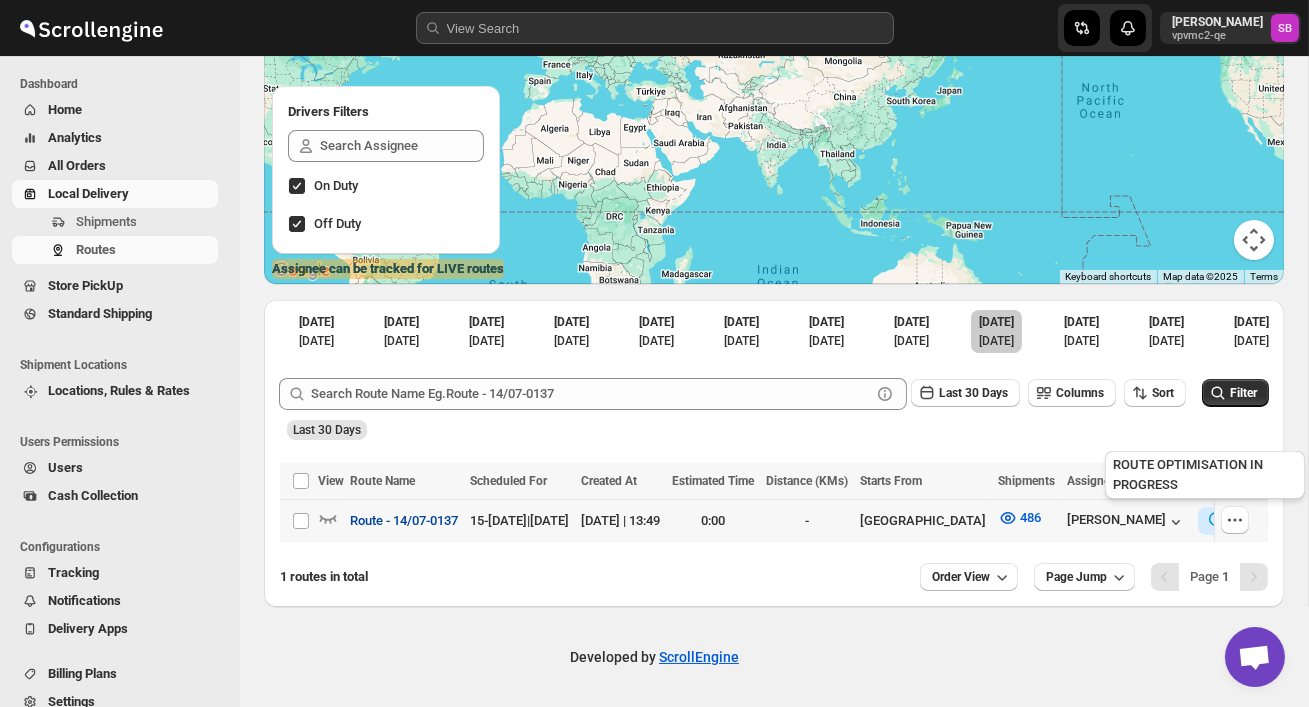 click on "Route - 14/07-0137" at bounding box center [404, 521] 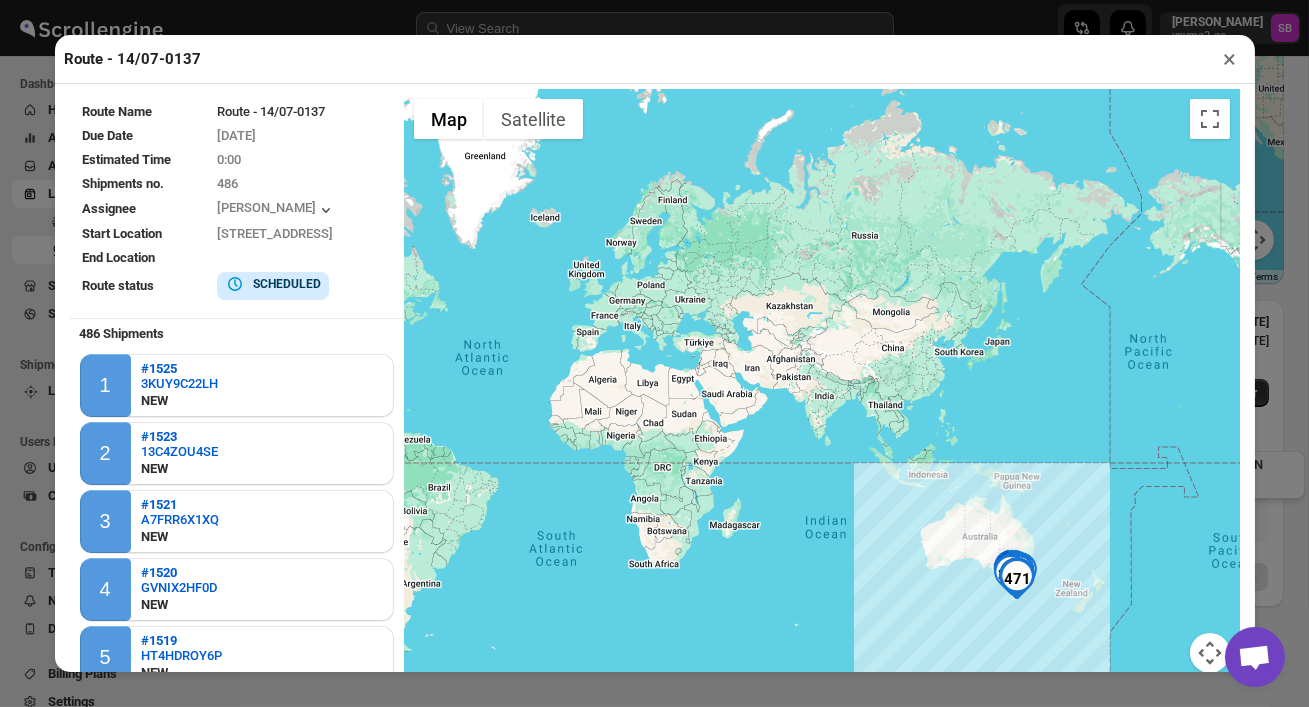 click on "Route - 14/07-0137" at bounding box center [304, 112] 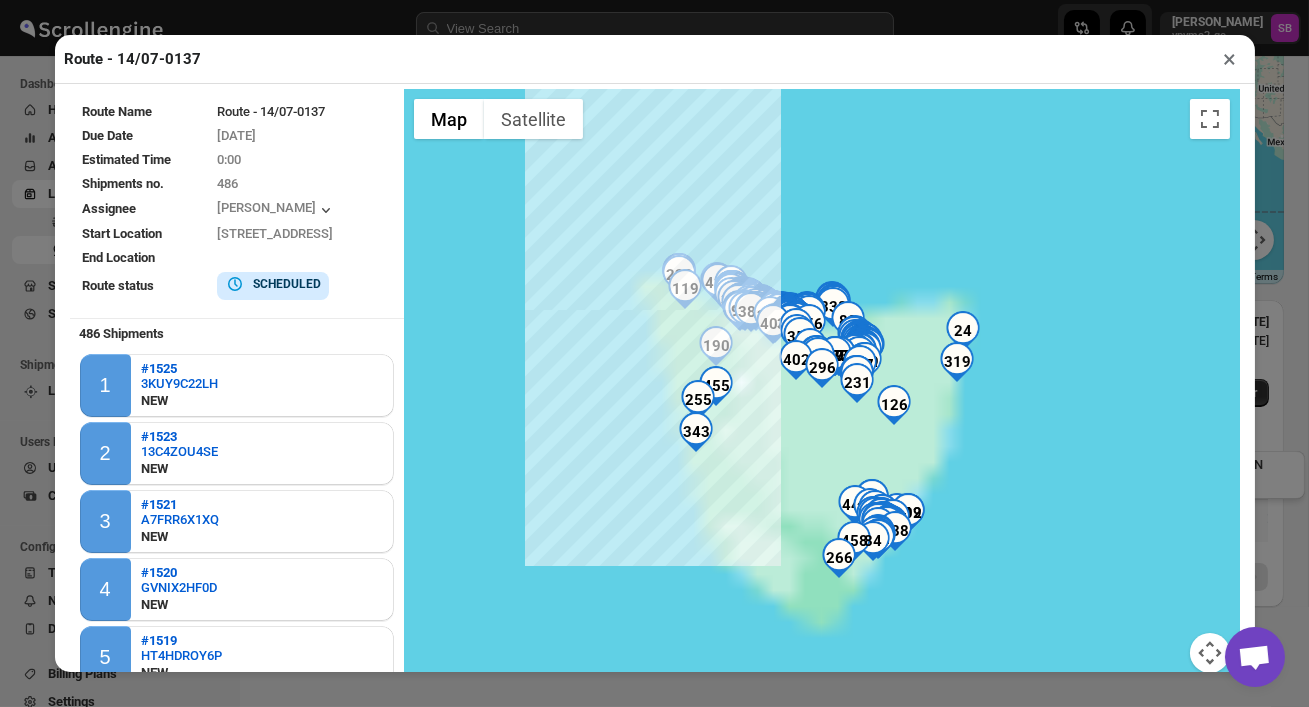 click on "×" at bounding box center (1230, 59) 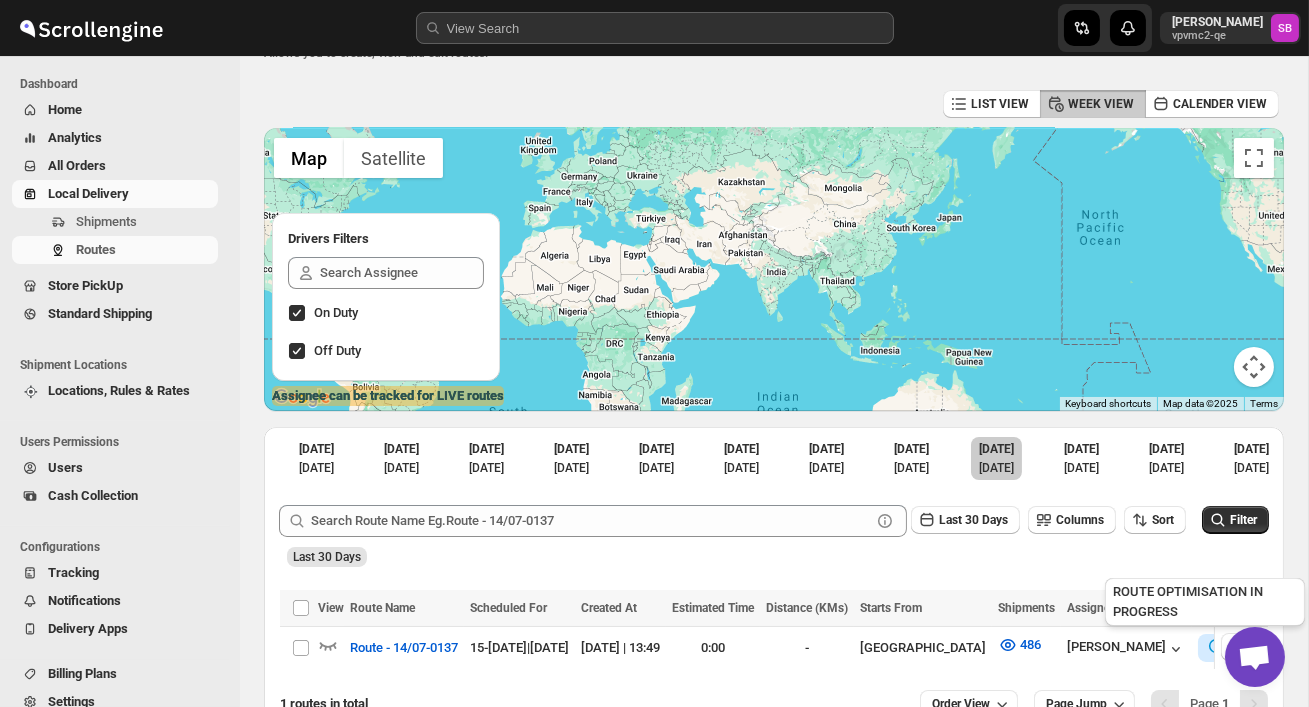 scroll, scrollTop: 0, scrollLeft: 0, axis: both 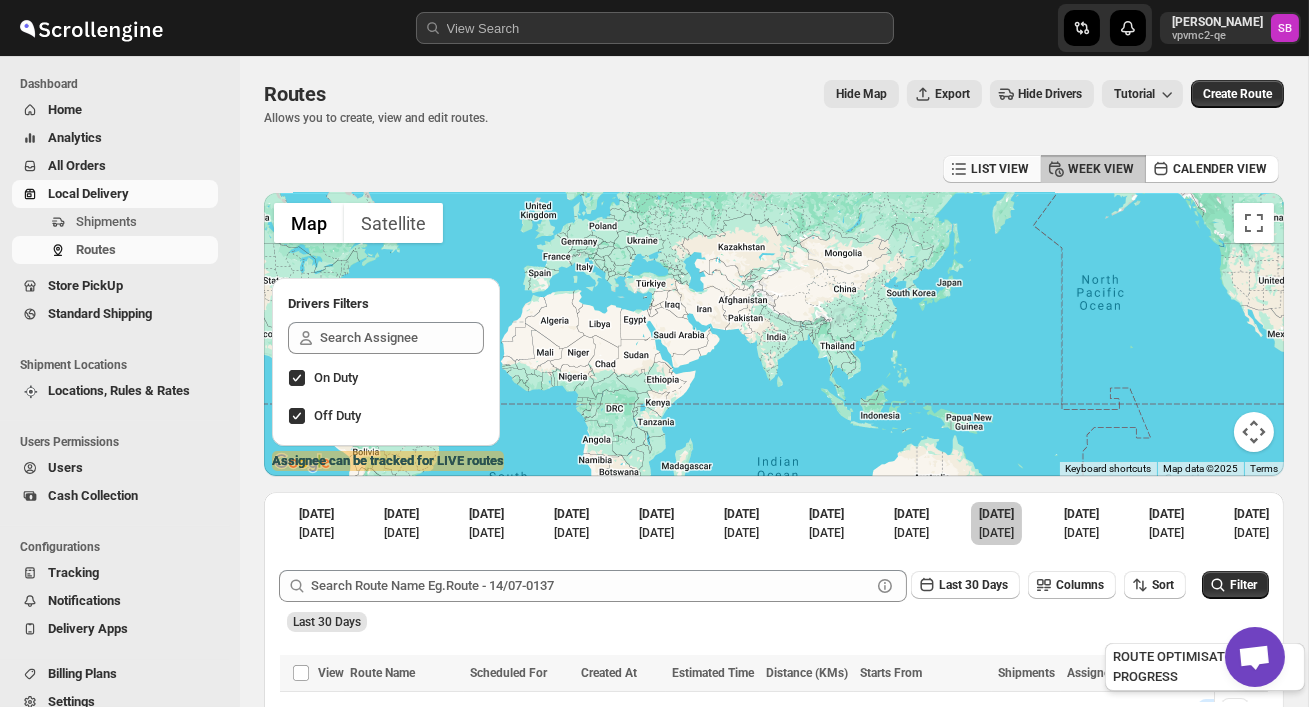 click on "LIST VIEW" at bounding box center [992, 169] 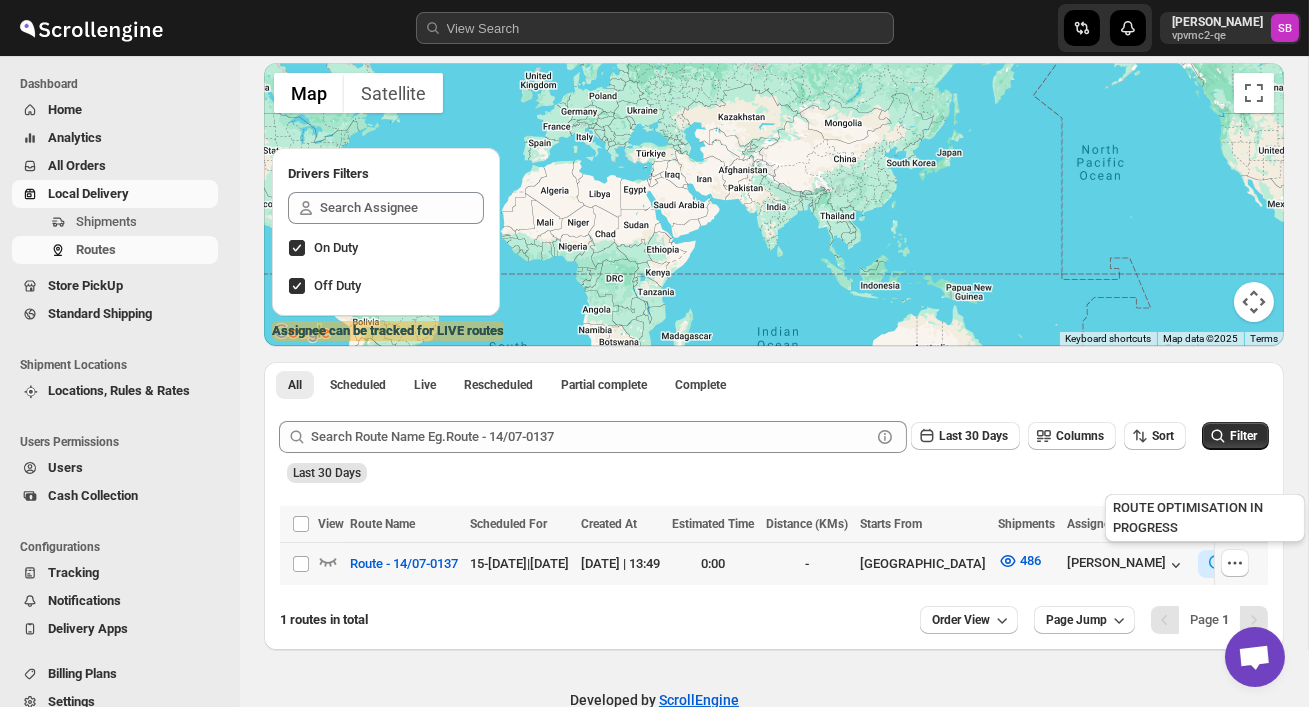 scroll, scrollTop: 138, scrollLeft: 0, axis: vertical 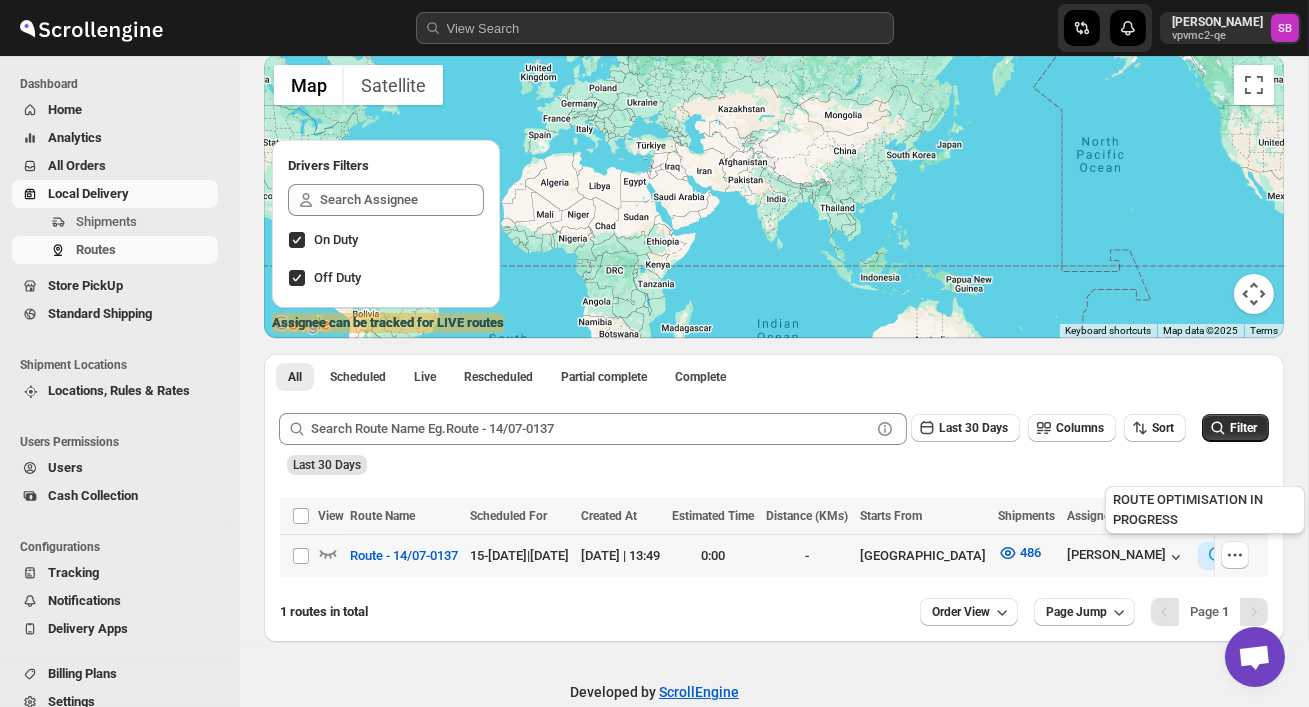 click on "0:00" at bounding box center [713, 556] 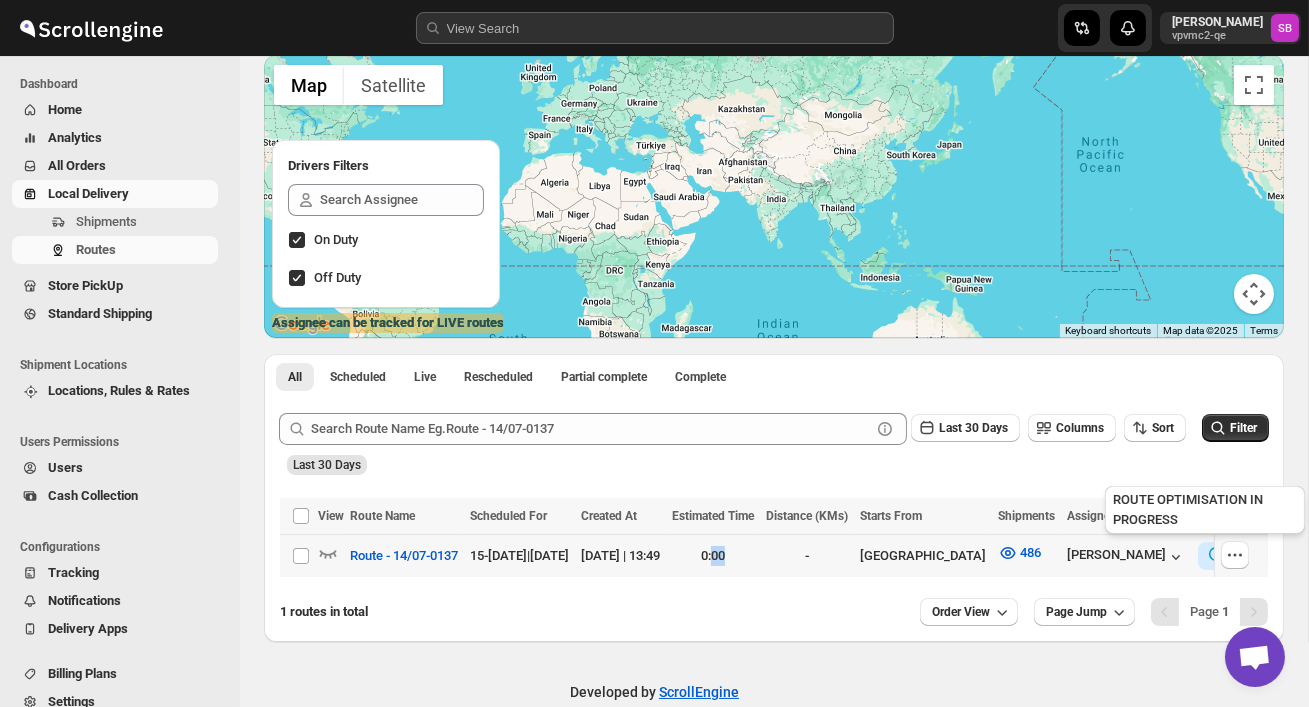 click on "0:00" at bounding box center [713, 556] 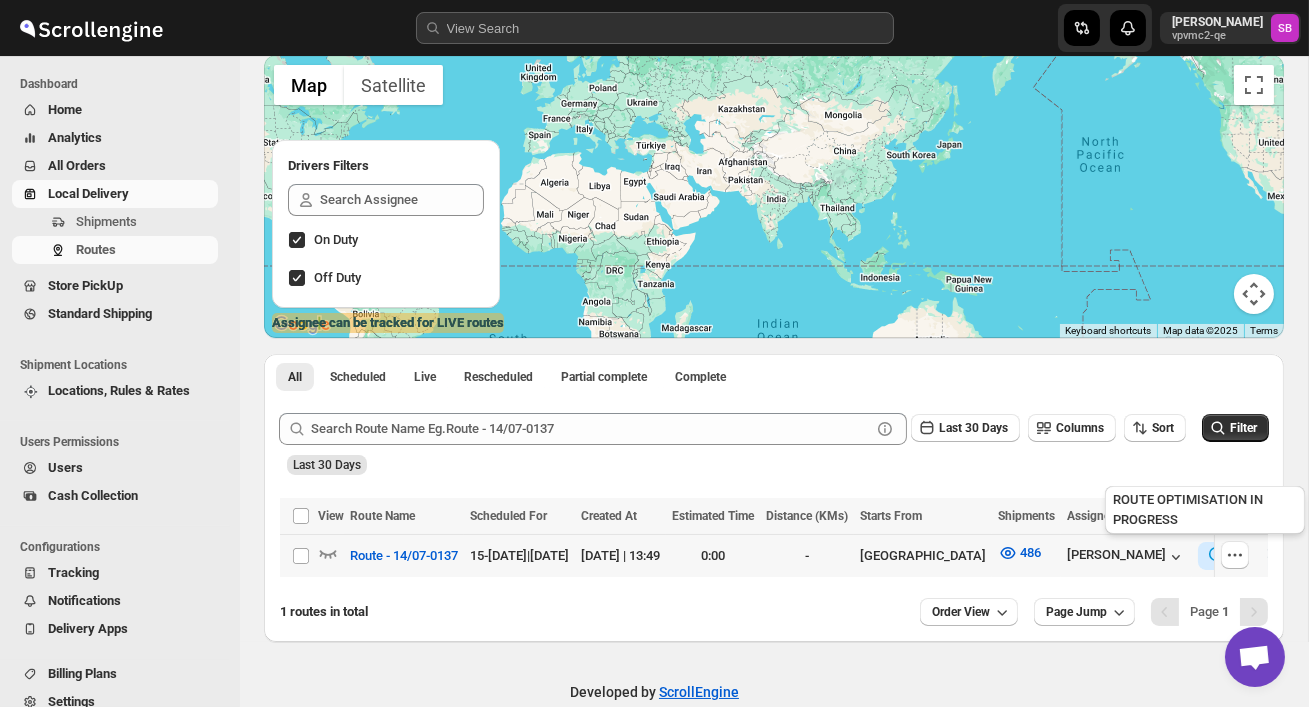 click on "0:00" at bounding box center (713, 556) 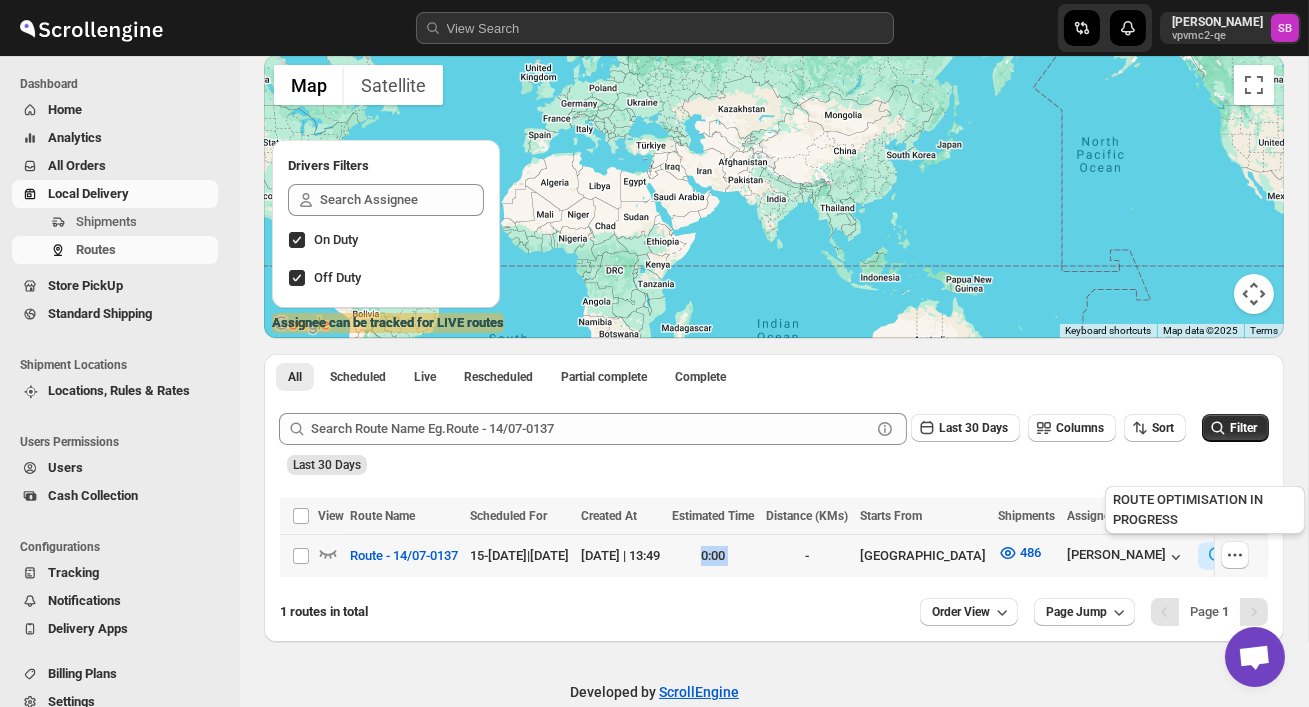 click on "0:00" at bounding box center (713, 556) 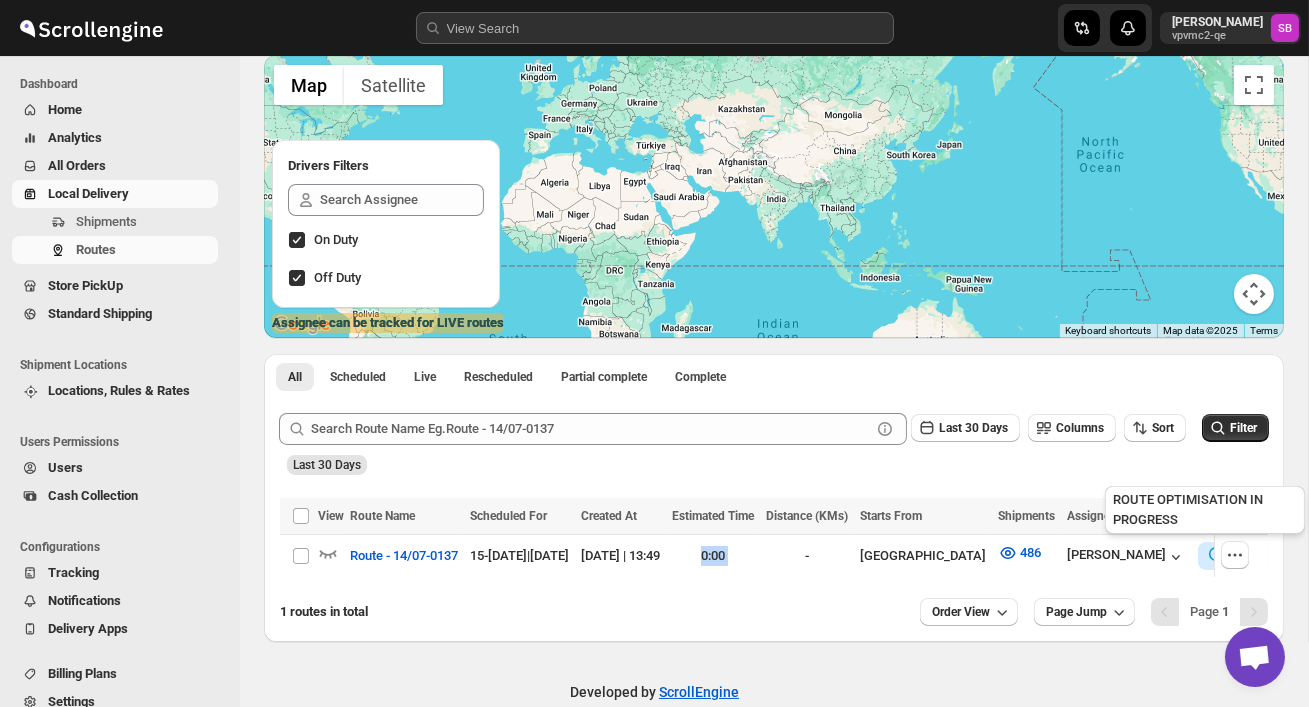 scroll, scrollTop: 0, scrollLeft: 33, axis: horizontal 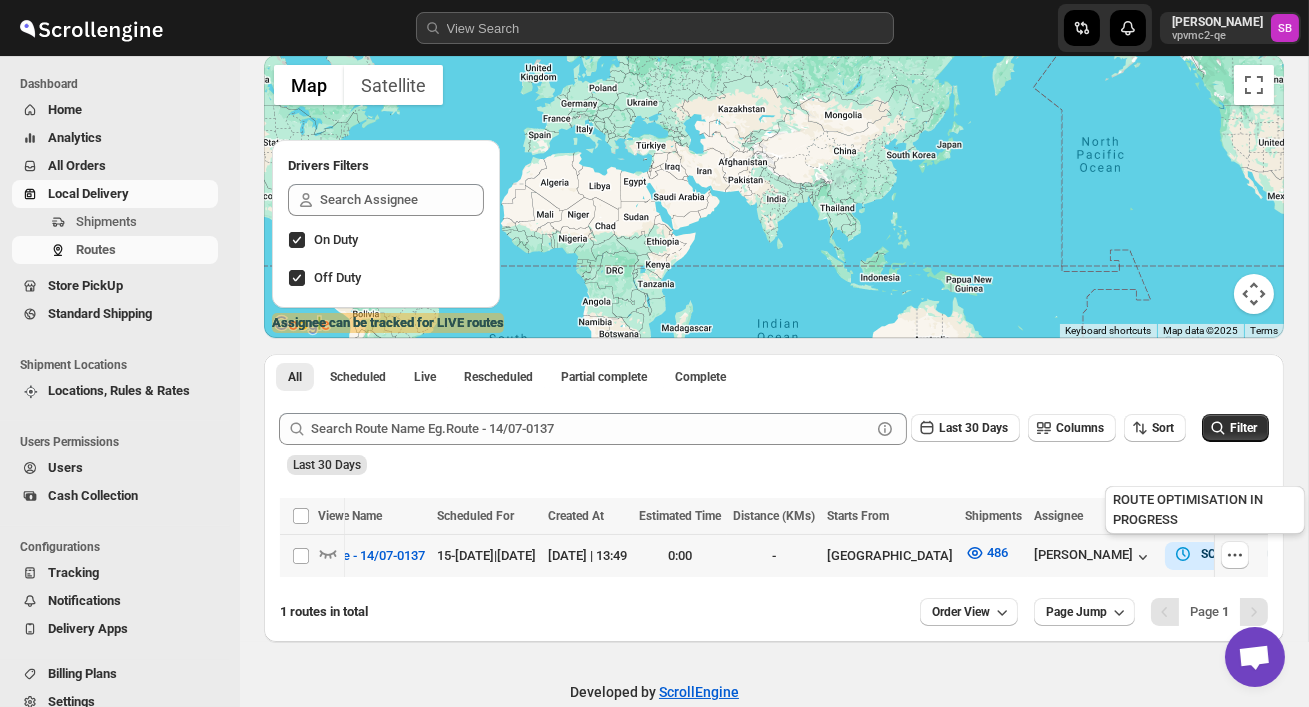 click at bounding box center (1241, 555) 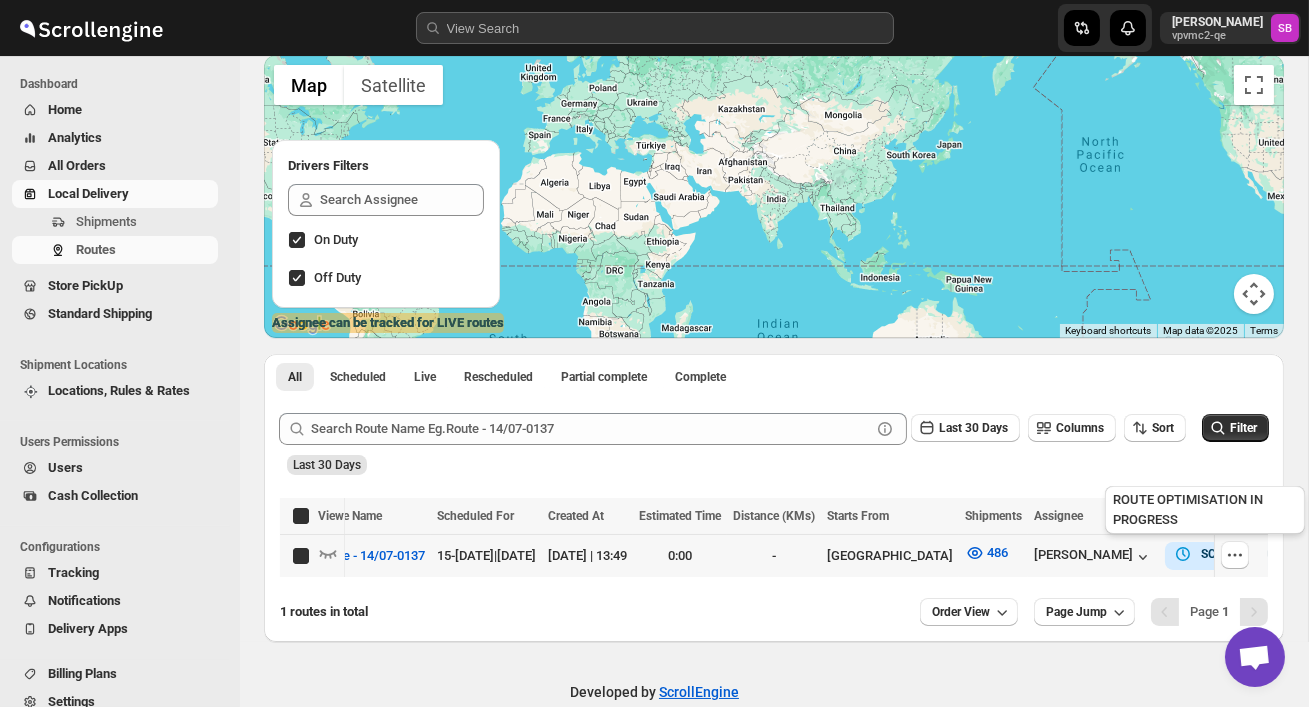 checkbox on "true" 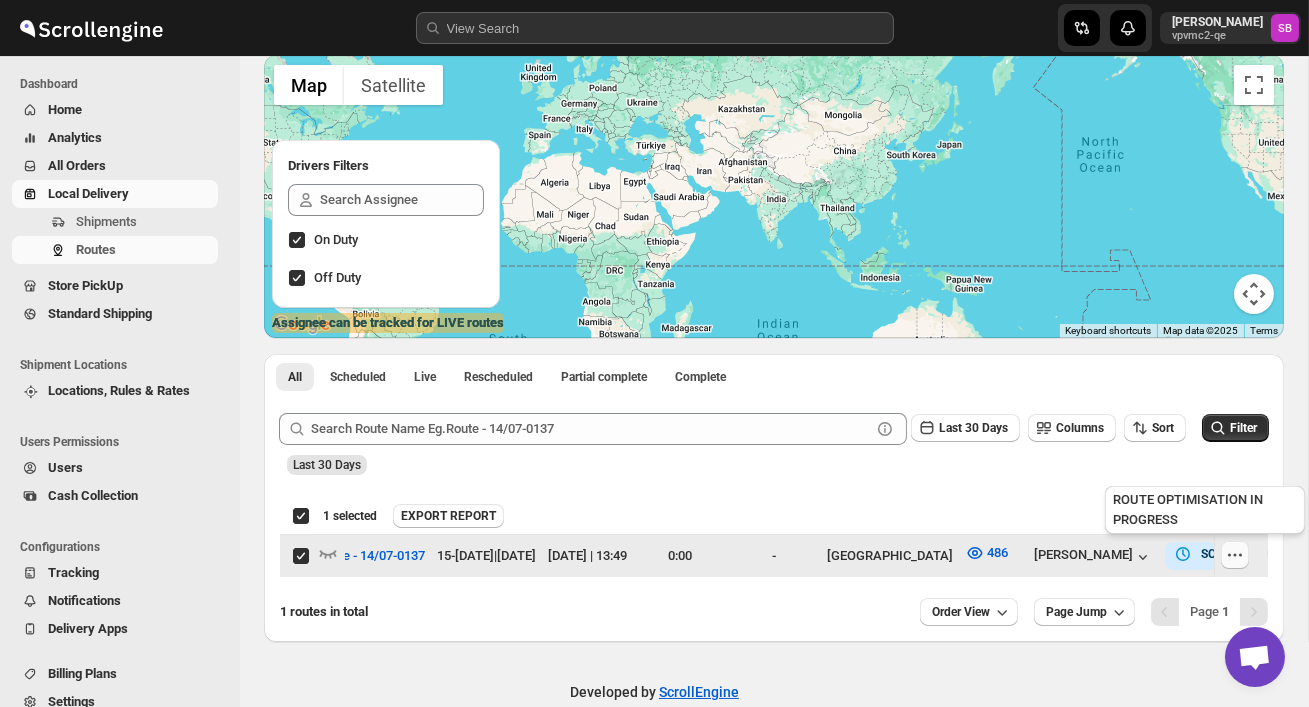 click 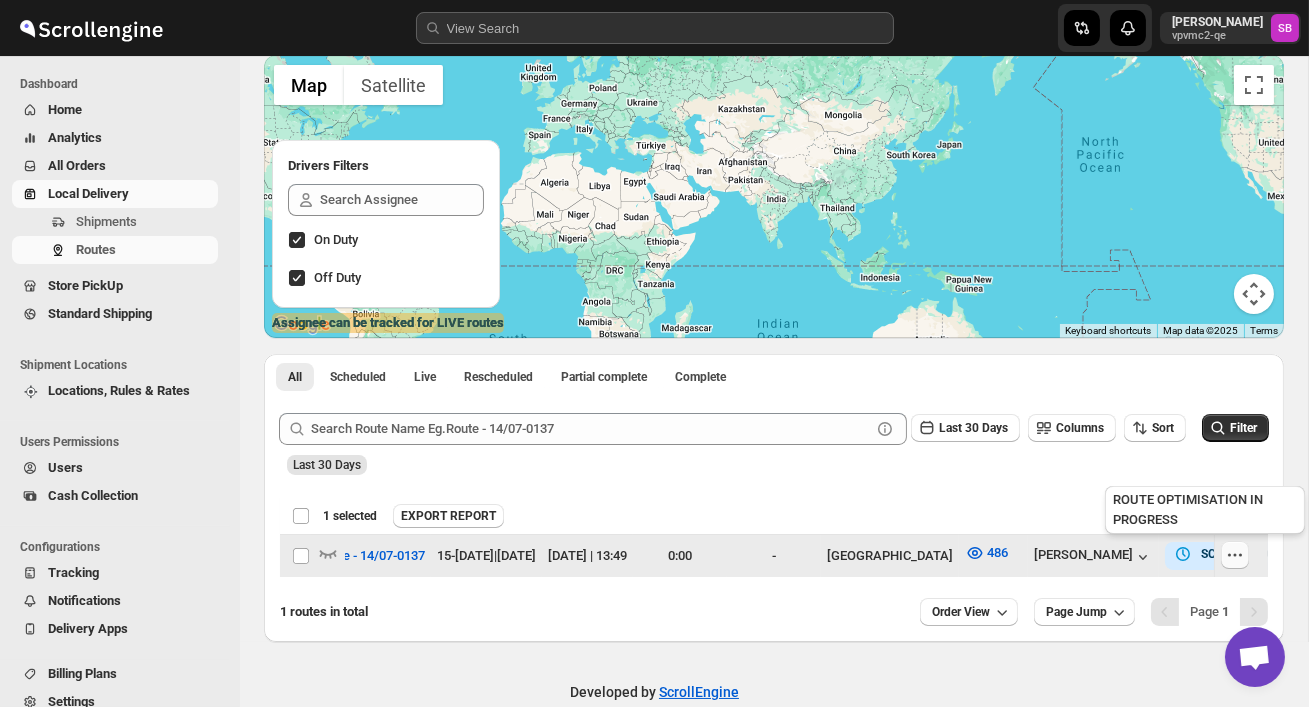 checkbox on "false" 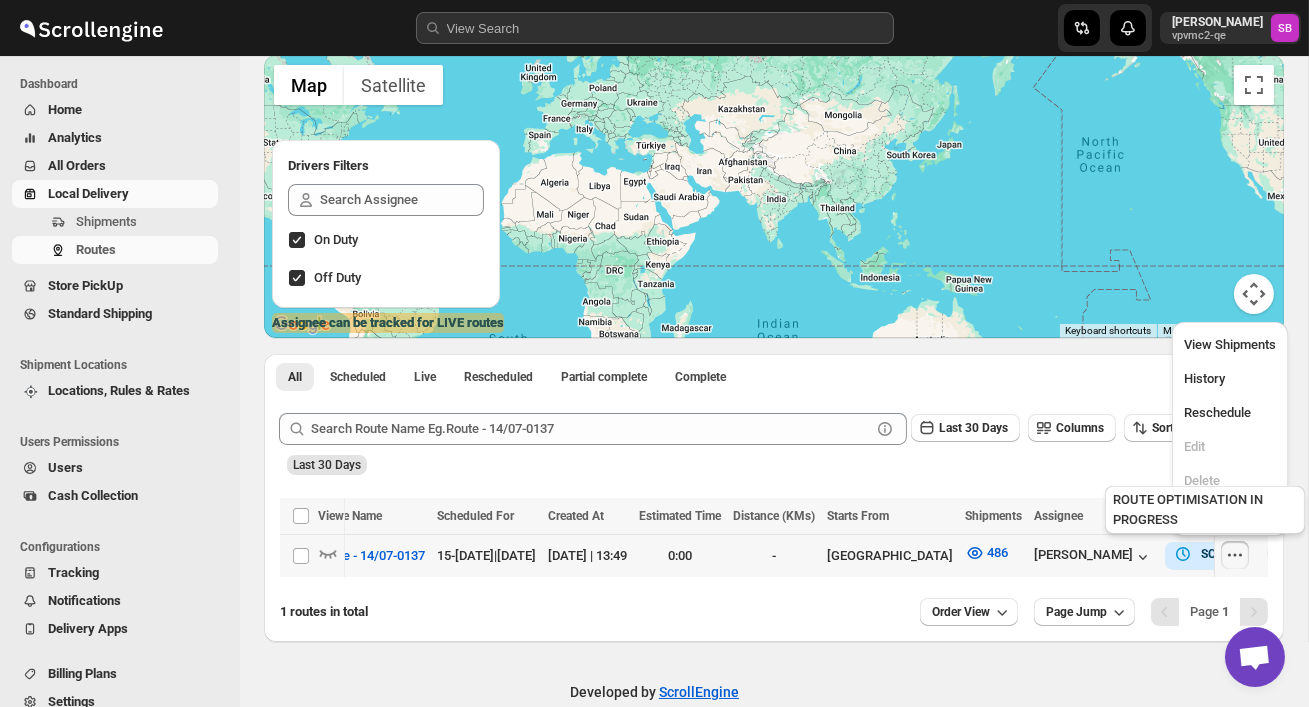 click on "ROUTE OPTIMISATION IN PROGRESS" at bounding box center (1205, 514) 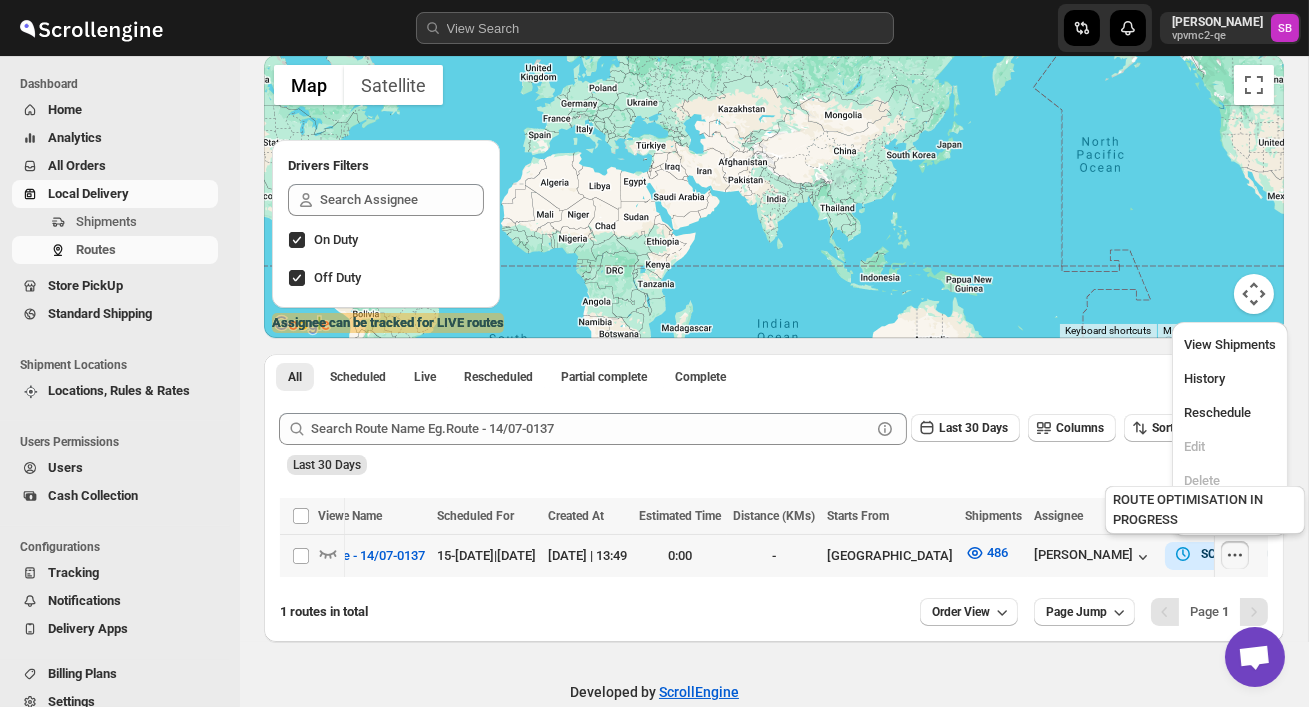 click on "ROUTE OPTIMISATION IN PROGRESS" at bounding box center [1205, 514] 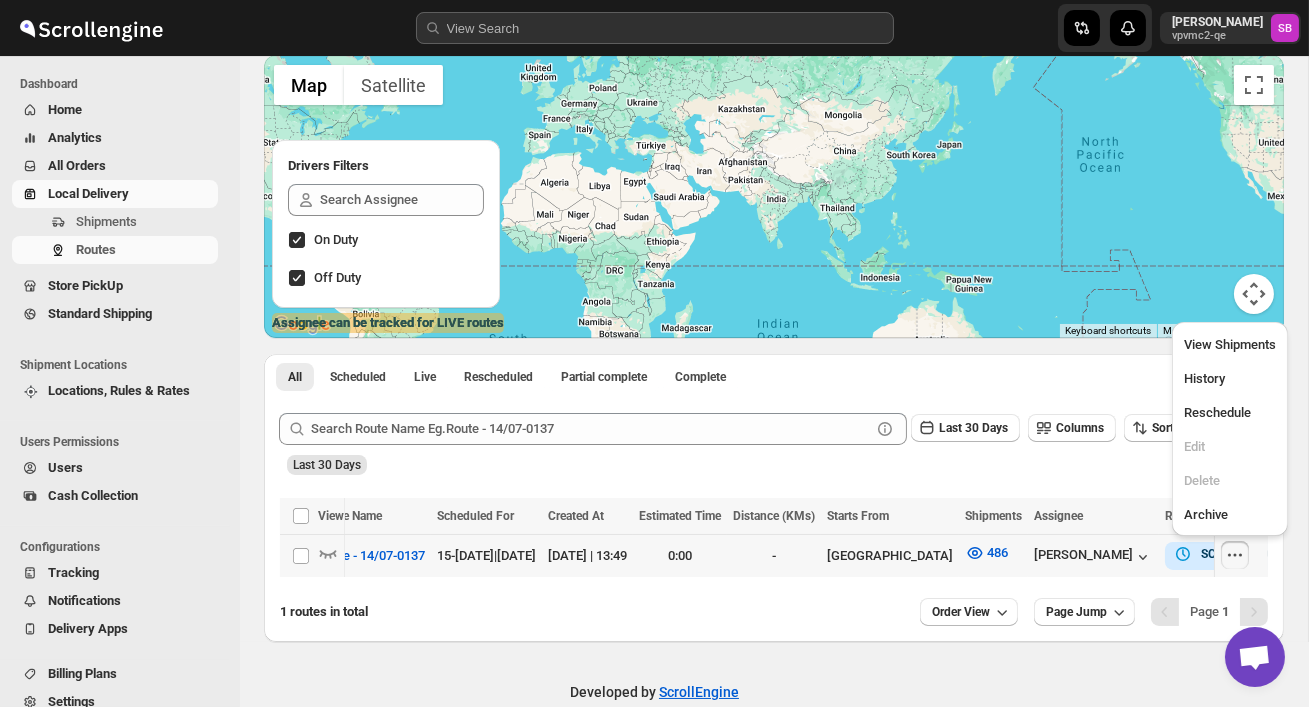 scroll, scrollTop: 0, scrollLeft: 257, axis: horizontal 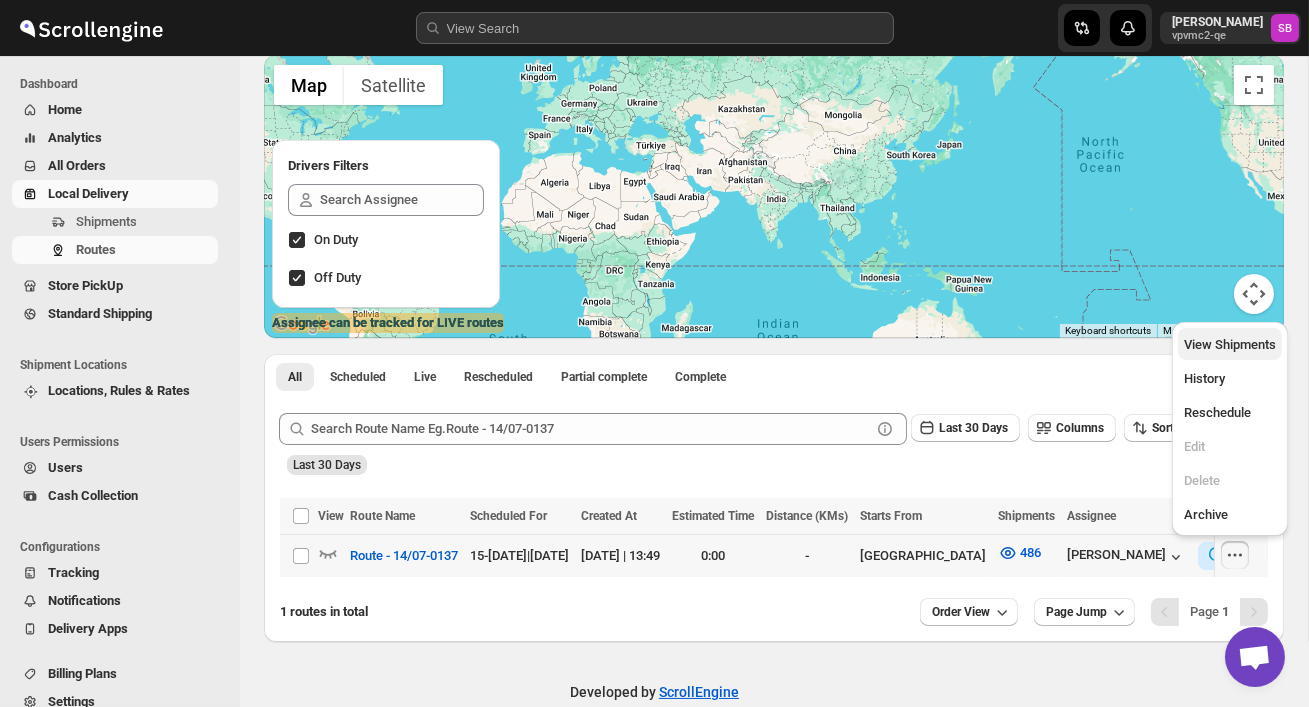 click on "View Shipments" at bounding box center (1230, 344) 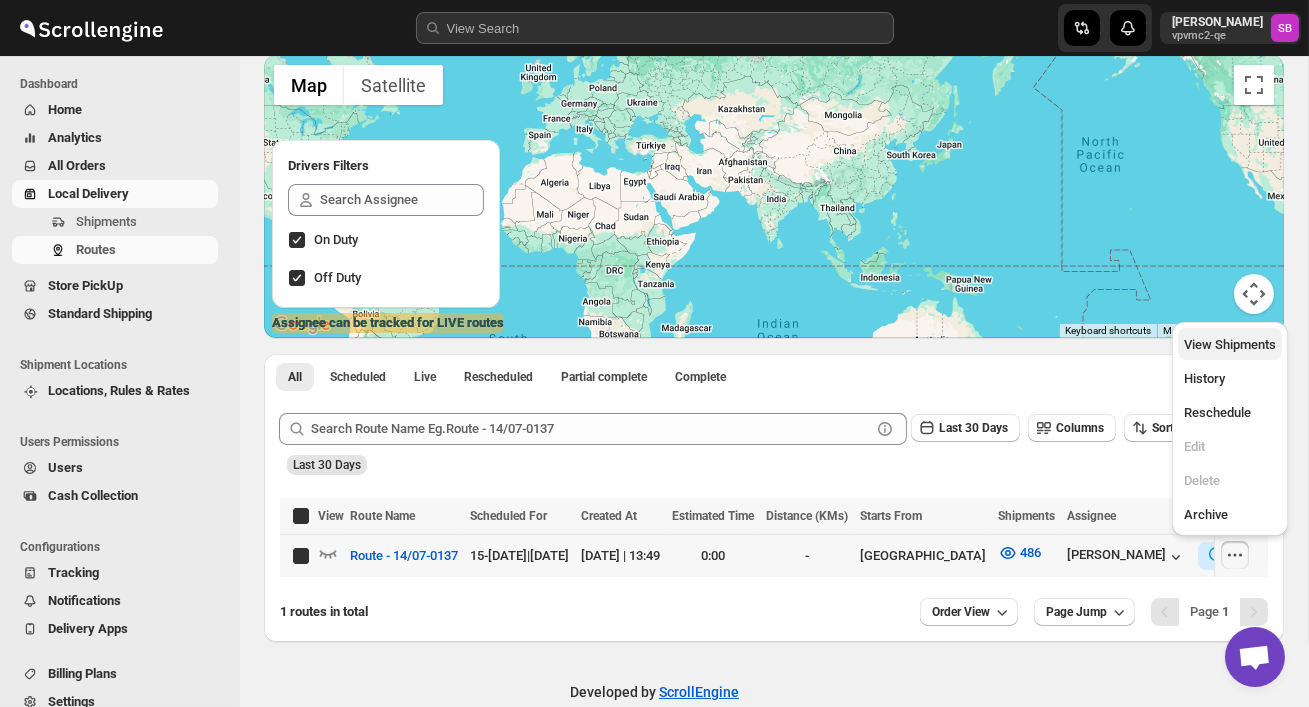 checkbox on "true" 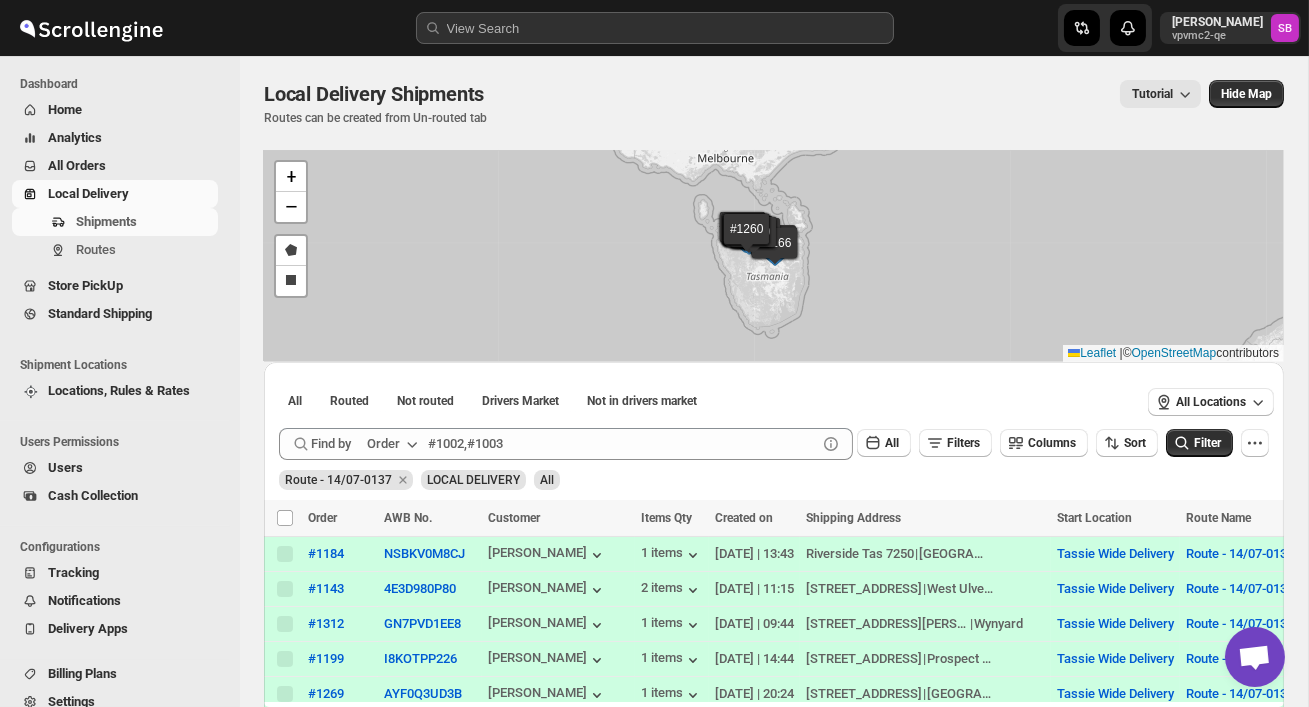 scroll, scrollTop: 0, scrollLeft: 0, axis: both 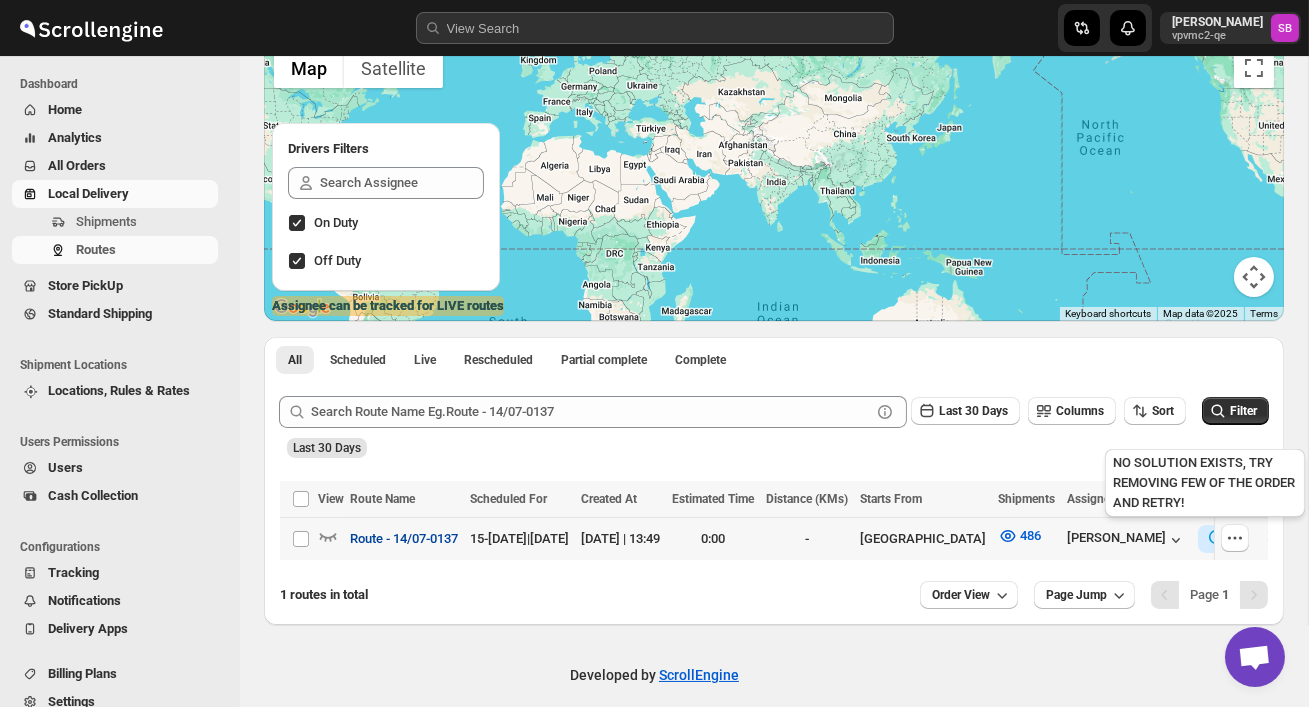 click on "Route - 14/07-0137" at bounding box center (404, 539) 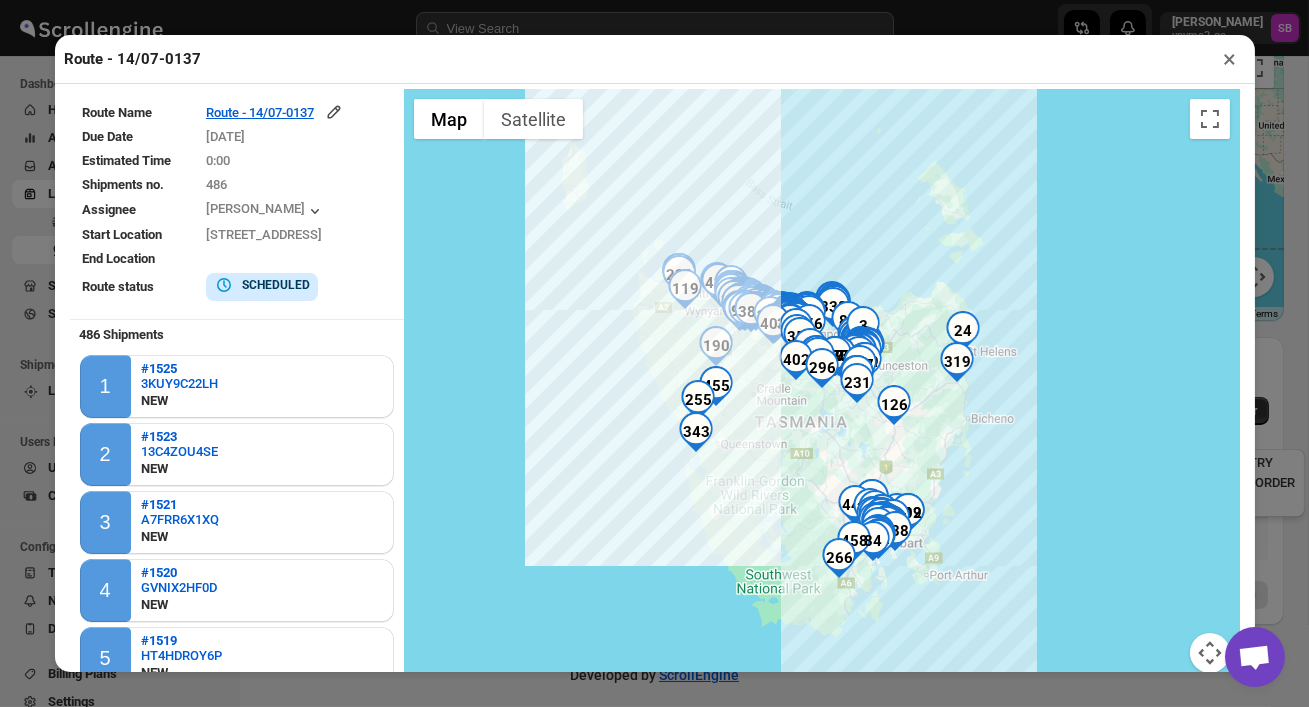 click at bounding box center [848, 321] 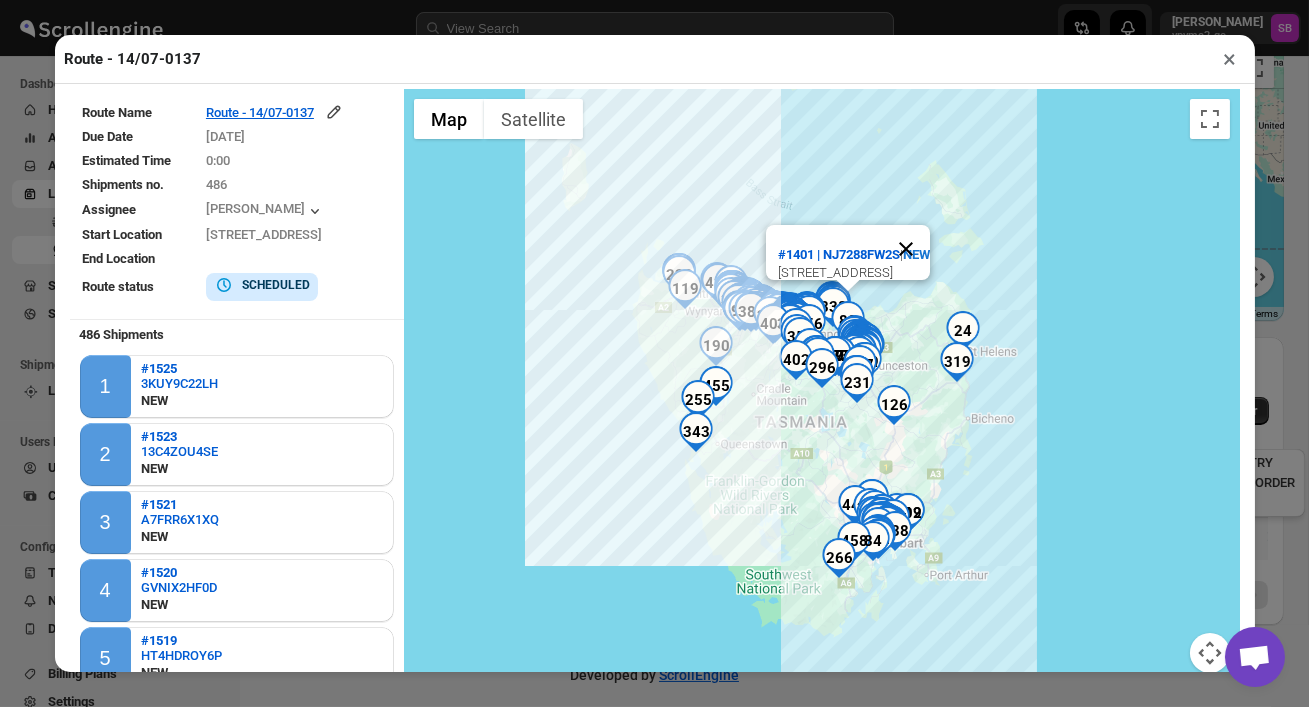 click at bounding box center (906, 249) 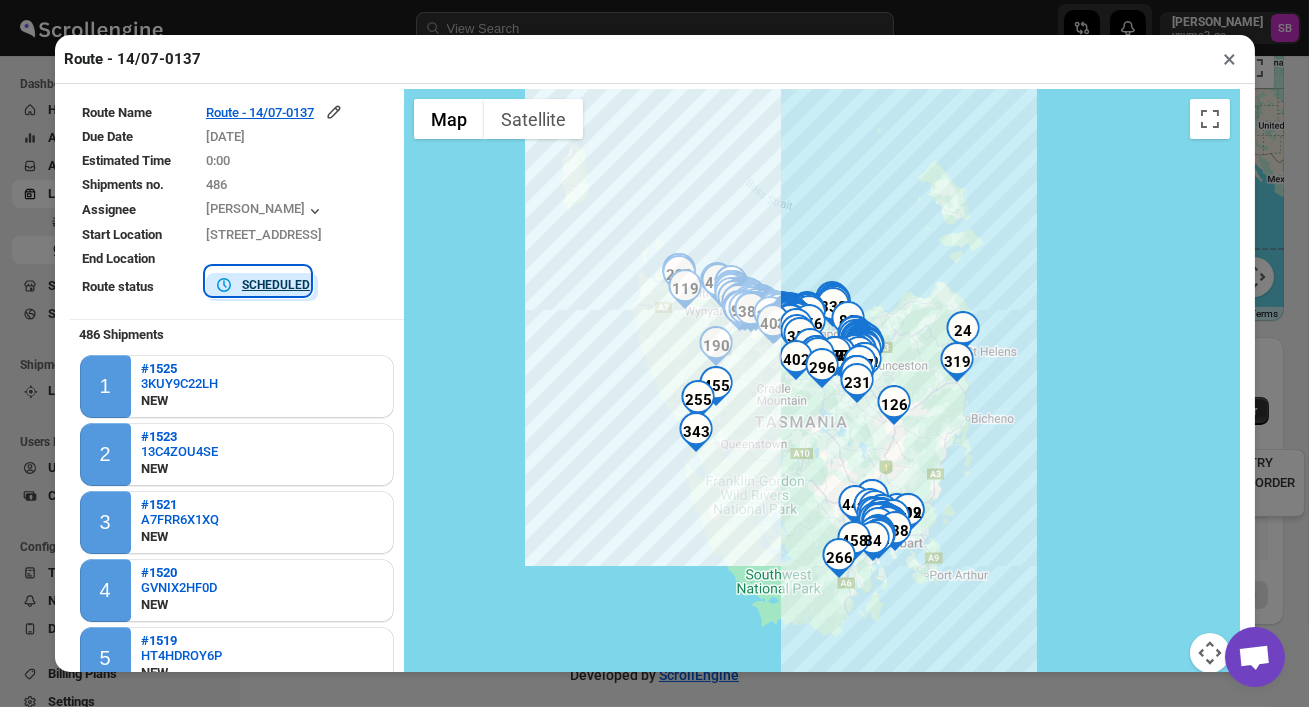 click on "SCHEDULED" at bounding box center (276, 285) 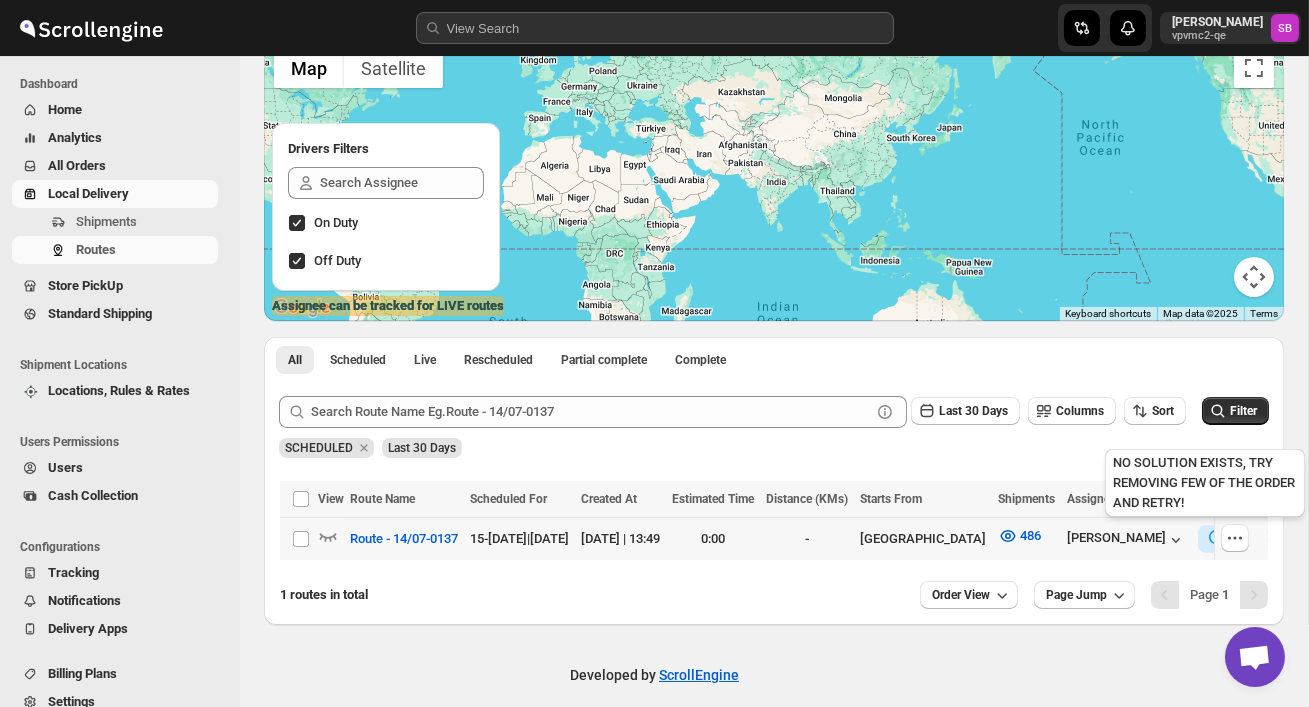 scroll, scrollTop: 0, scrollLeft: 0, axis: both 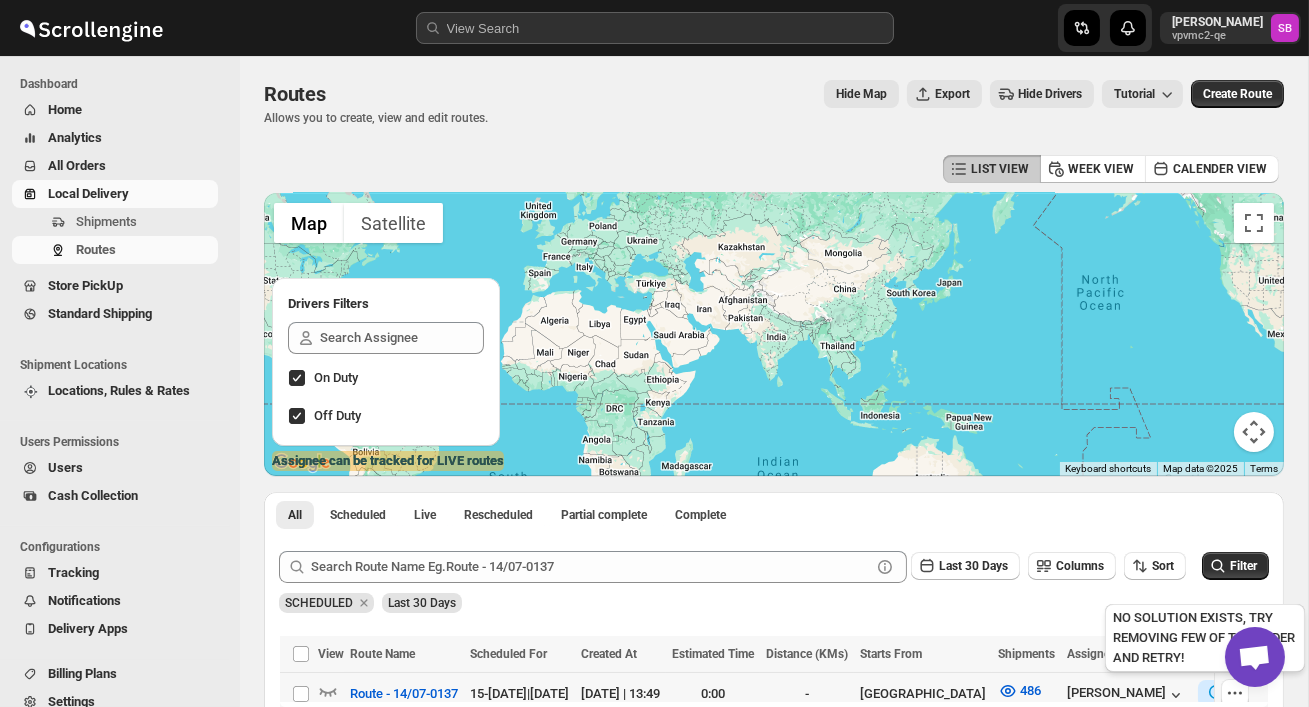click on "Tutorial" at bounding box center [1134, 94] 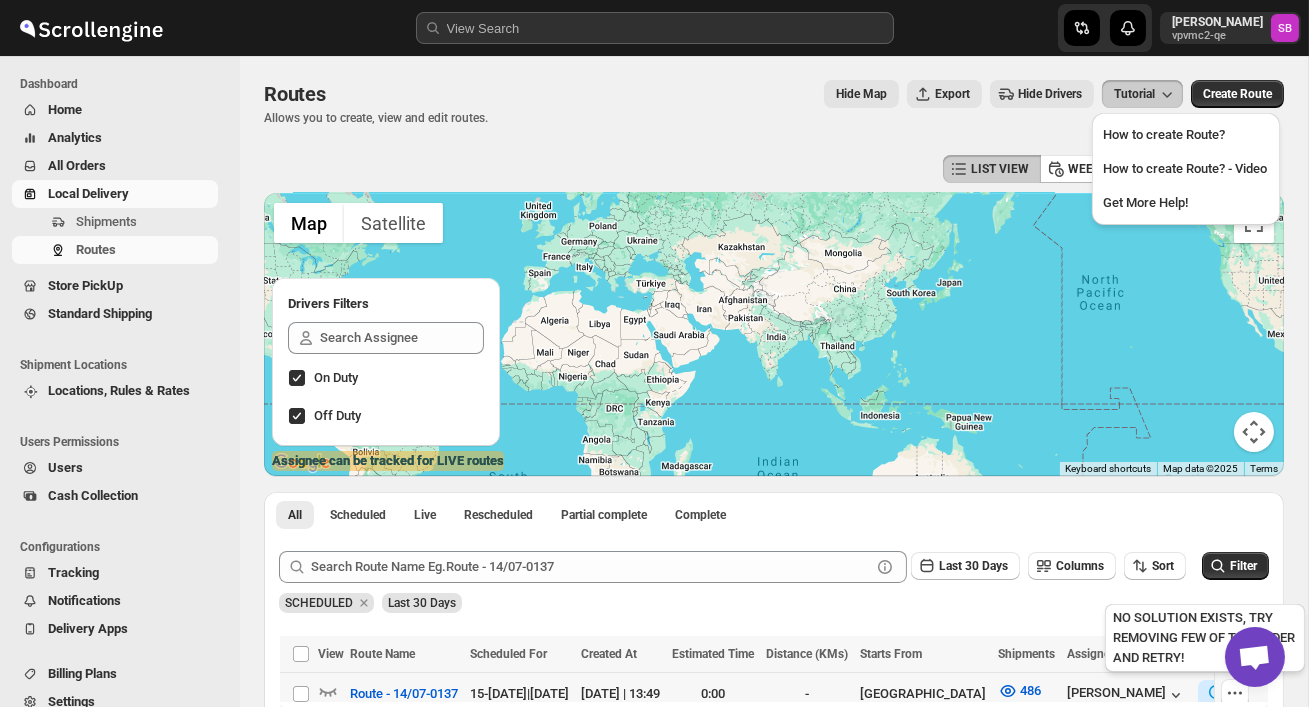 click on "Routes Allows you to create, view and edit routes. Hide Map Export Hide Drivers Tutorial More actions Hide Map Export Hide Drivers Tutorial Create Route" at bounding box center (774, 103) 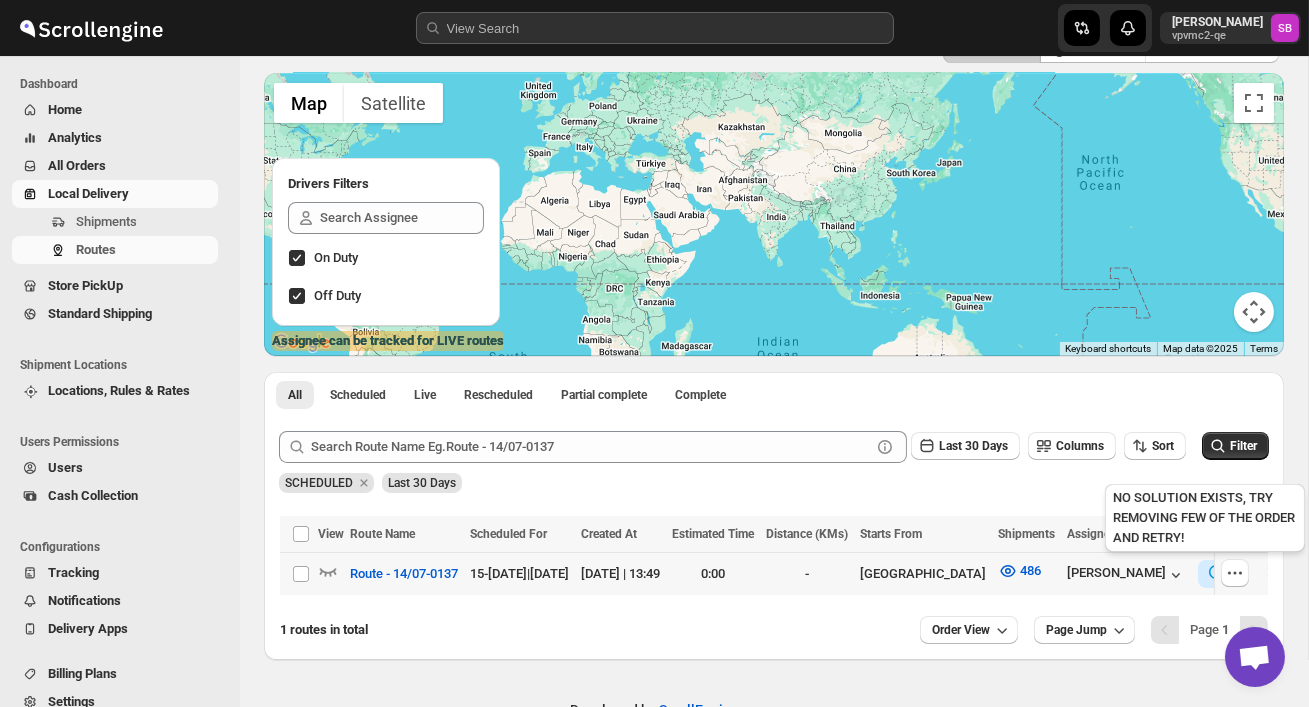 scroll, scrollTop: 179, scrollLeft: 0, axis: vertical 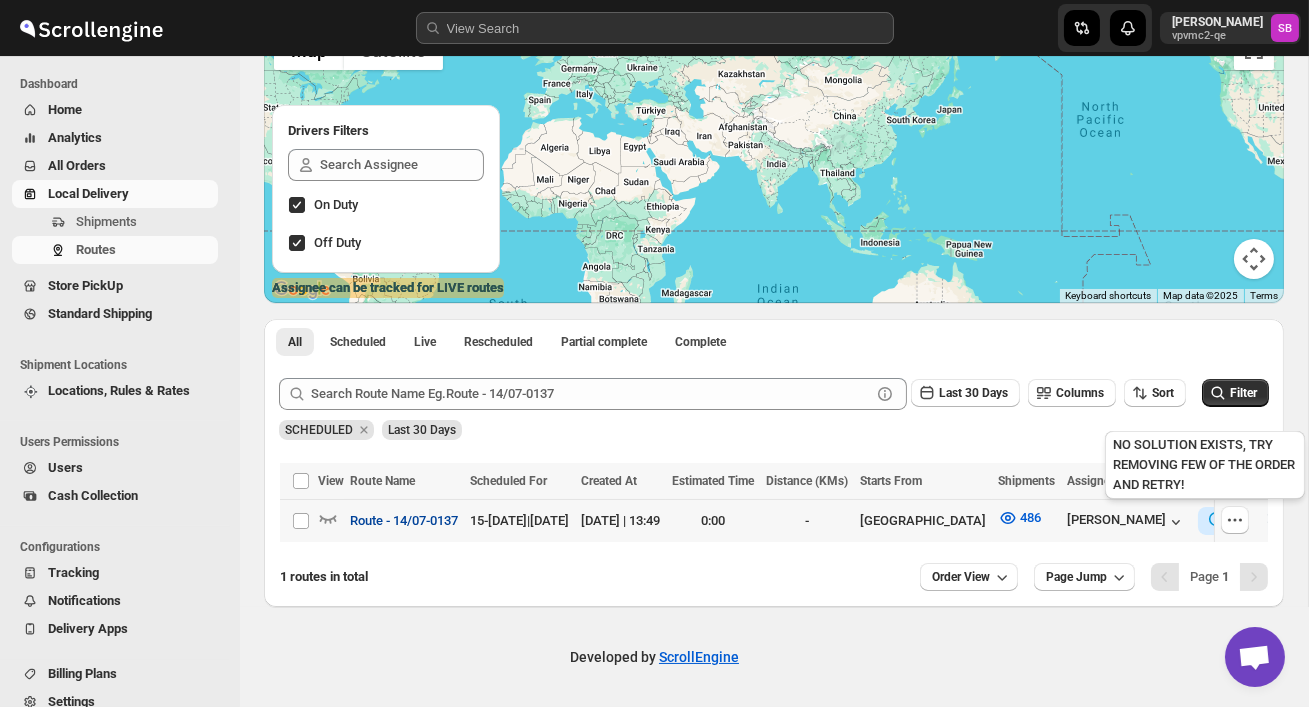 click on "Route - 14/07-0137" at bounding box center [404, 521] 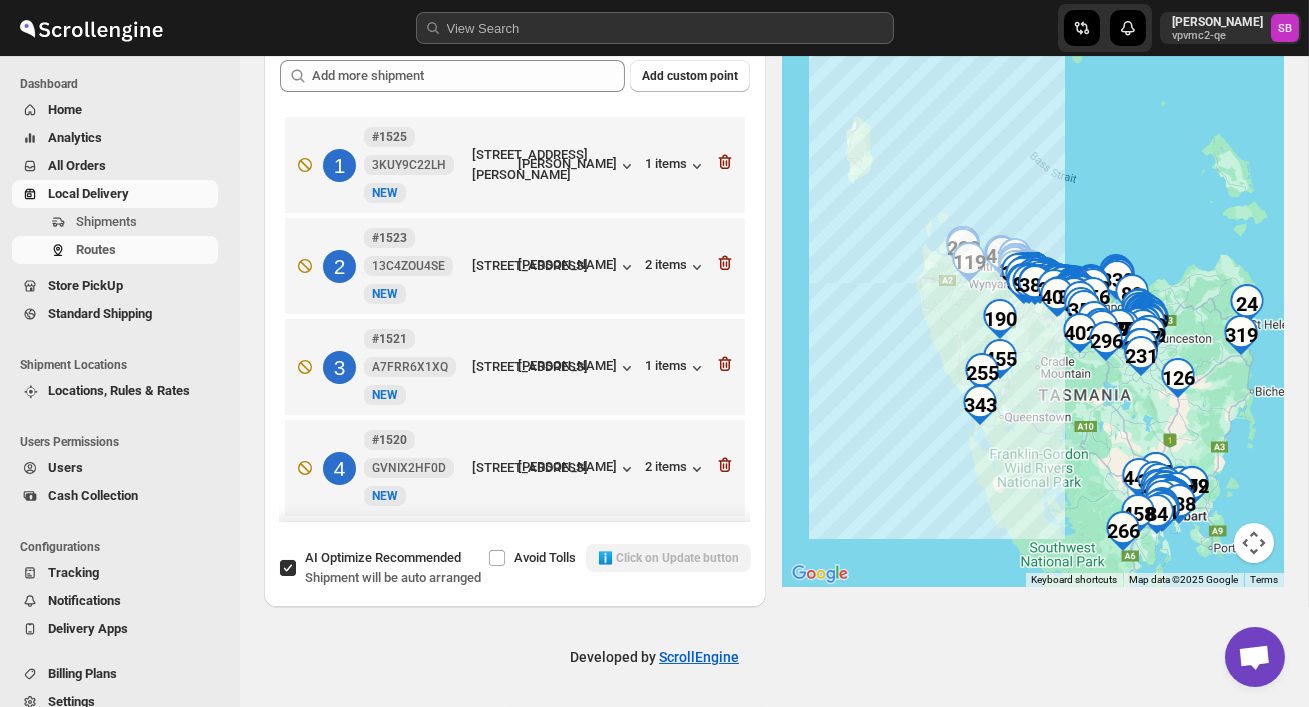 scroll, scrollTop: 170, scrollLeft: 0, axis: vertical 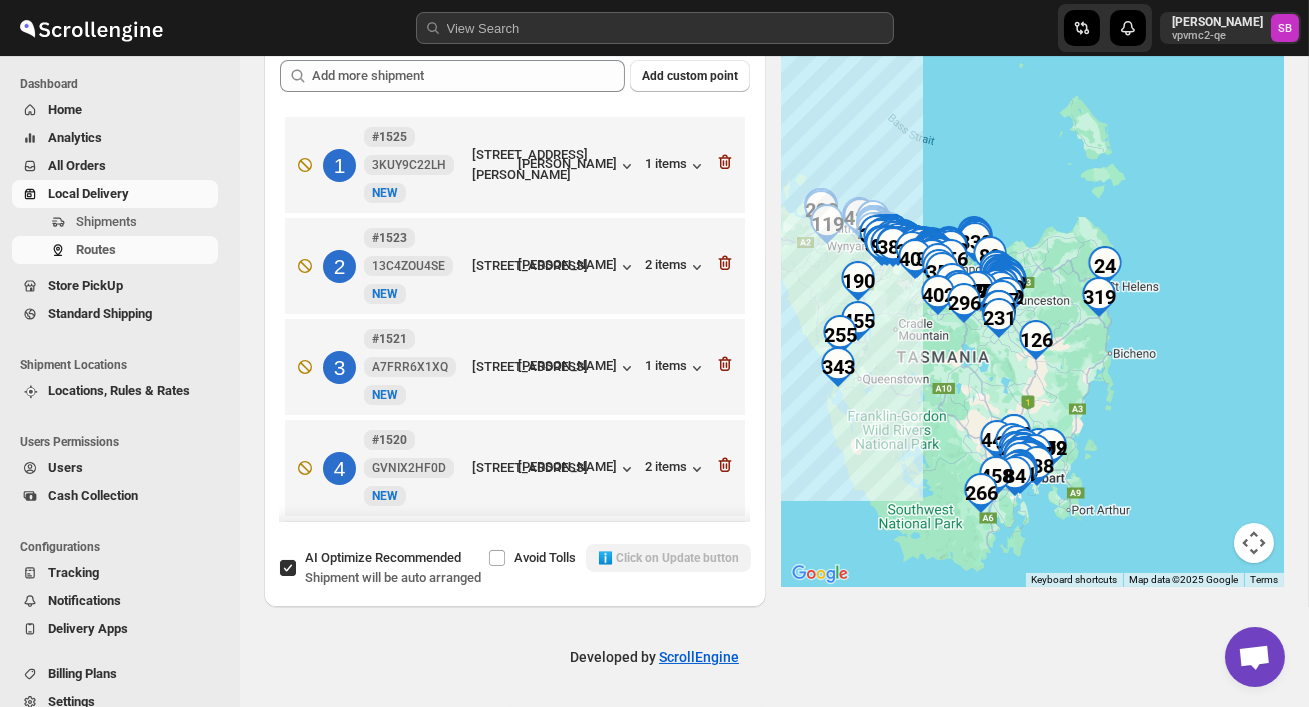 drag, startPoint x: 1166, startPoint y: 440, endPoint x: 1016, endPoint y: 399, distance: 155.50241 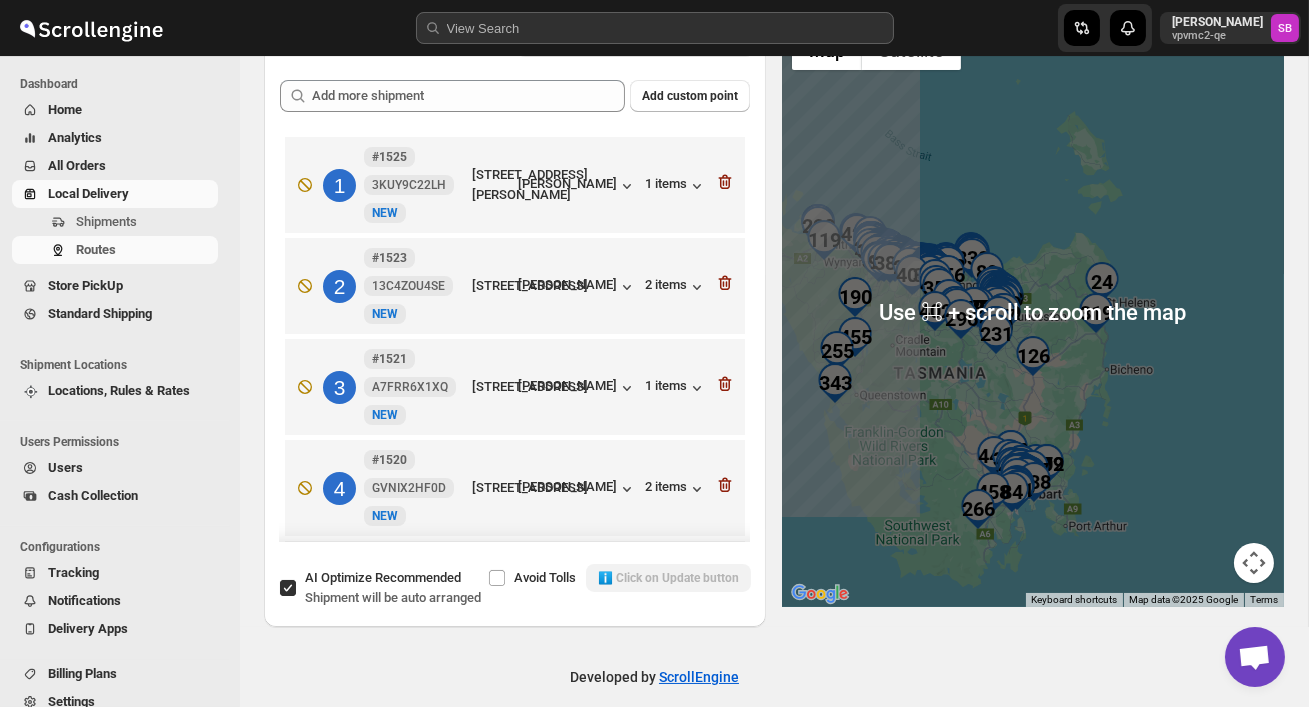 scroll, scrollTop: 0, scrollLeft: 0, axis: both 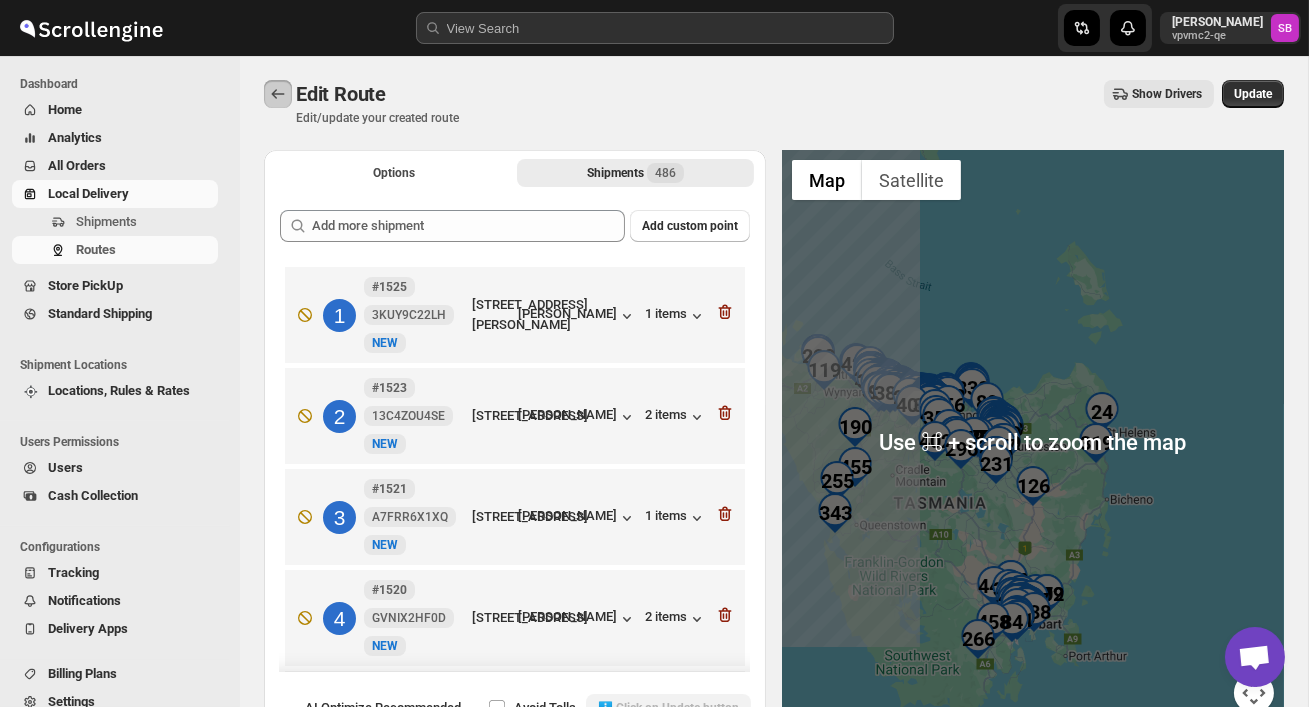 click 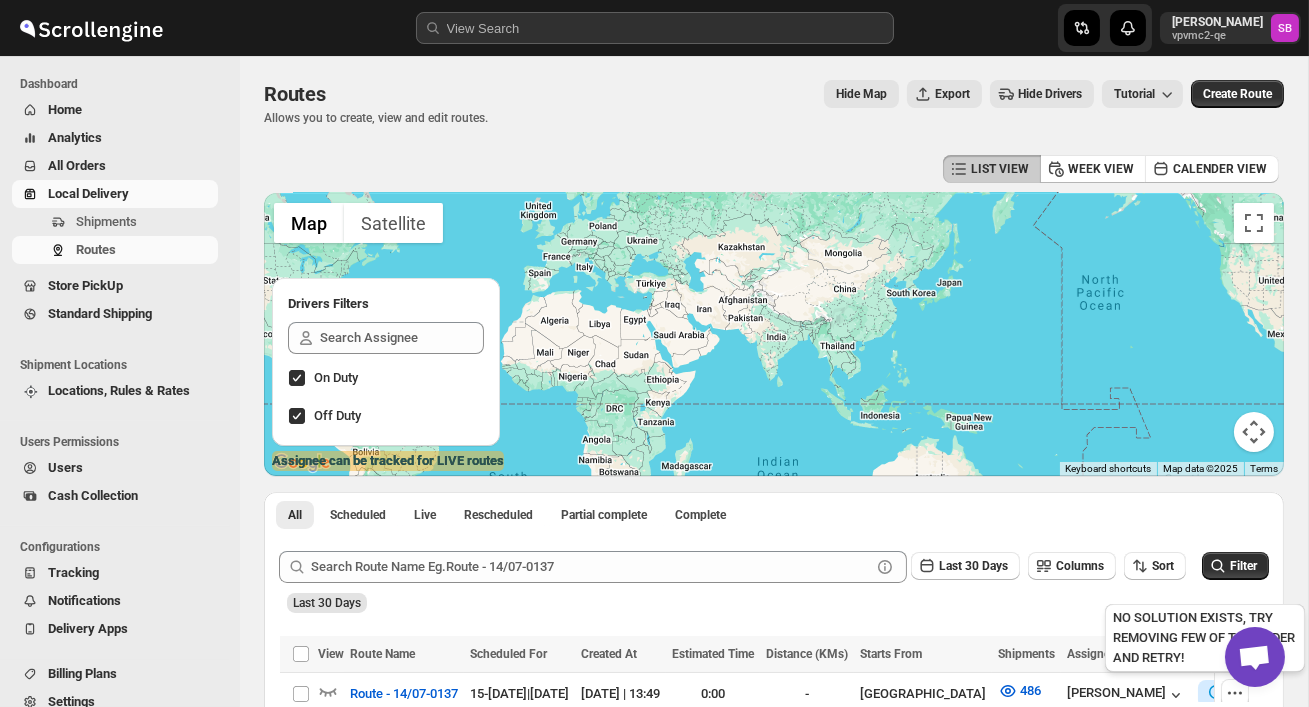 scroll, scrollTop: 179, scrollLeft: 0, axis: vertical 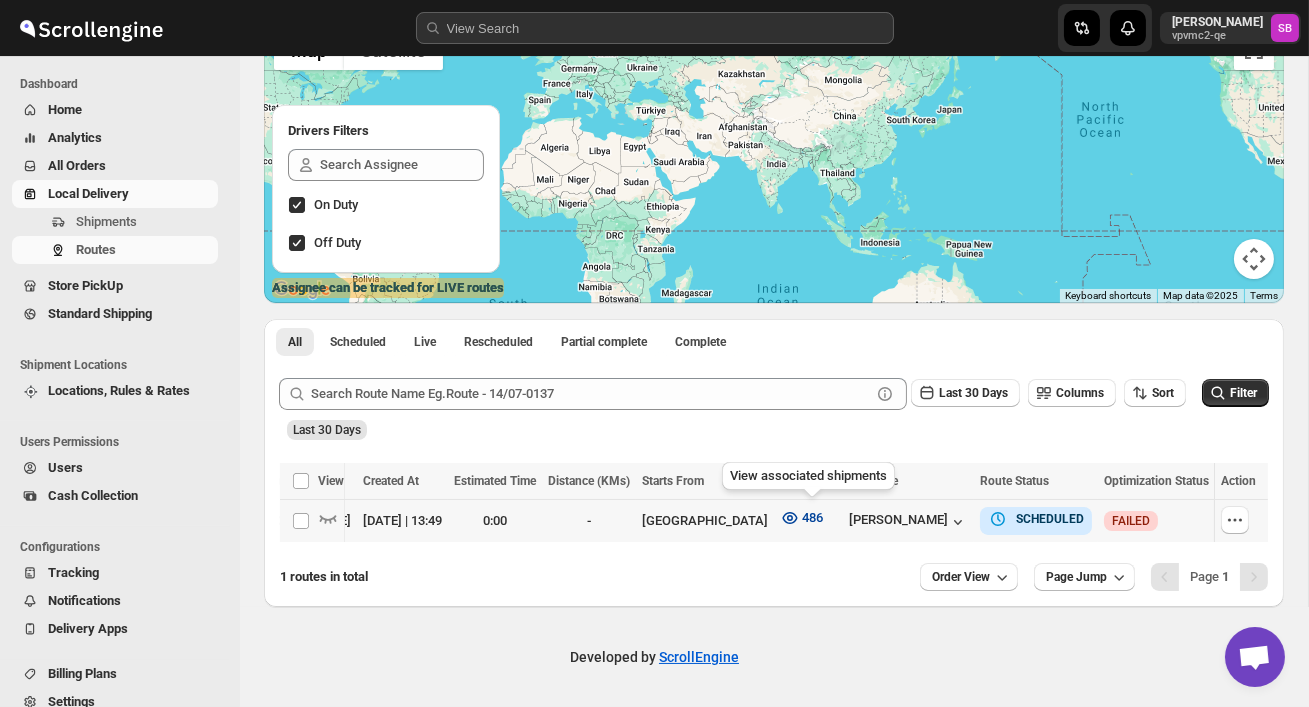 click on "486" at bounding box center (801, 518) 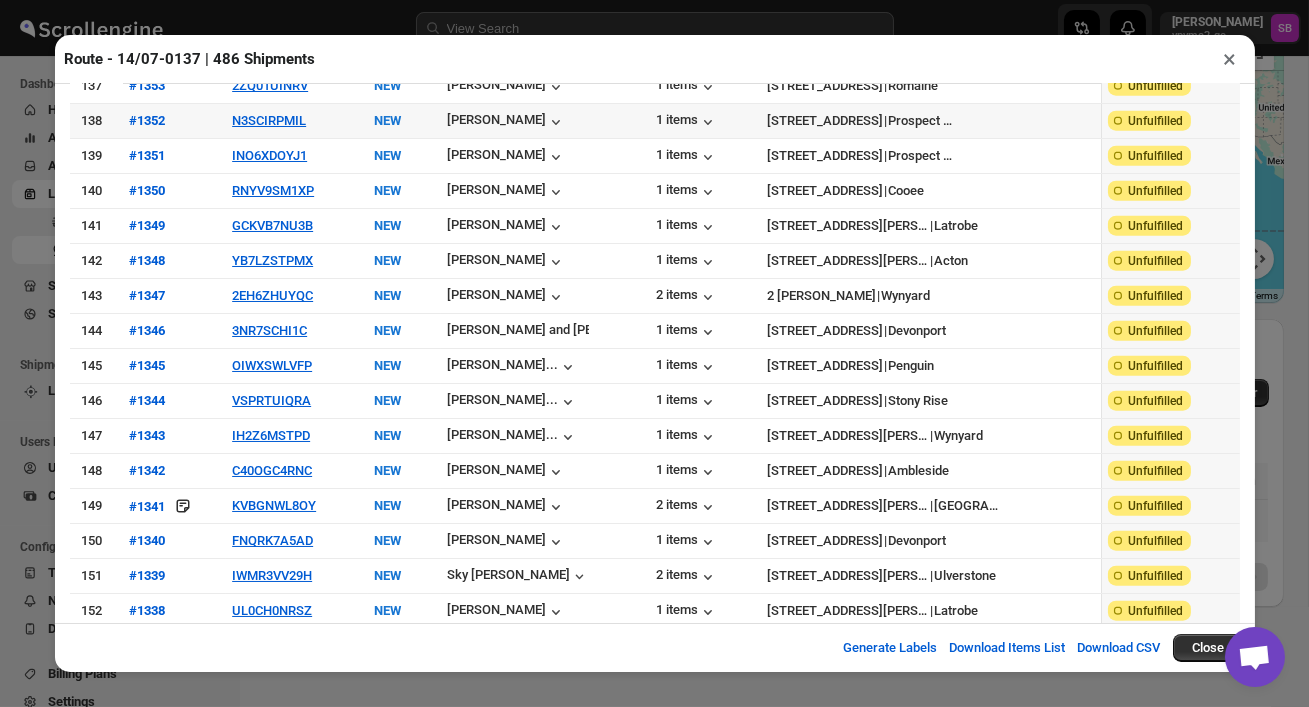 scroll, scrollTop: 5661, scrollLeft: 0, axis: vertical 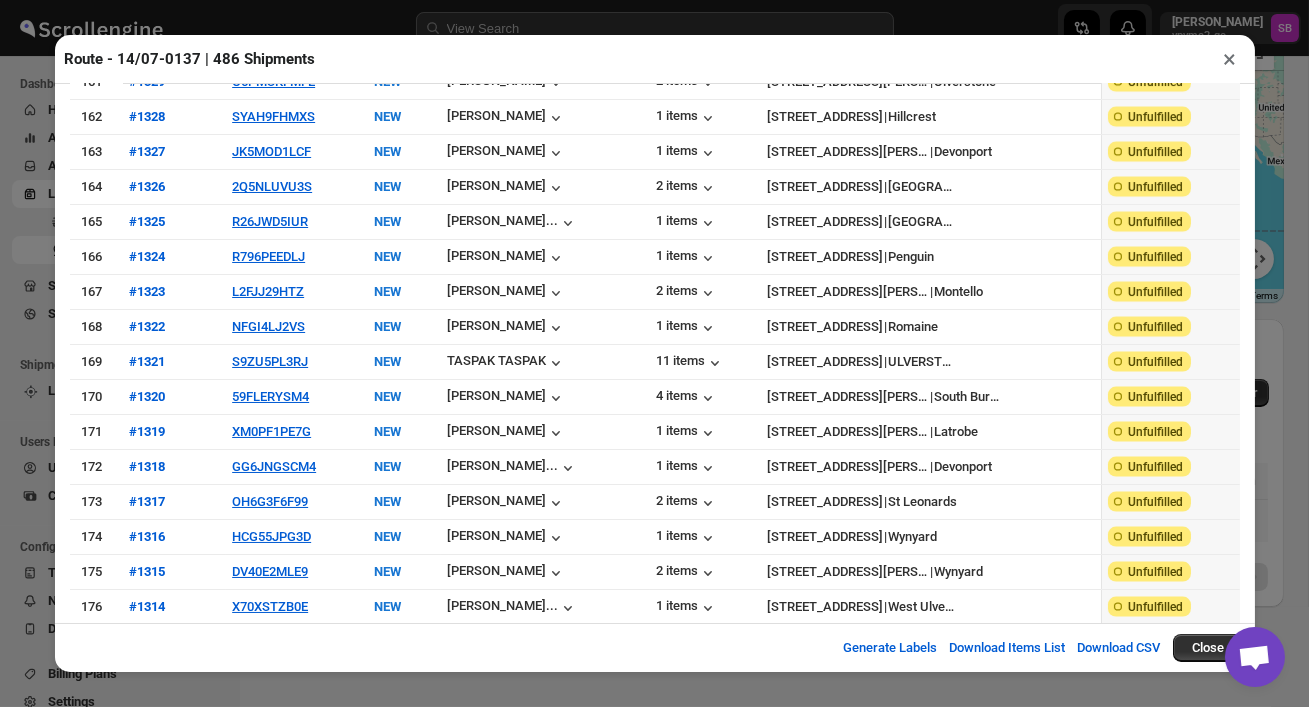 click on "×" 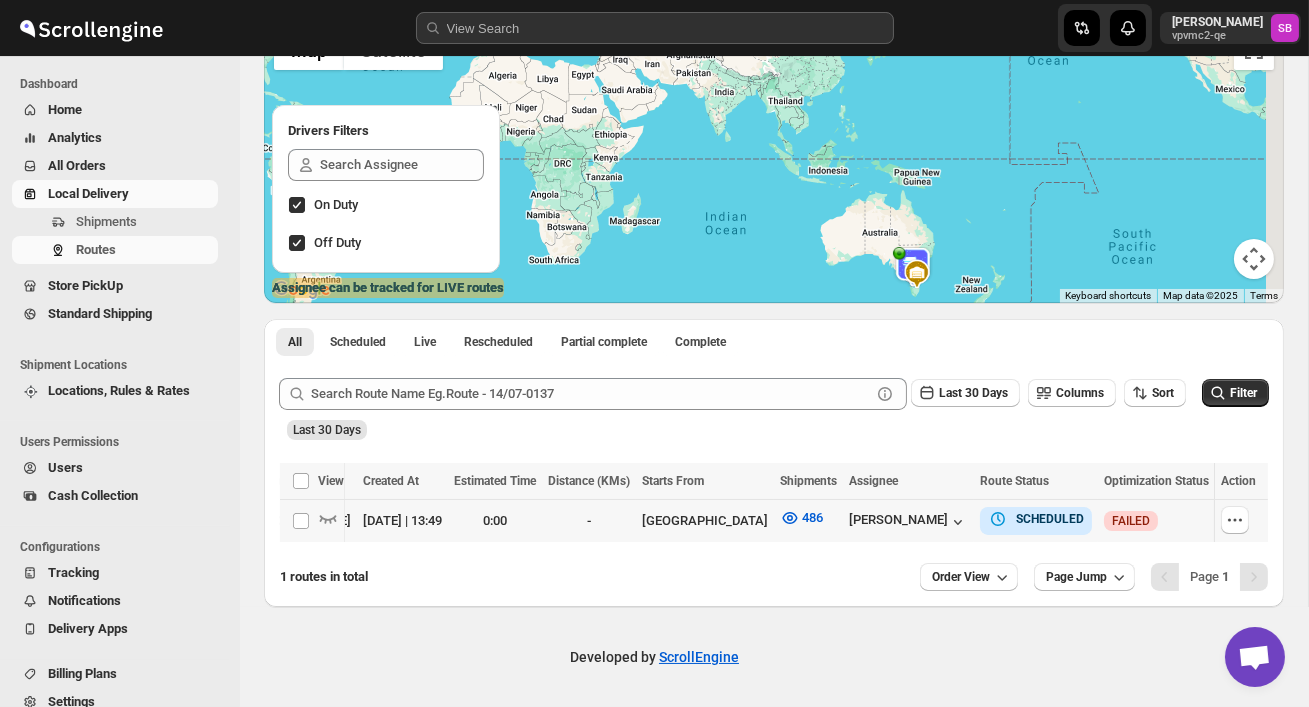 drag, startPoint x: 953, startPoint y: 210, endPoint x: 905, endPoint y: 65, distance: 152.73834 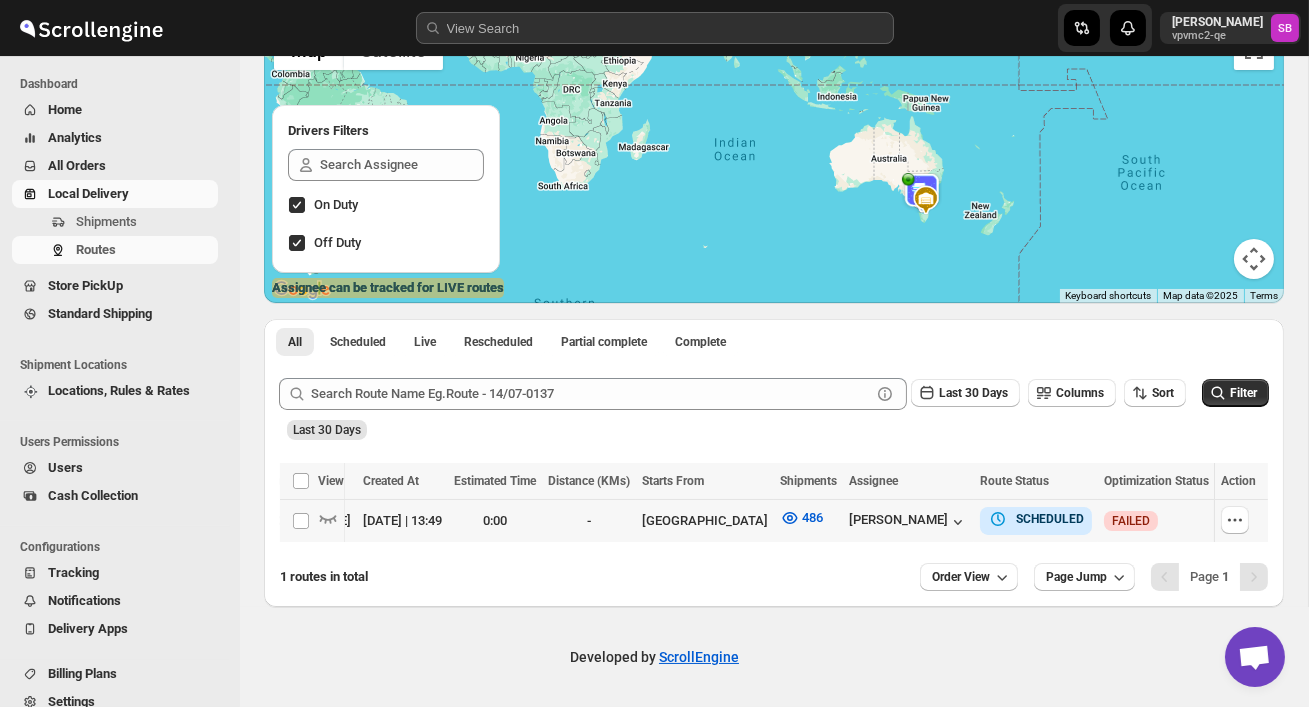 scroll, scrollTop: 0, scrollLeft: 163, axis: horizontal 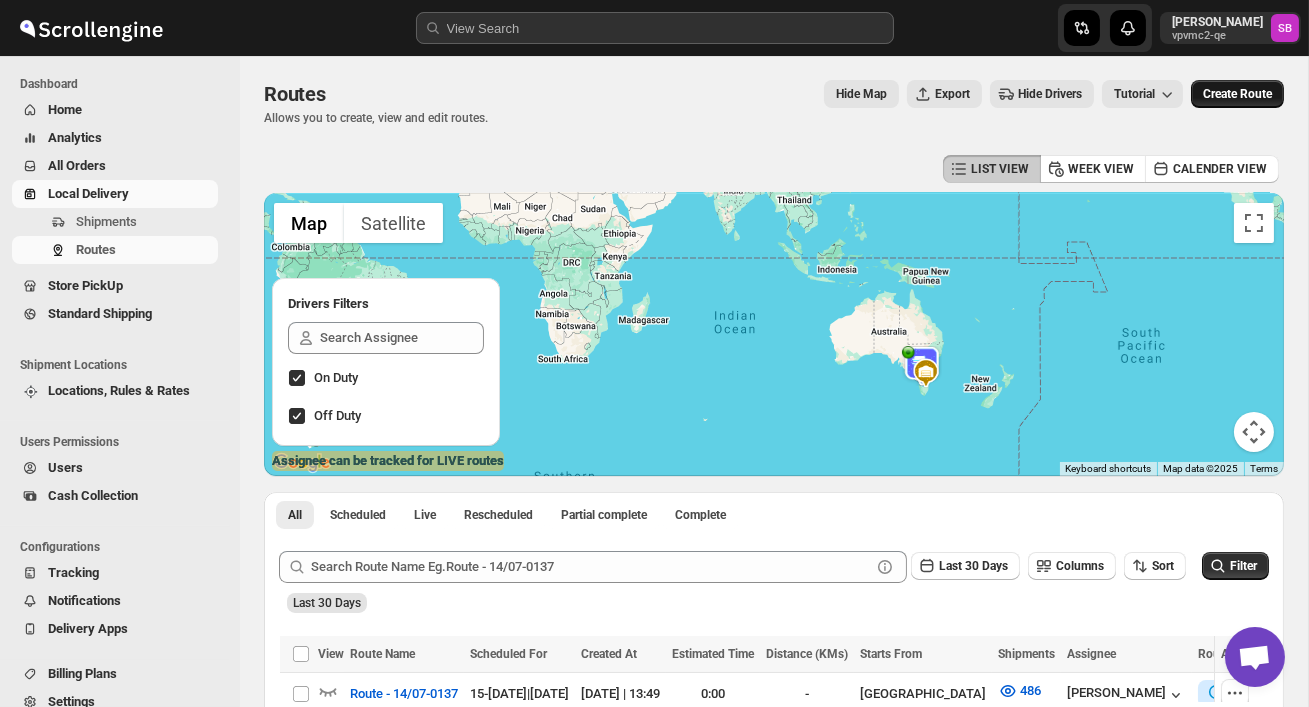 click on "Create Route" 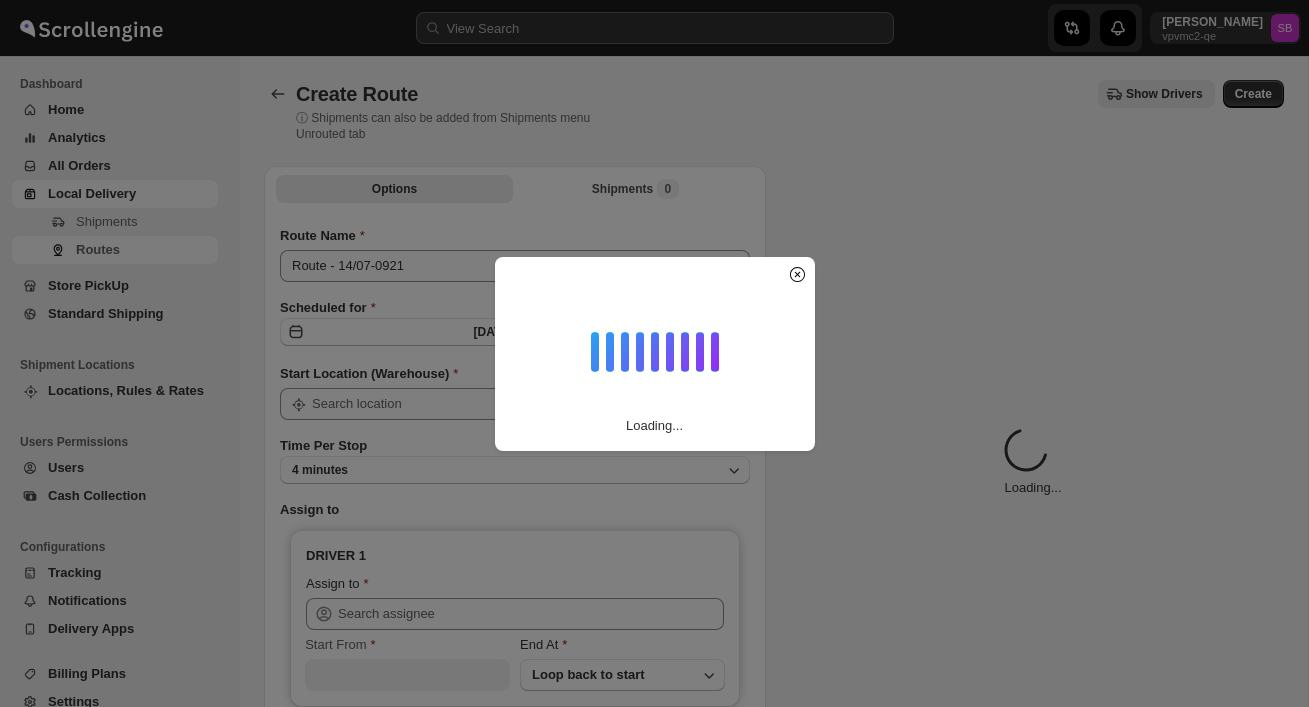 scroll, scrollTop: 0, scrollLeft: 0, axis: both 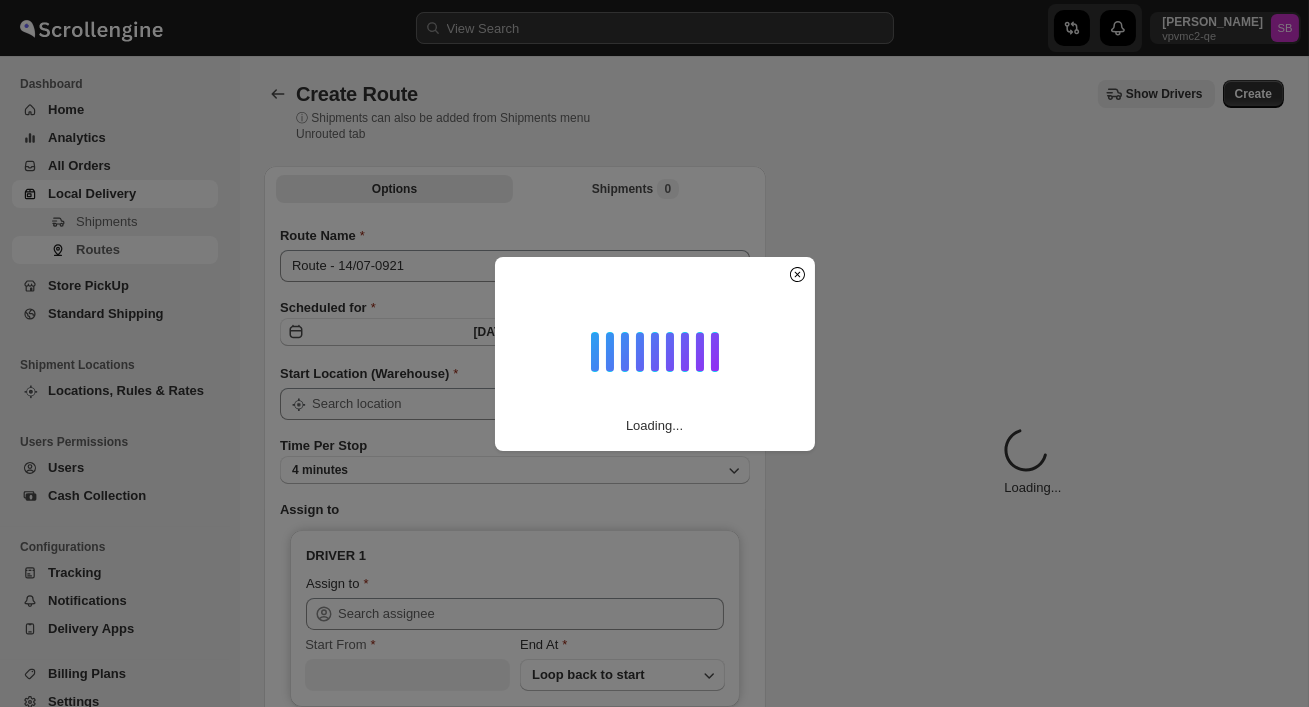 type on "[GEOGRAPHIC_DATA]" 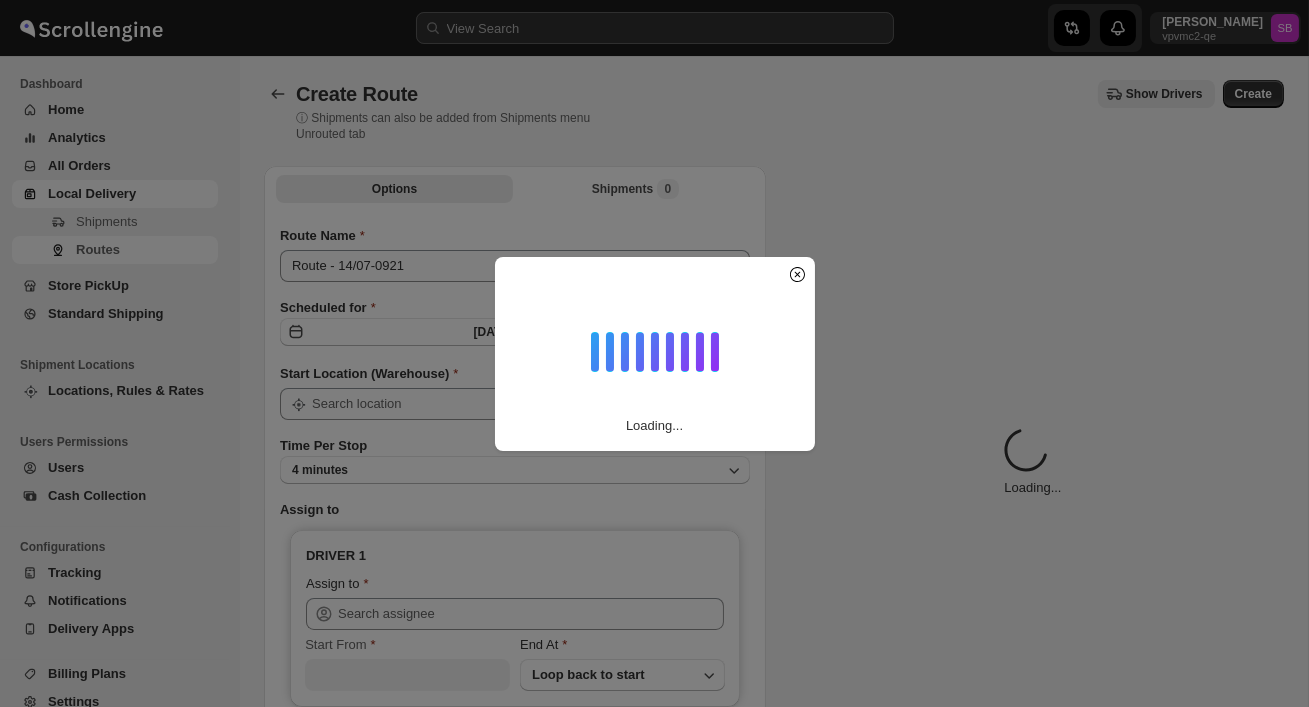 type on "[GEOGRAPHIC_DATA]" 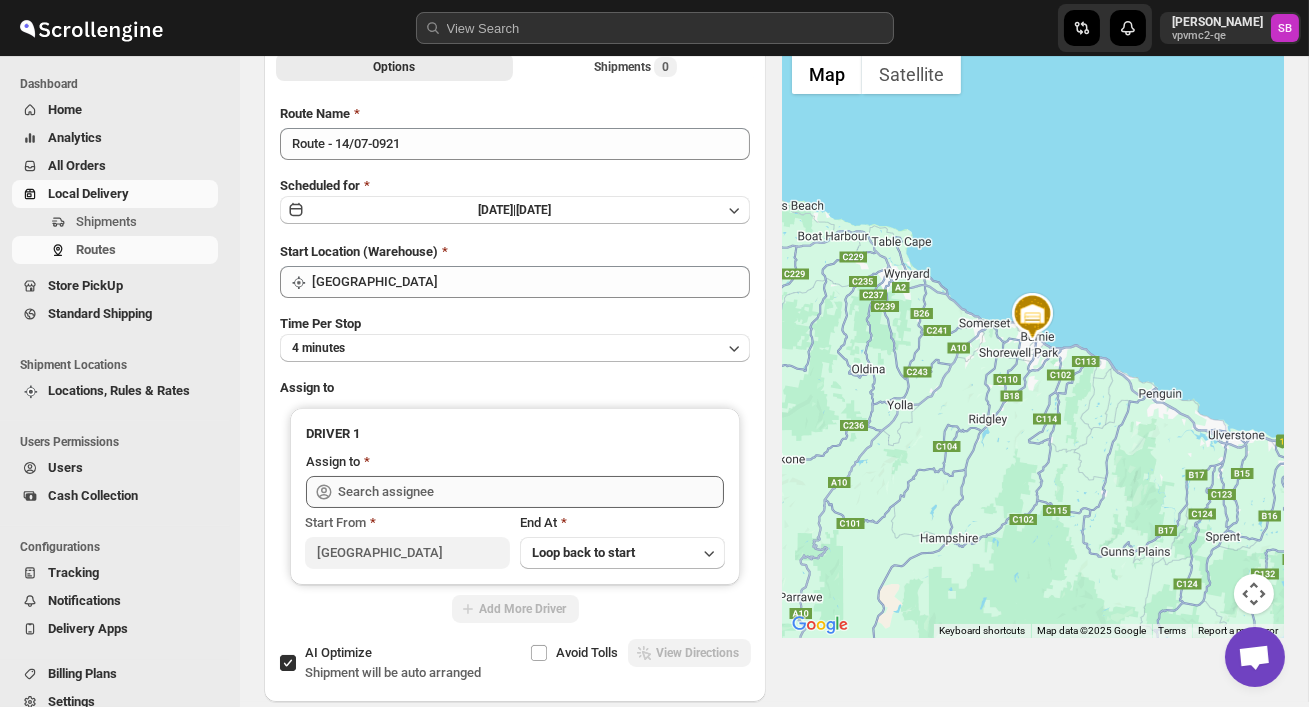 scroll, scrollTop: 118, scrollLeft: 0, axis: vertical 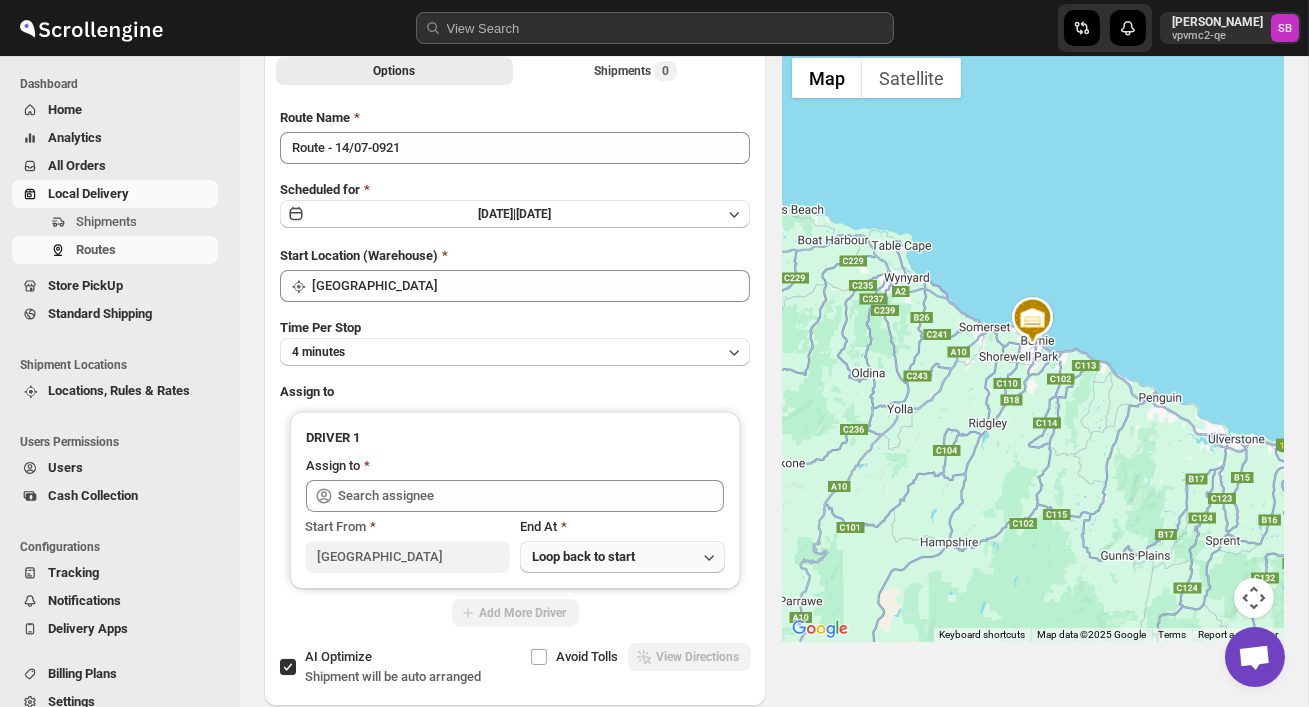 click on "Loop back to start" at bounding box center [622, 557] 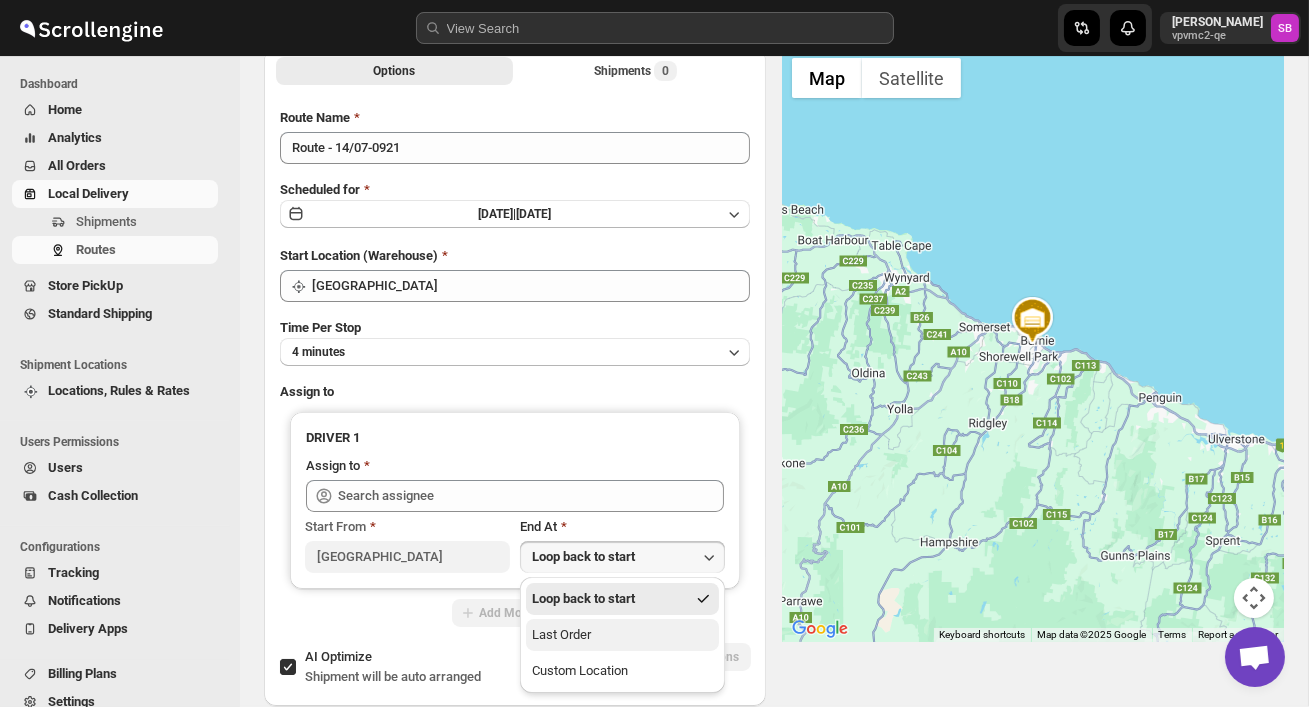 click on "Last Order" at bounding box center (622, 635) 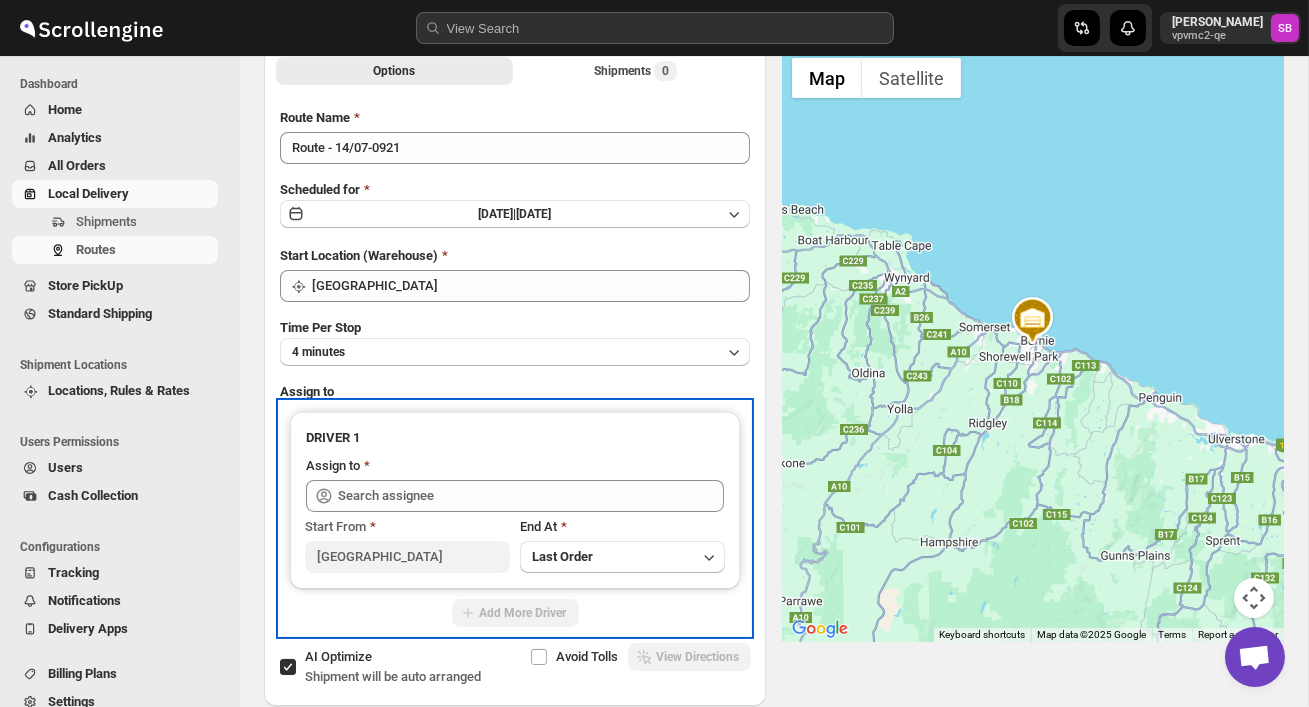 click on "Assign to" at bounding box center [515, 468] 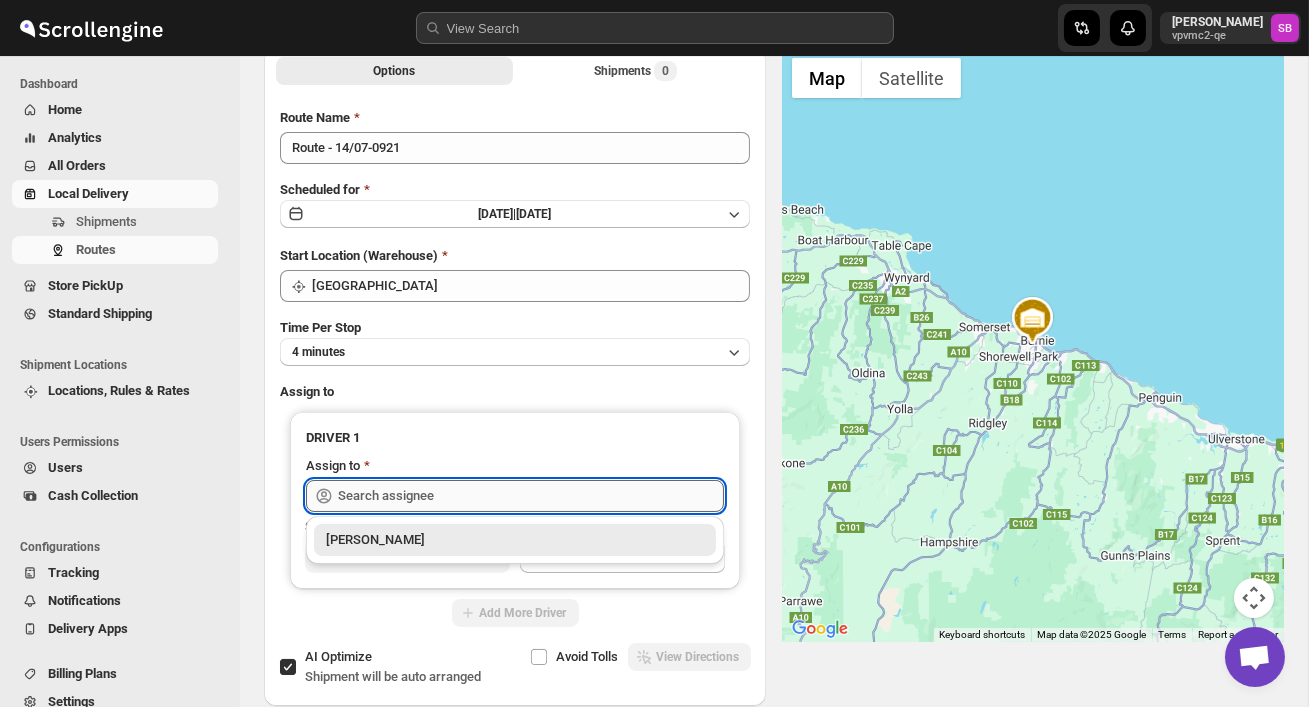 click at bounding box center (531, 496) 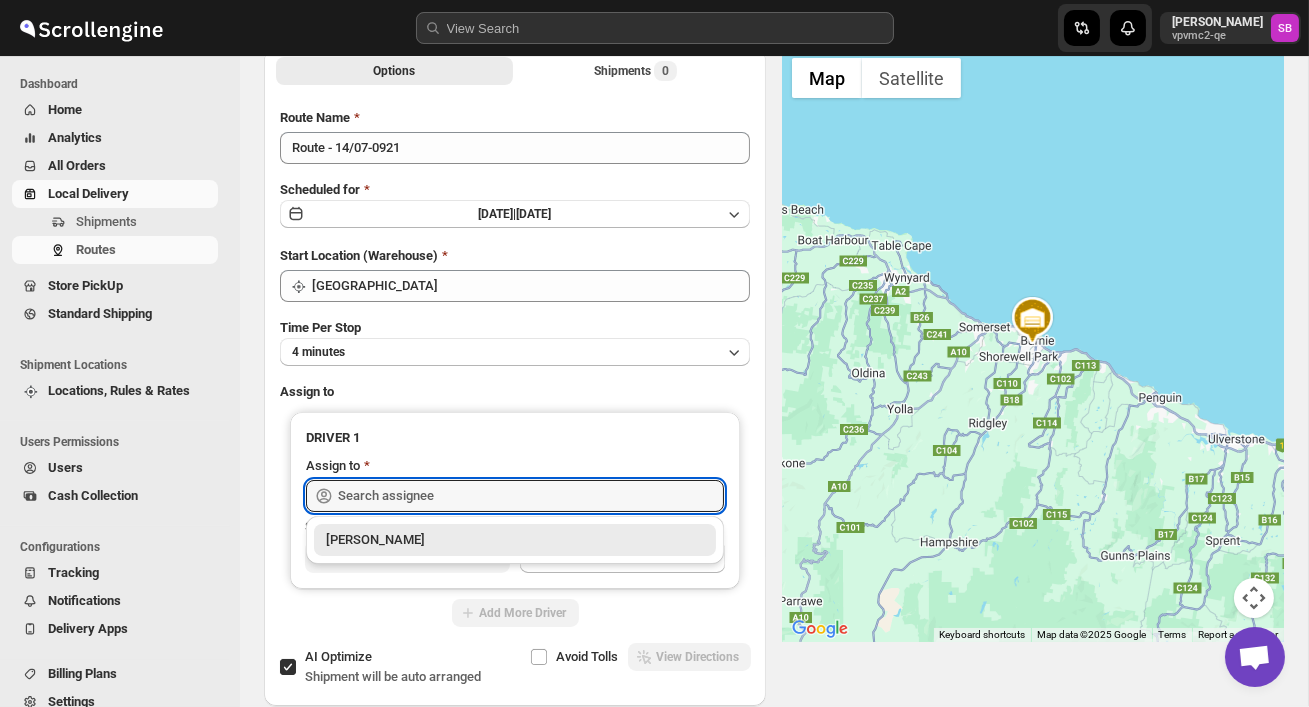 click on "[PERSON_NAME]" at bounding box center [515, 540] 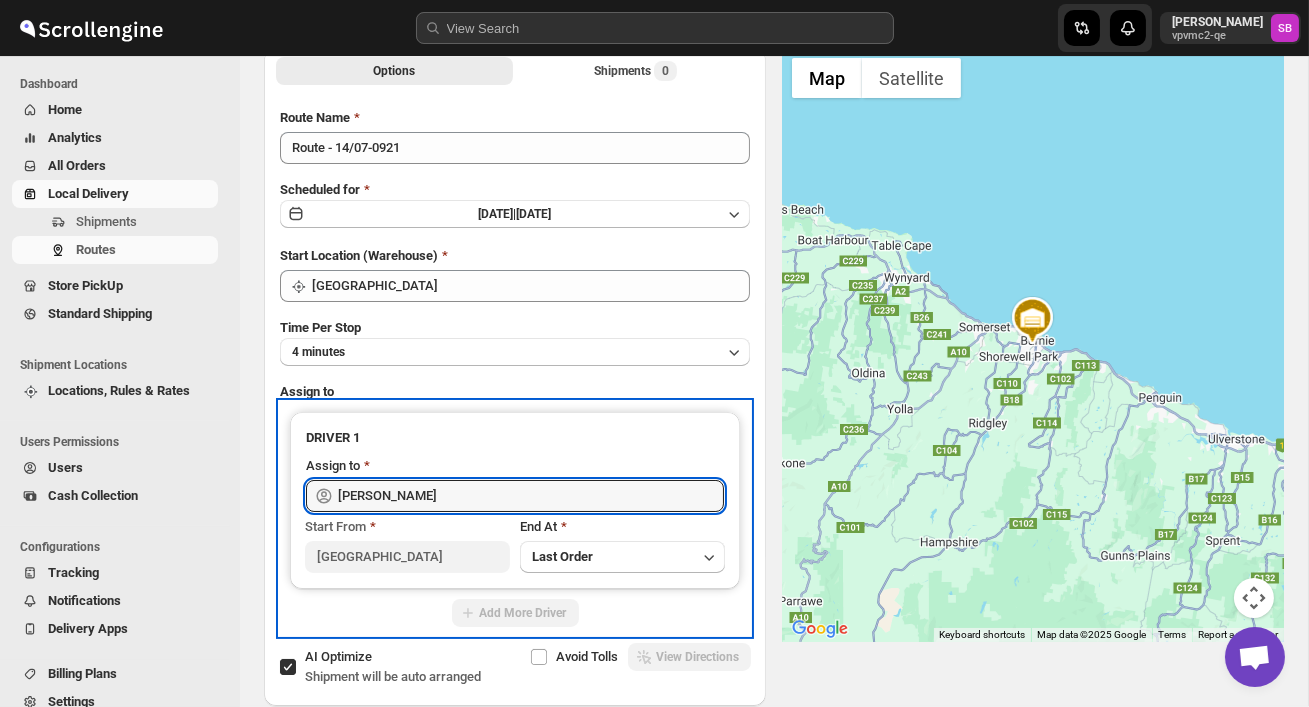 click on "DRIVER 1" at bounding box center (515, 438) 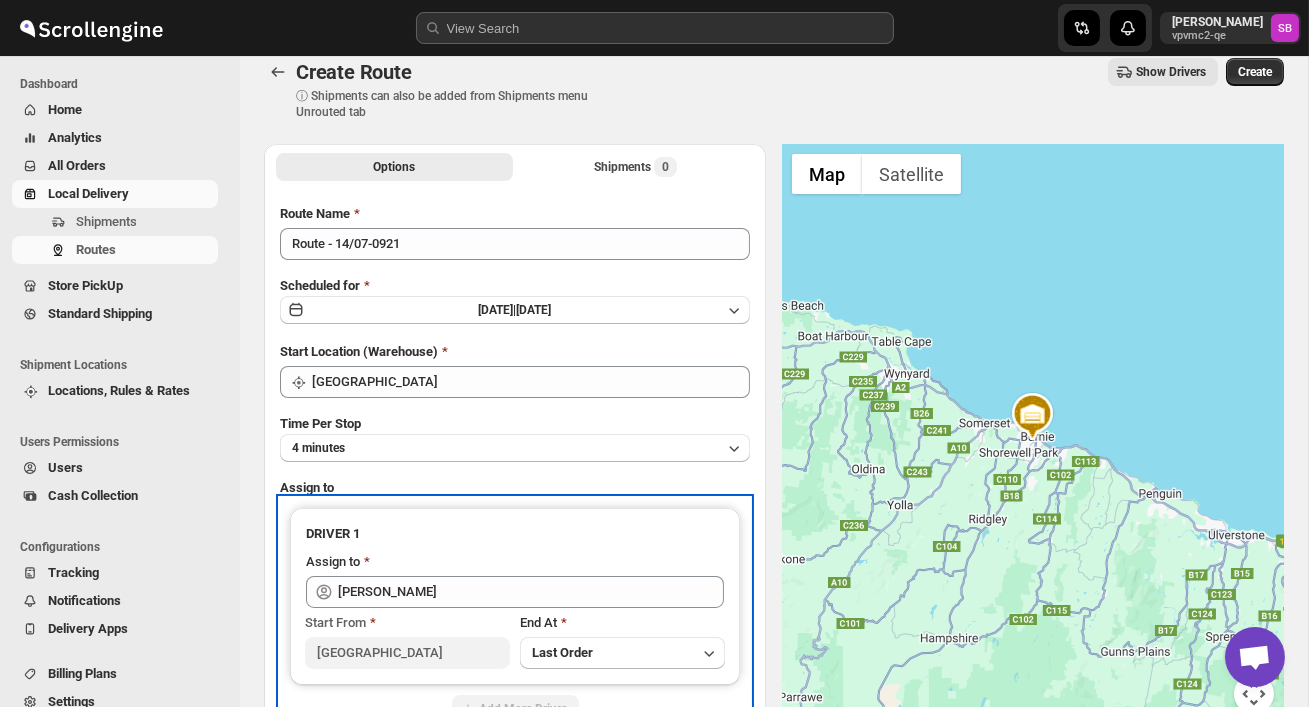 scroll, scrollTop: 0, scrollLeft: 0, axis: both 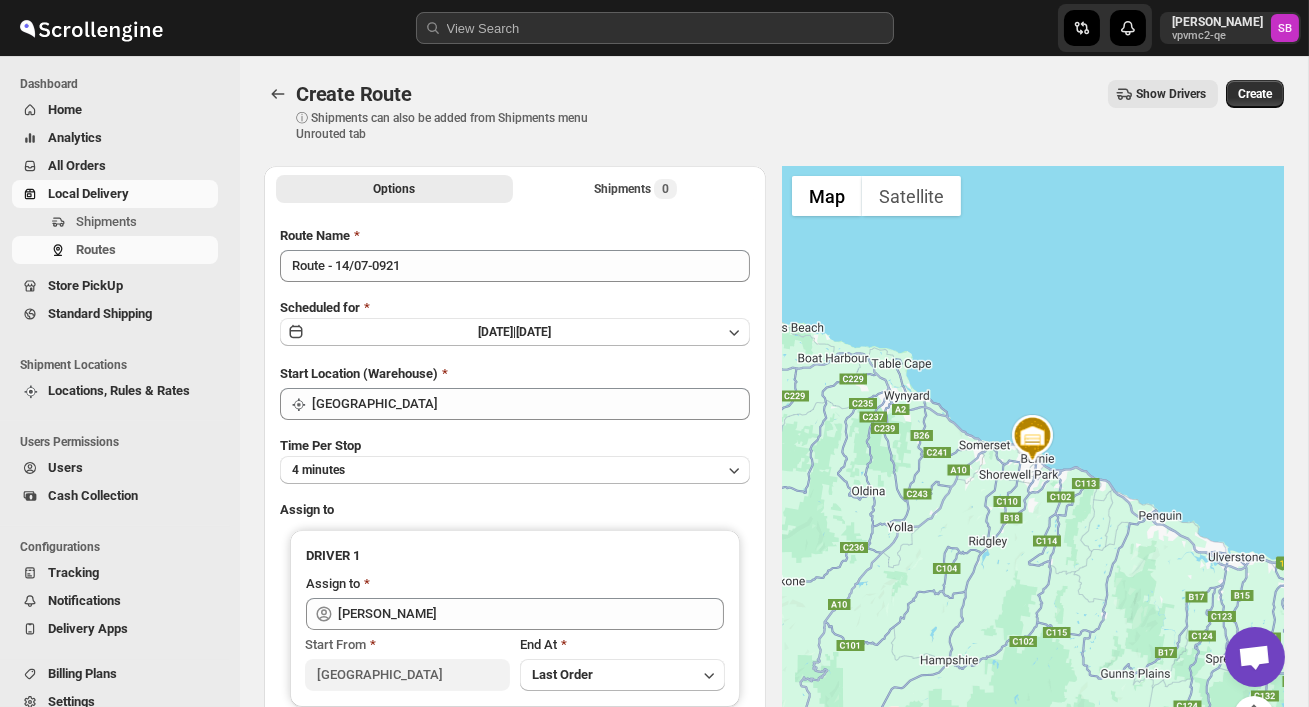click on "Route Name Route - 14/07-0921 Scheduled for Mon Jul 14 2025   |   Today Start Location (Warehouse) Montello Primary School Hall Time Per Stop 4 minutes Assign to DRIVER 1 Assign to Sunny Beatson Start From Montello Primary School Hall End At Last Order Add More Driver" at bounding box center [515, 489] 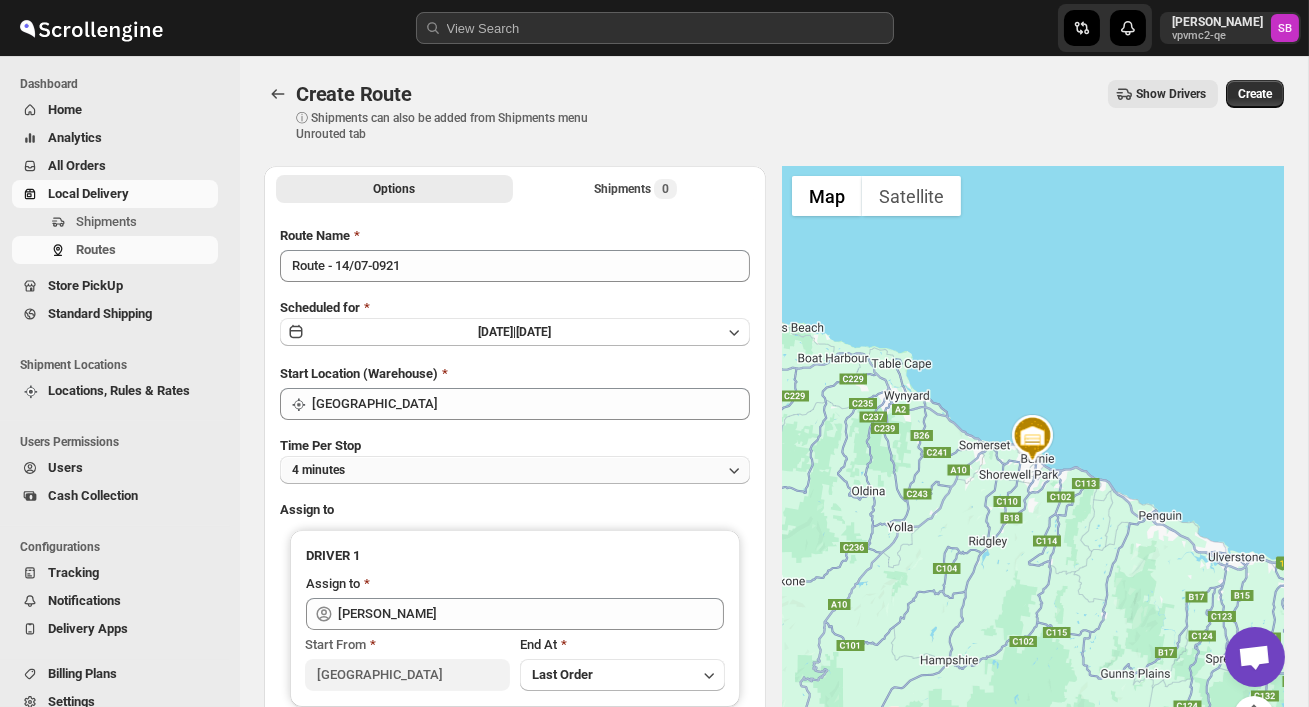 click on "4 minutes" at bounding box center [515, 470] 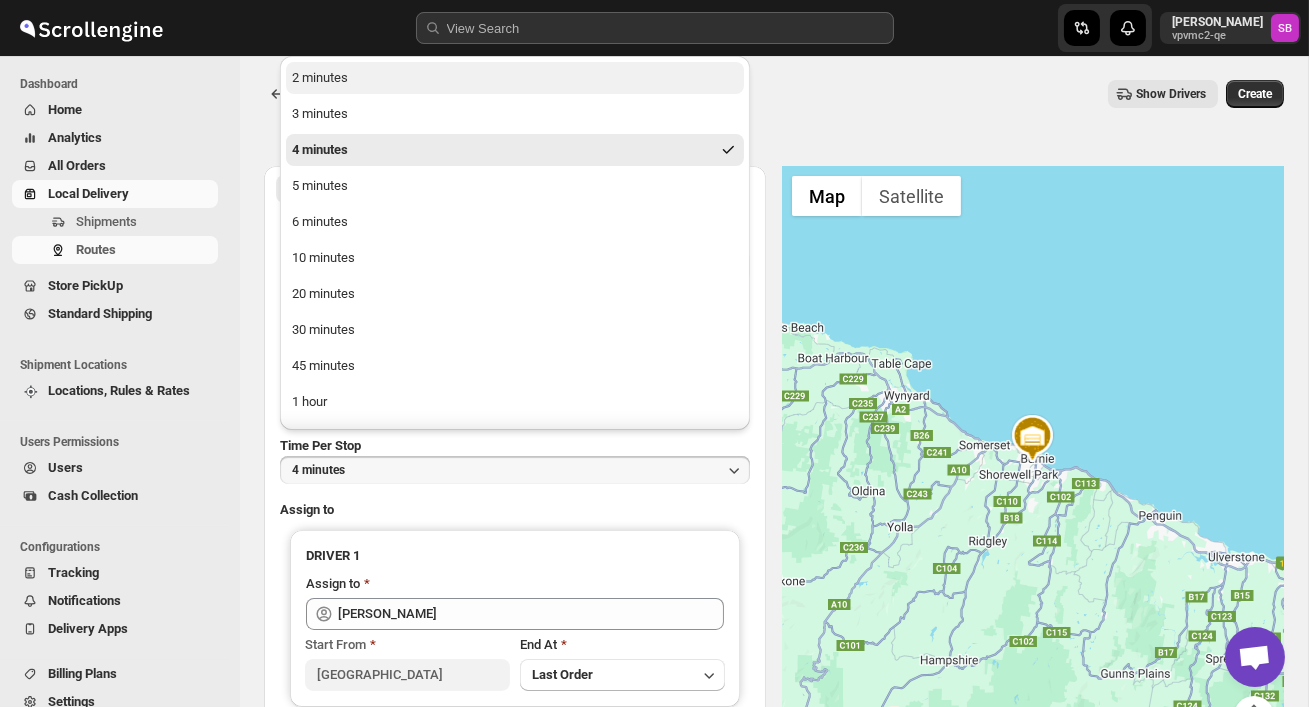 click on "2 minutes" at bounding box center [515, 78] 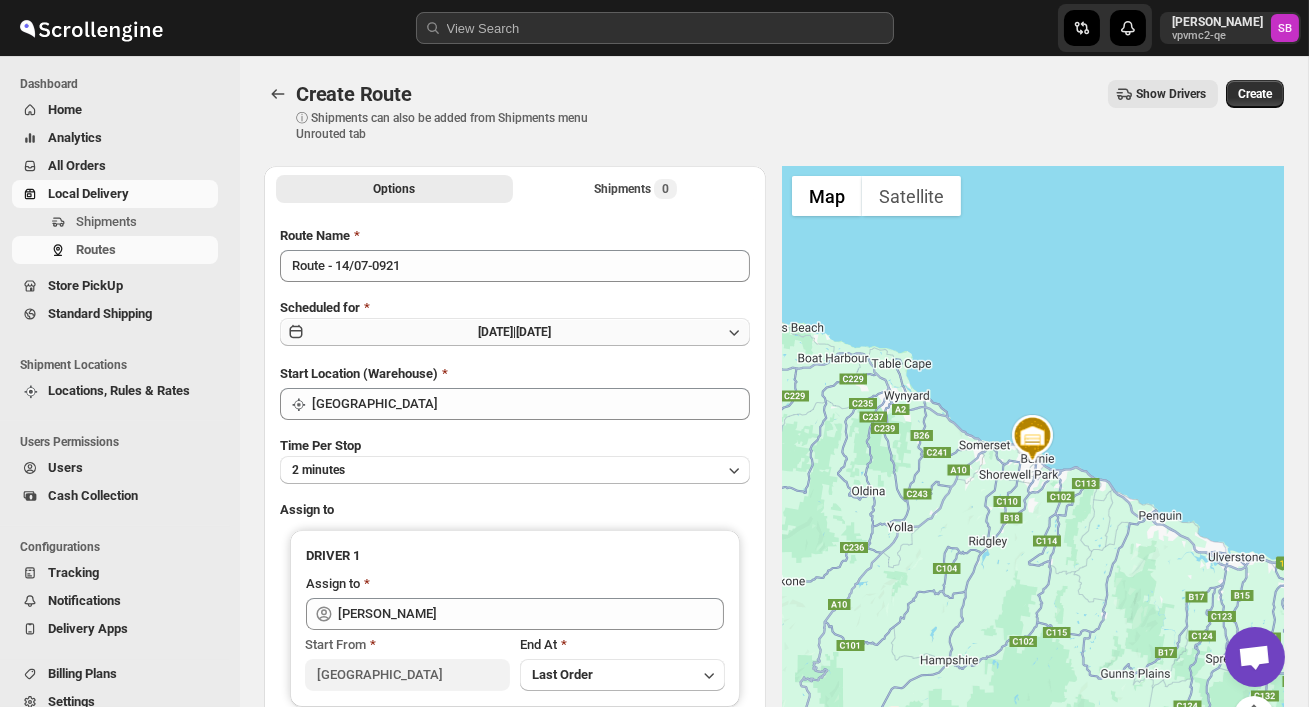 click on "Mon Jul 14 2025   |   Today" at bounding box center (515, 332) 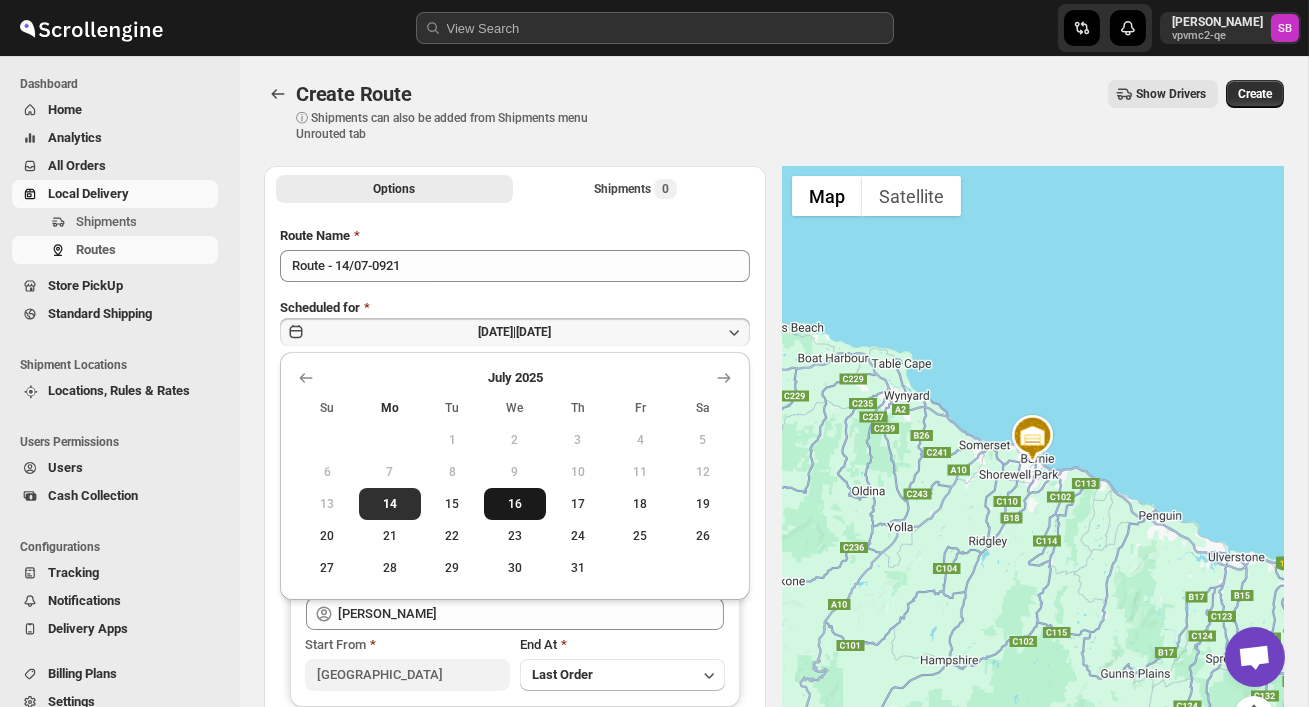 click on "16" at bounding box center (515, 504) 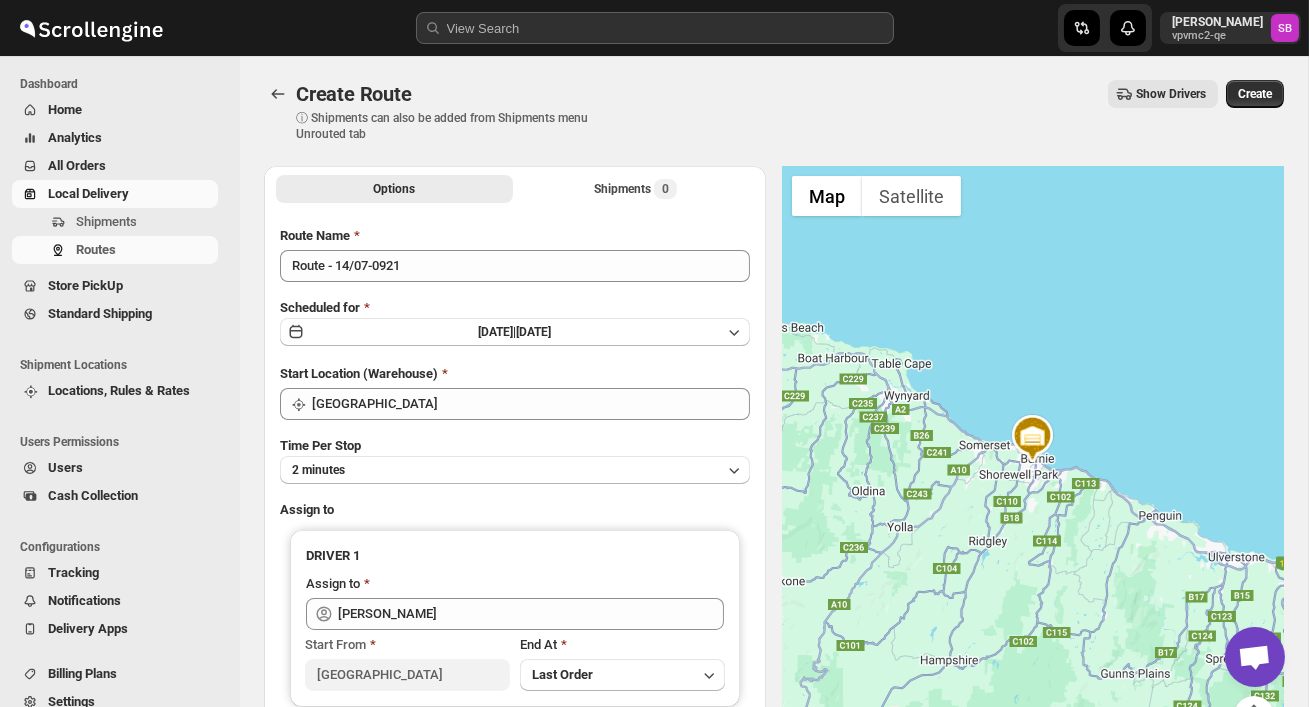 click on "Time Per Stop 2 minutes" at bounding box center (515, 460) 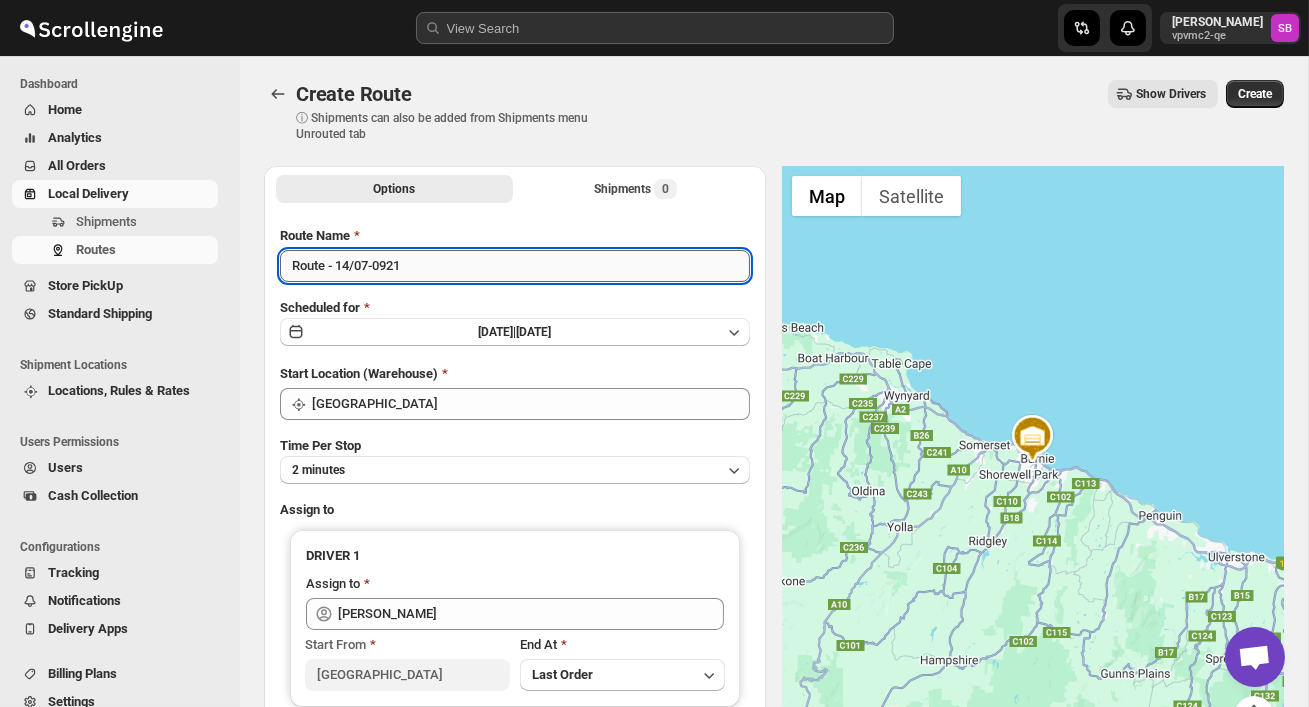 click on "Route - 14/07-0921" at bounding box center [515, 266] 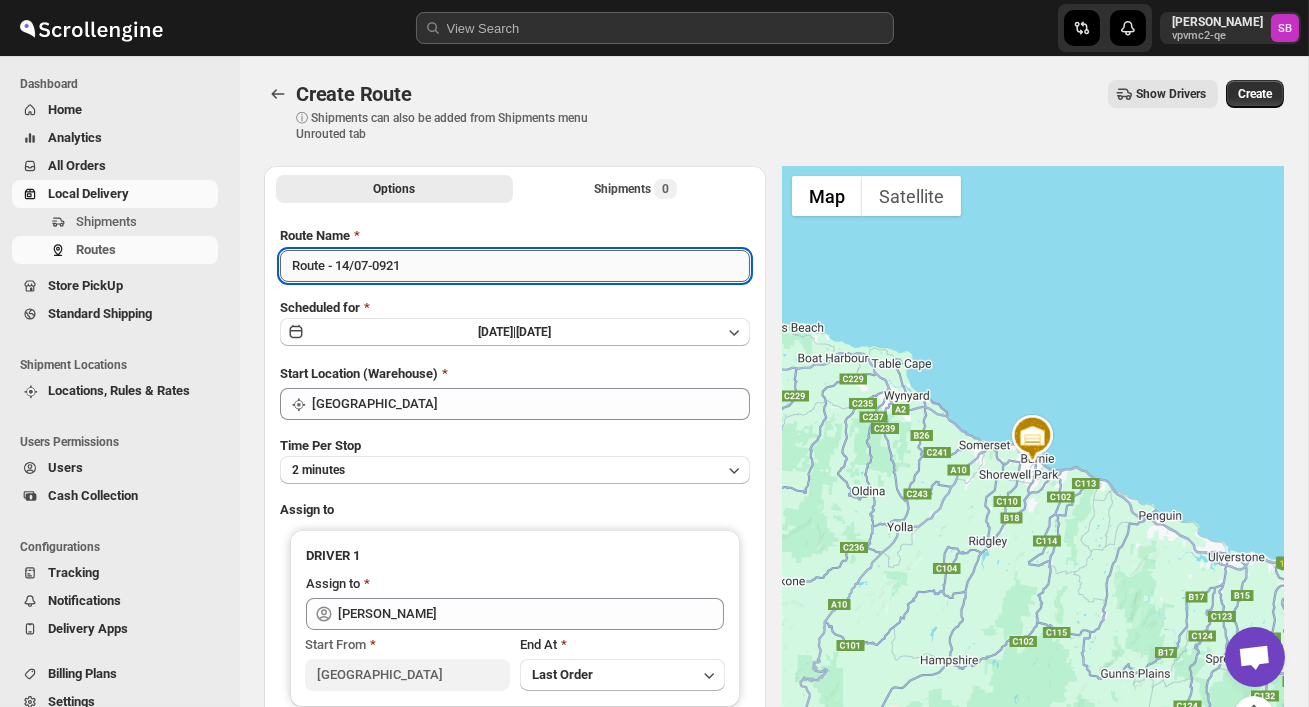 click on "Route - 14/07-0921" at bounding box center [515, 266] 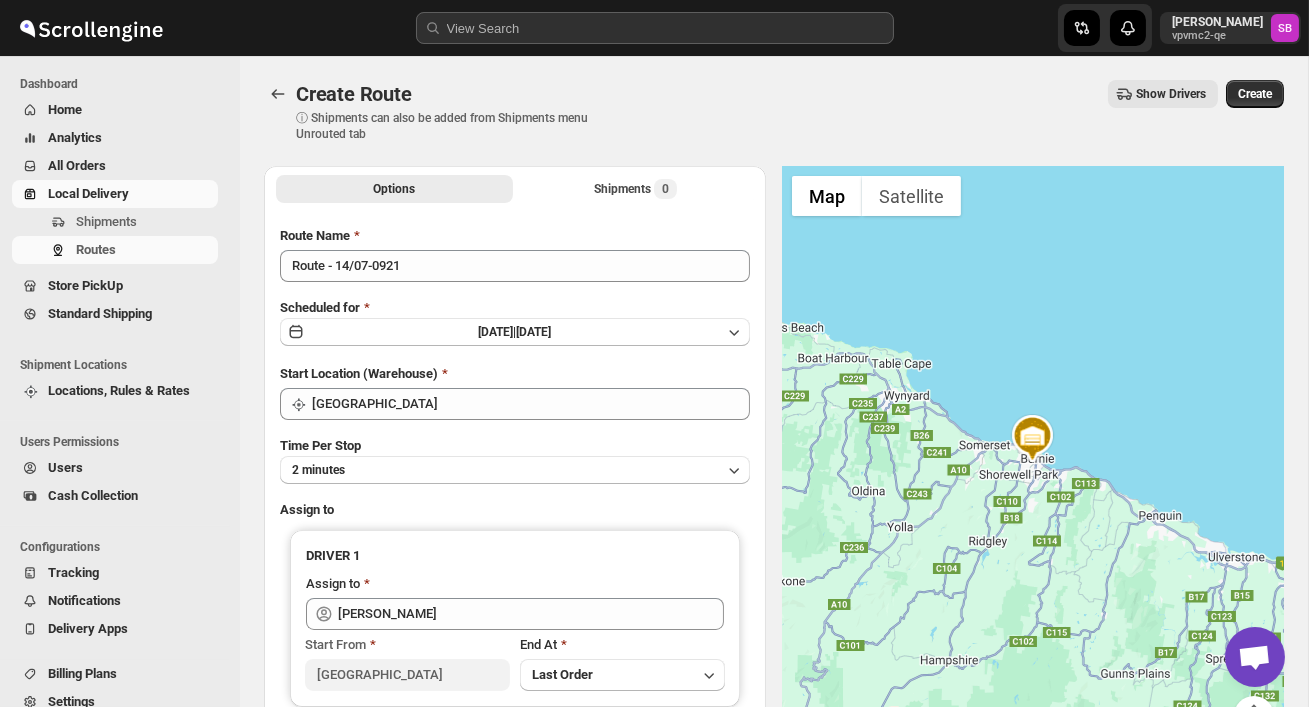 click on "Route Name Route - 14/07-0921 Scheduled for Wed Jul 16 2025   |   Wednesday Start Location (Warehouse) Montello Primary School Hall Time Per Stop 2 minutes Assign to DRIVER 1 Assign to Sunny Beatson Start From Montello Primary School Hall End At Last Order Add More Driver" at bounding box center [515, 485] 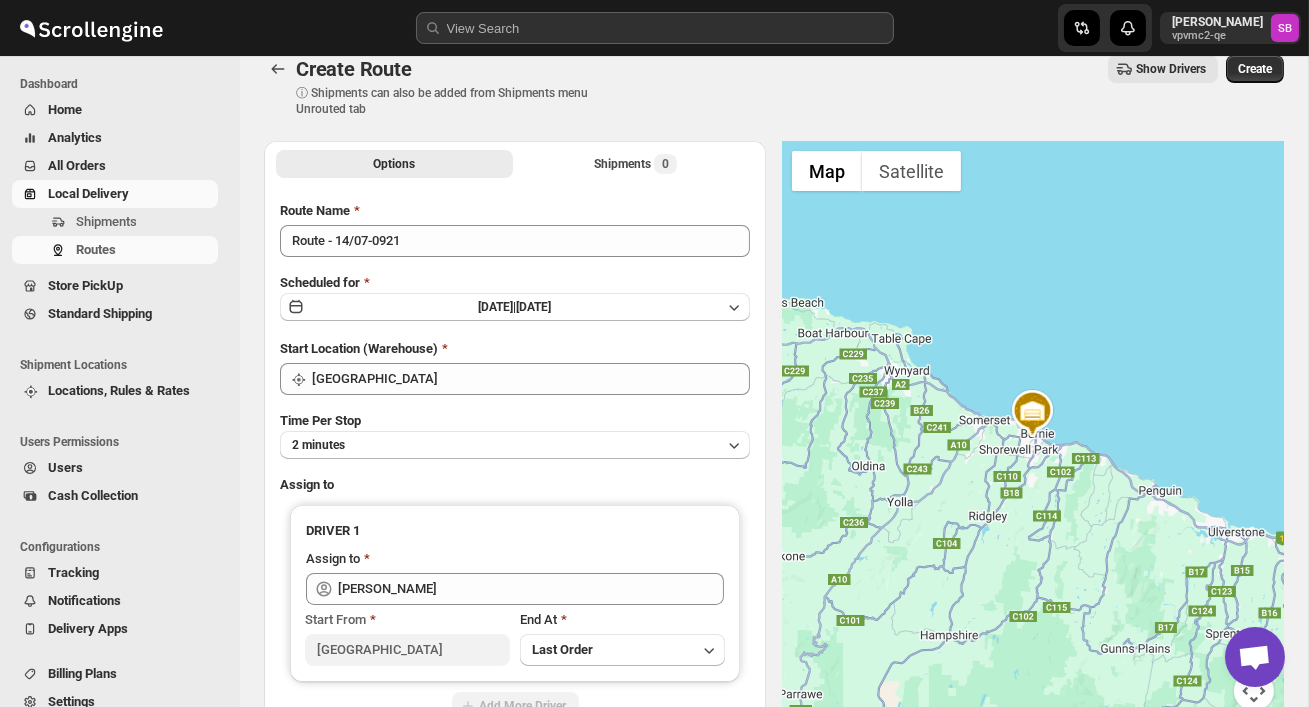 scroll, scrollTop: 0, scrollLeft: 0, axis: both 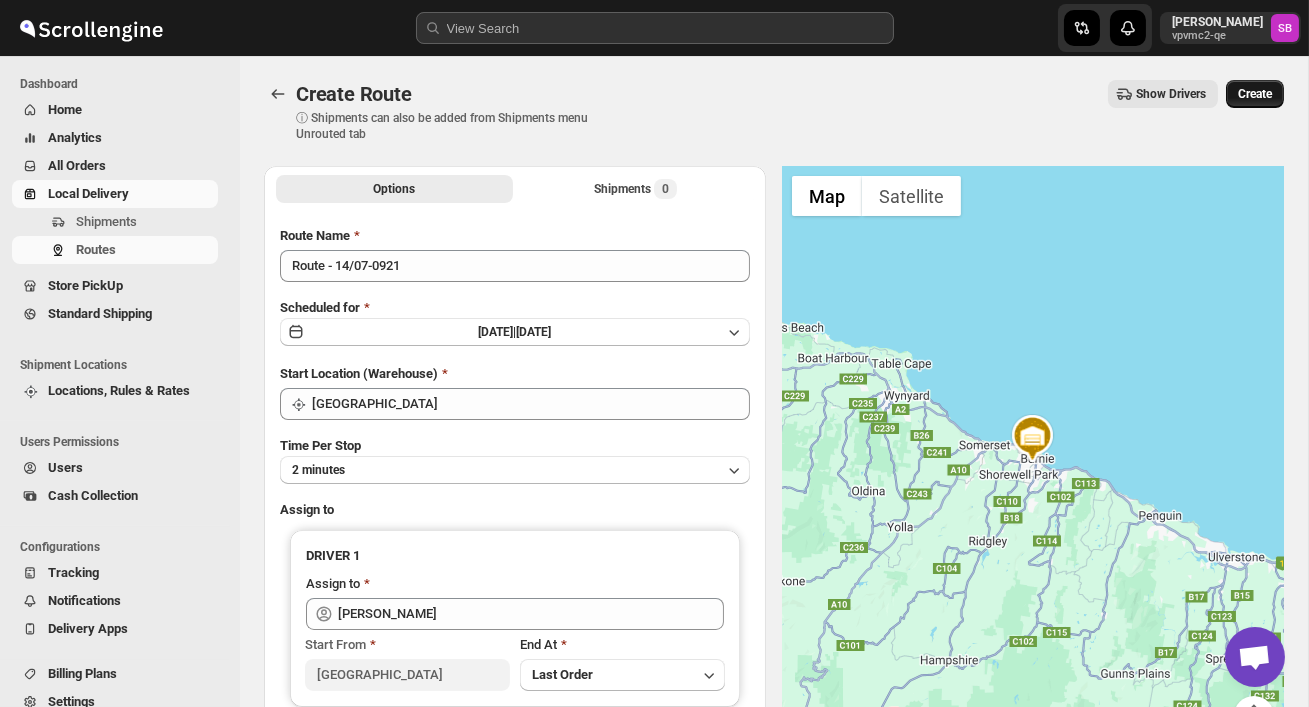 click on "Create" at bounding box center [1255, 94] 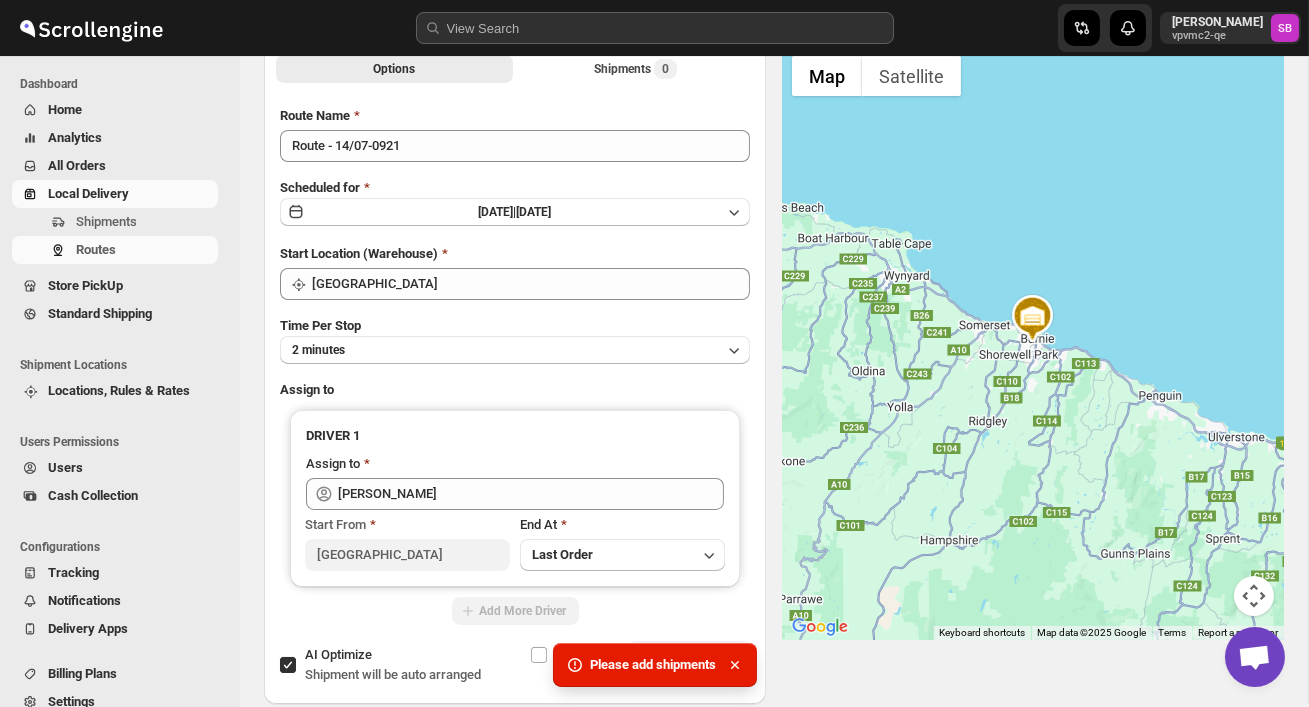 scroll, scrollTop: 105, scrollLeft: 0, axis: vertical 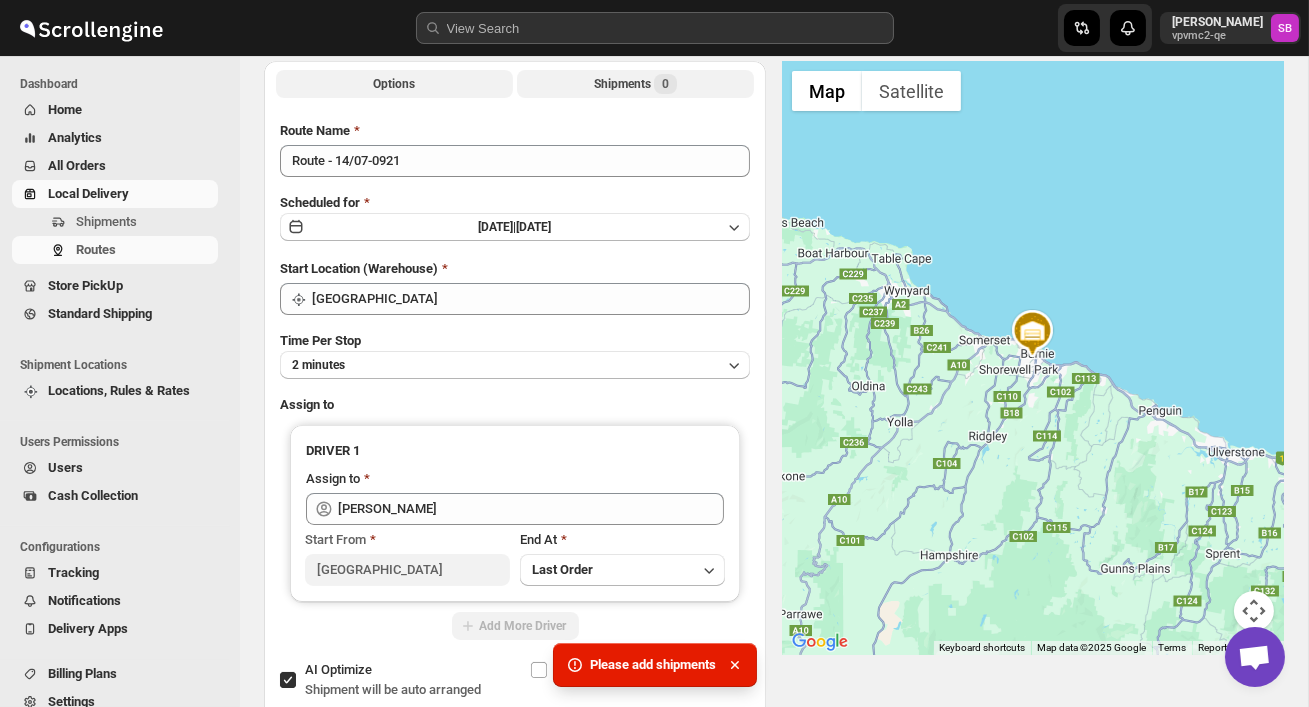 click on "Shipments   0" at bounding box center (635, 84) 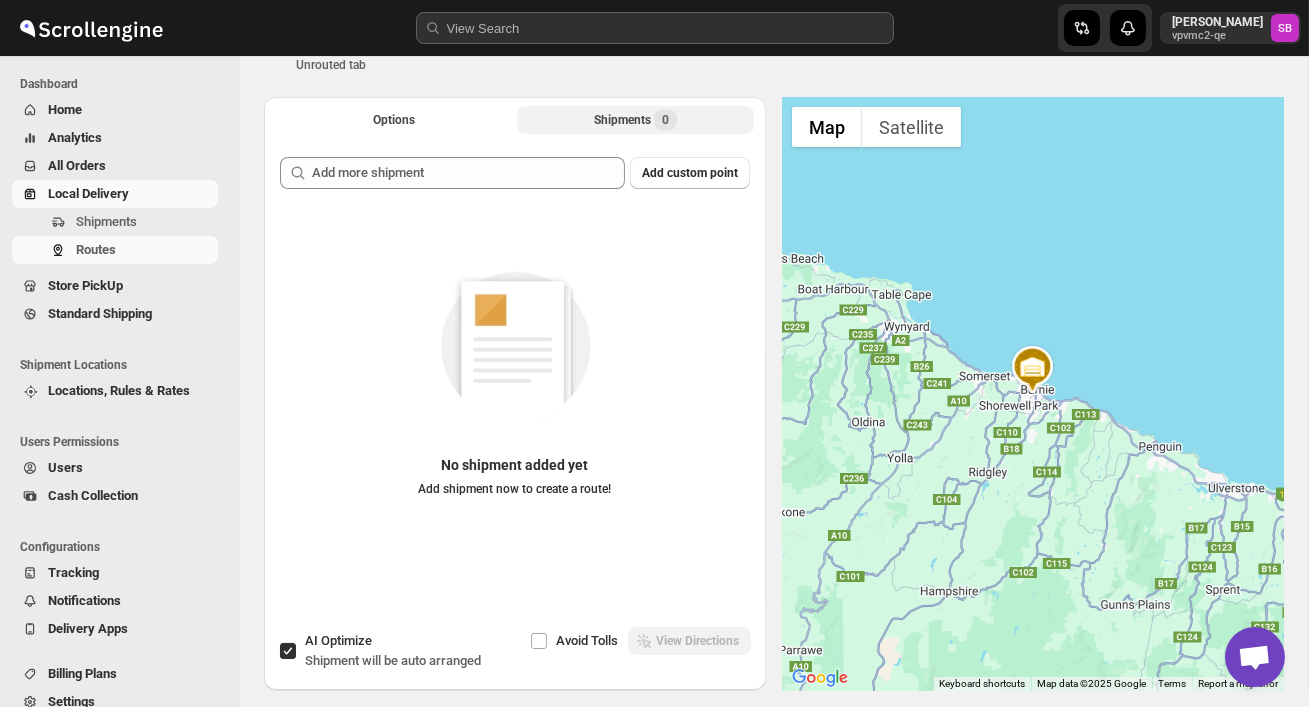 scroll, scrollTop: 8, scrollLeft: 0, axis: vertical 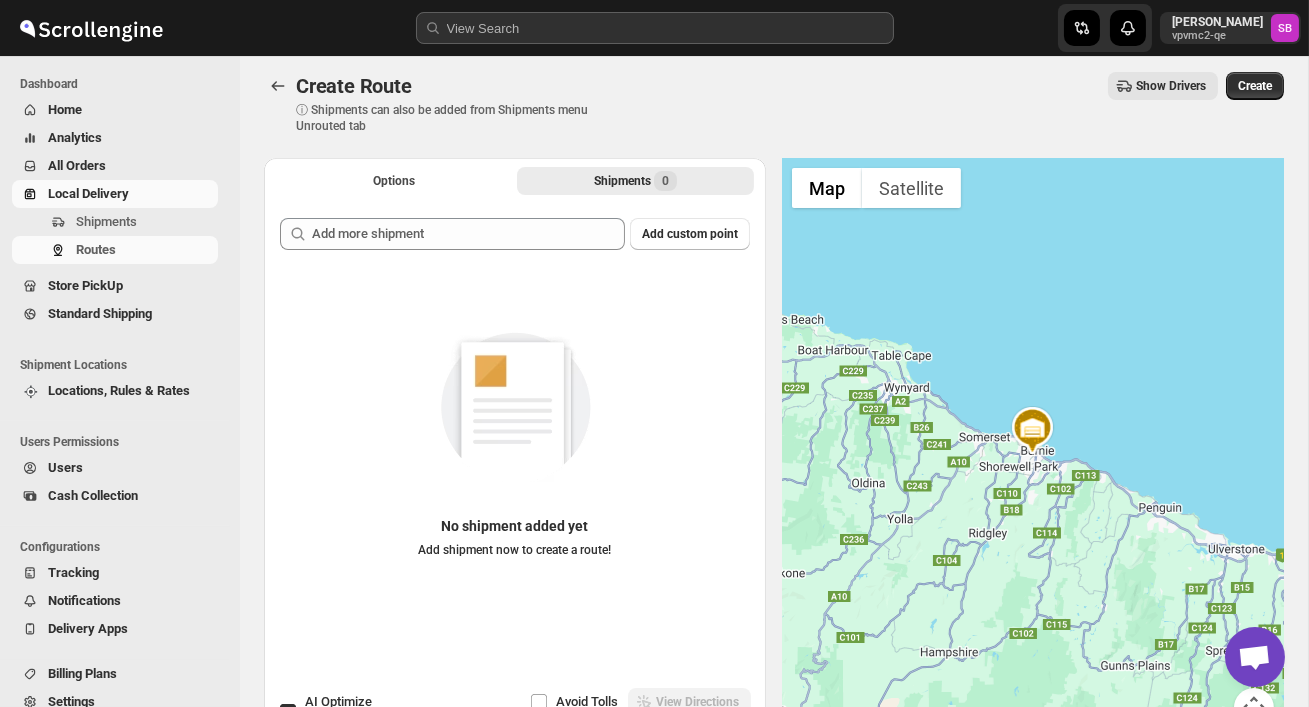 click on "Add custom point No shipment added yet Add shipment now to create a route!" at bounding box center [515, 449] 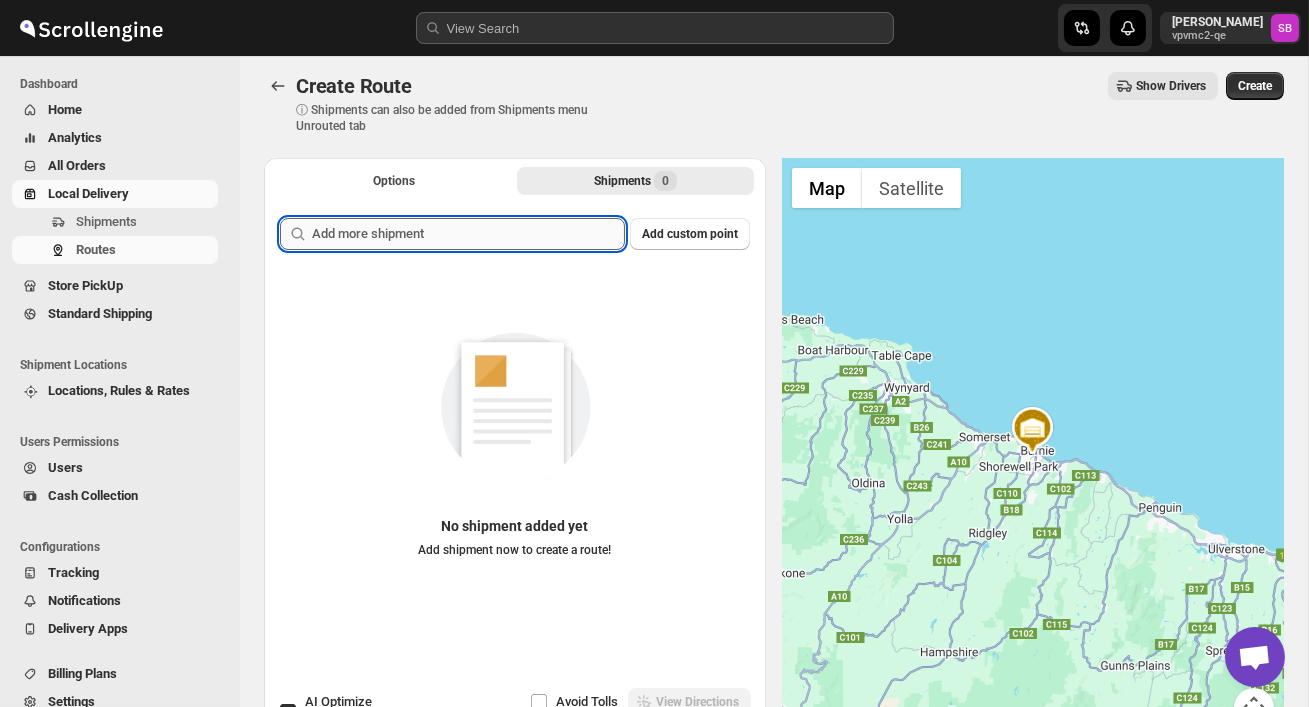 click at bounding box center [468, 234] 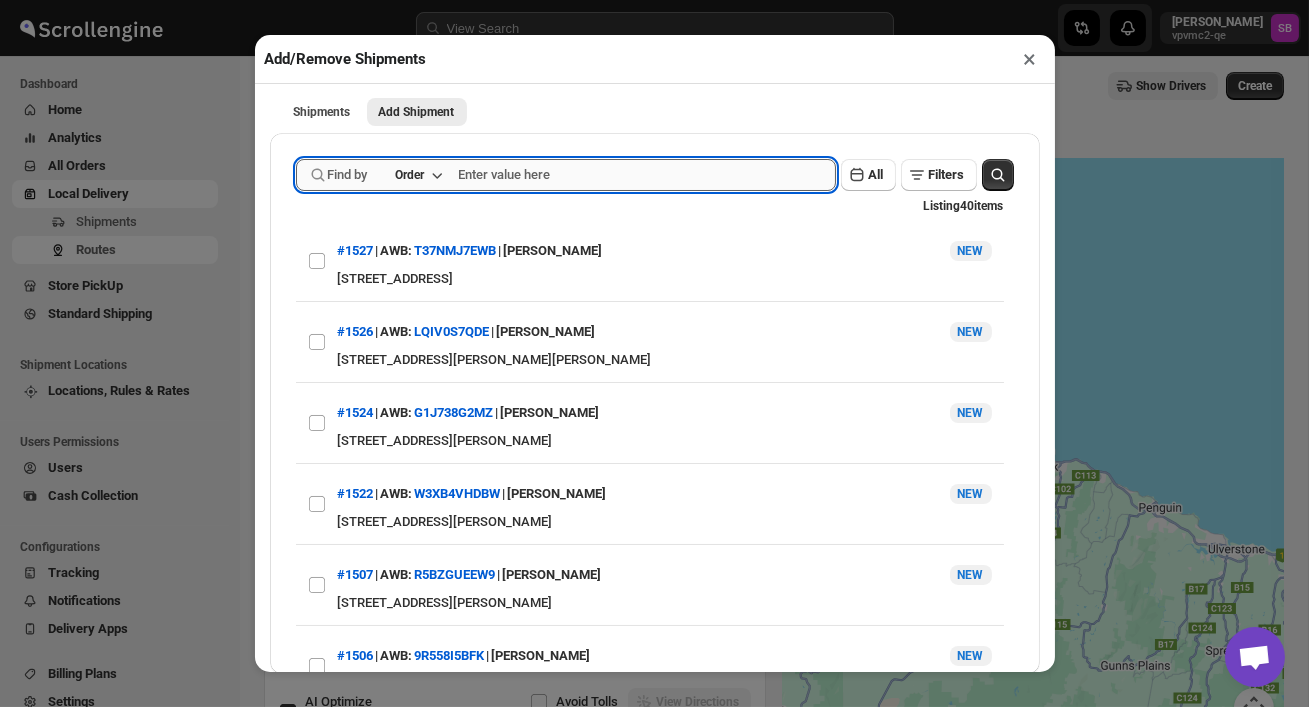 click at bounding box center [647, 175] 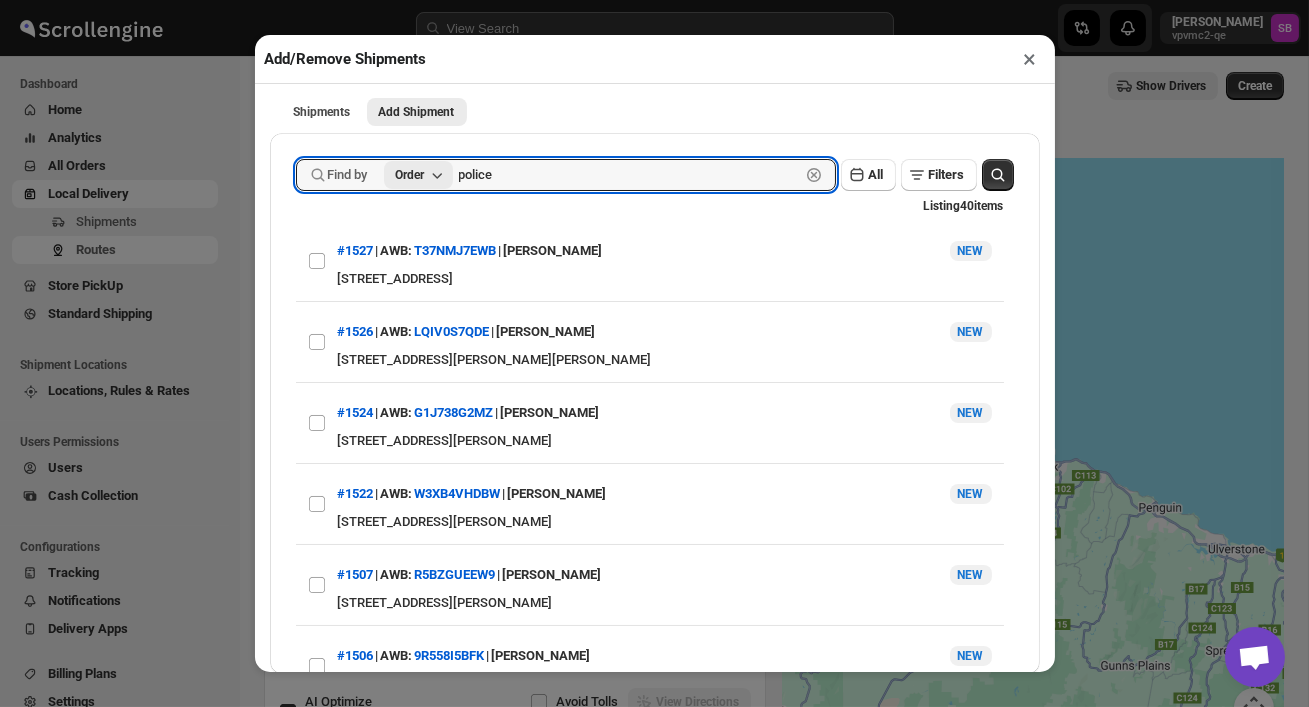 type on "police" 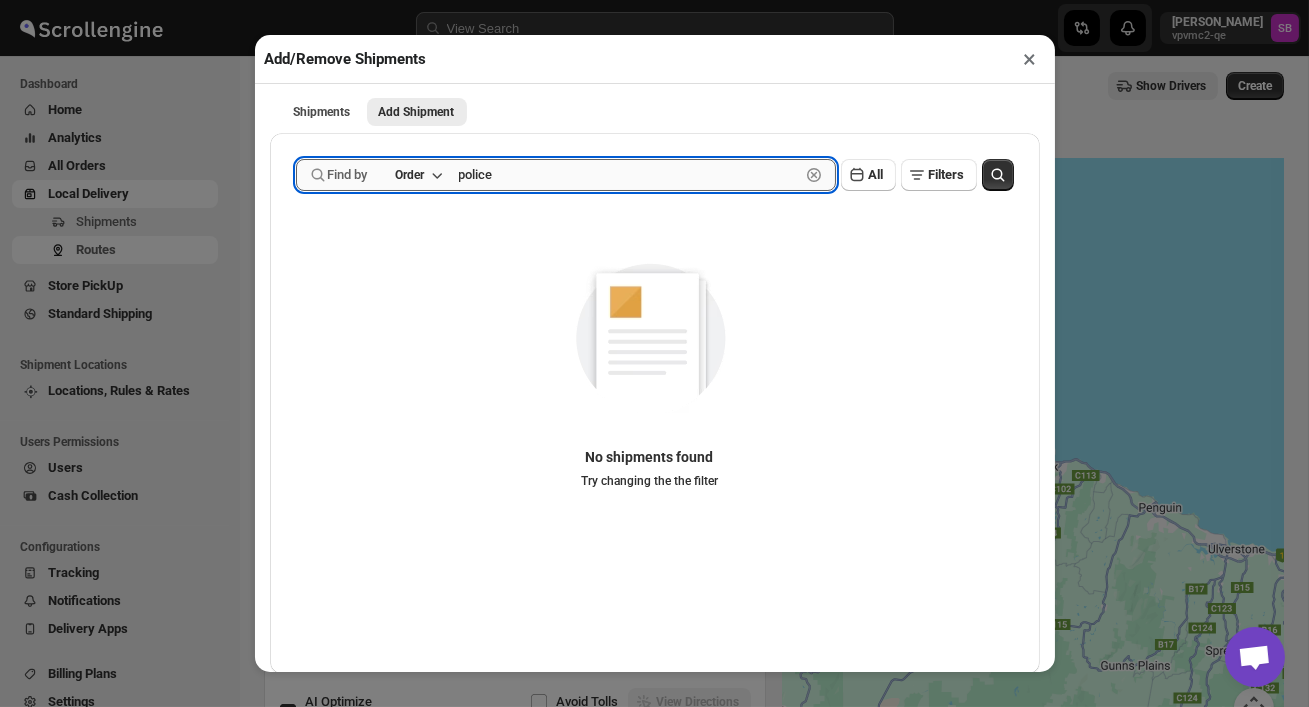 click on "police" at bounding box center [629, 175] 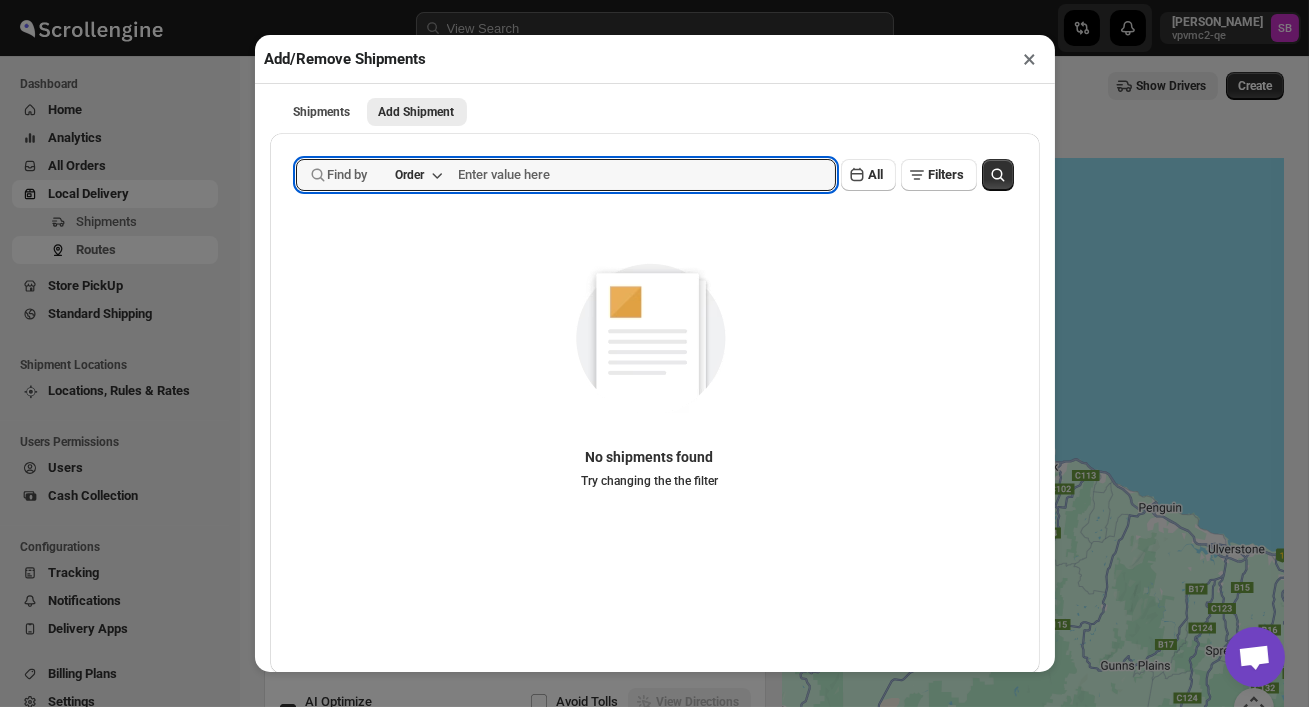 type 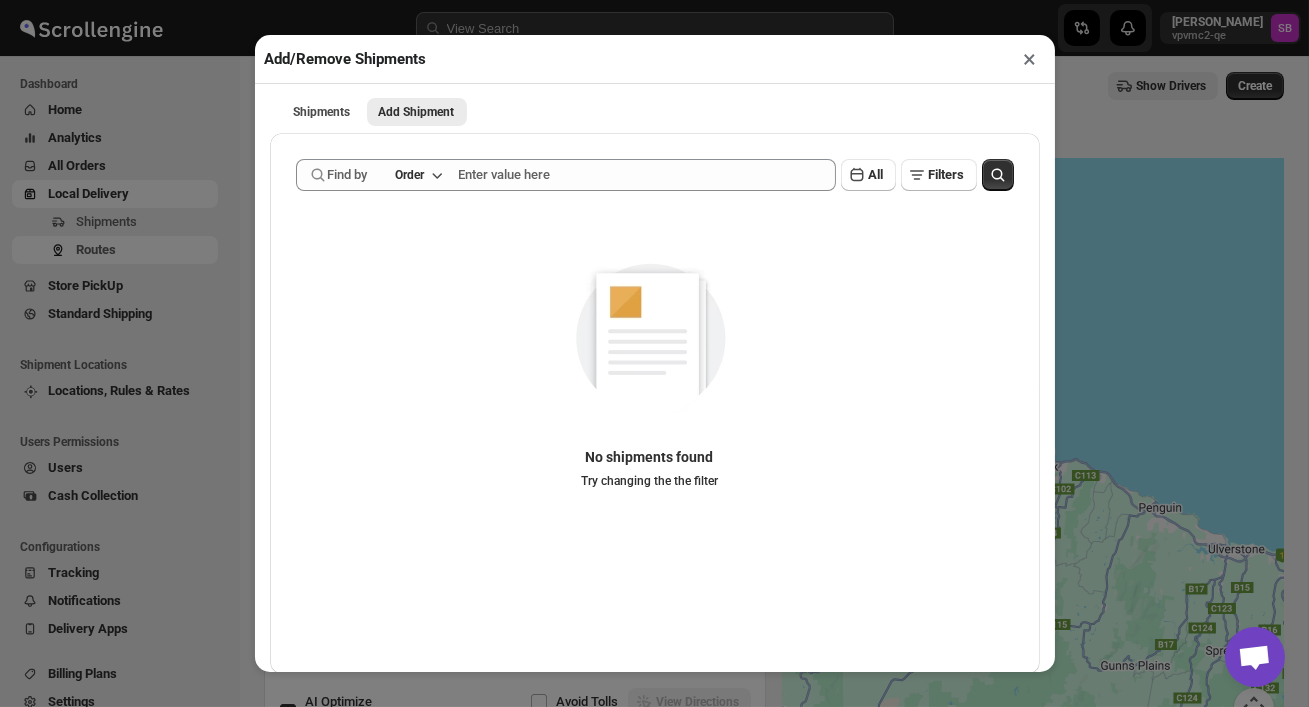 click on "Submit   Find by Order All Filters No shipments found Try changing the the filter" at bounding box center [655, 403] 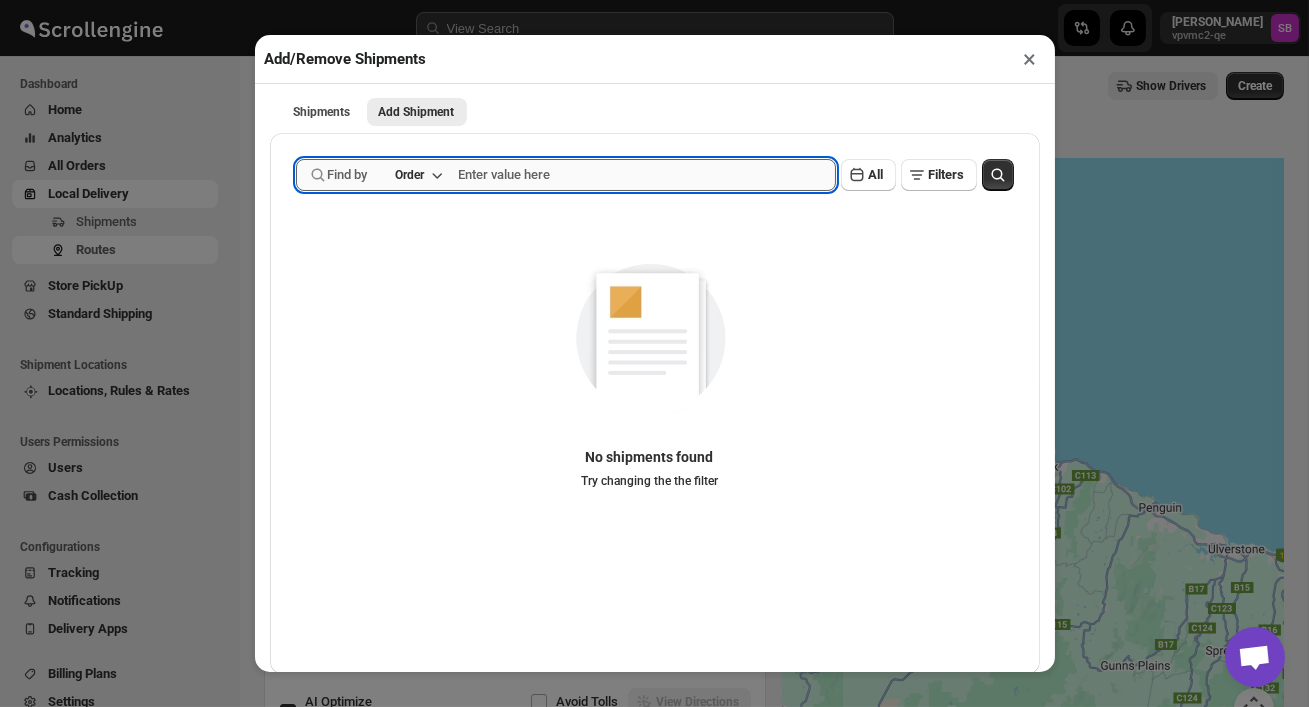 click at bounding box center [647, 175] 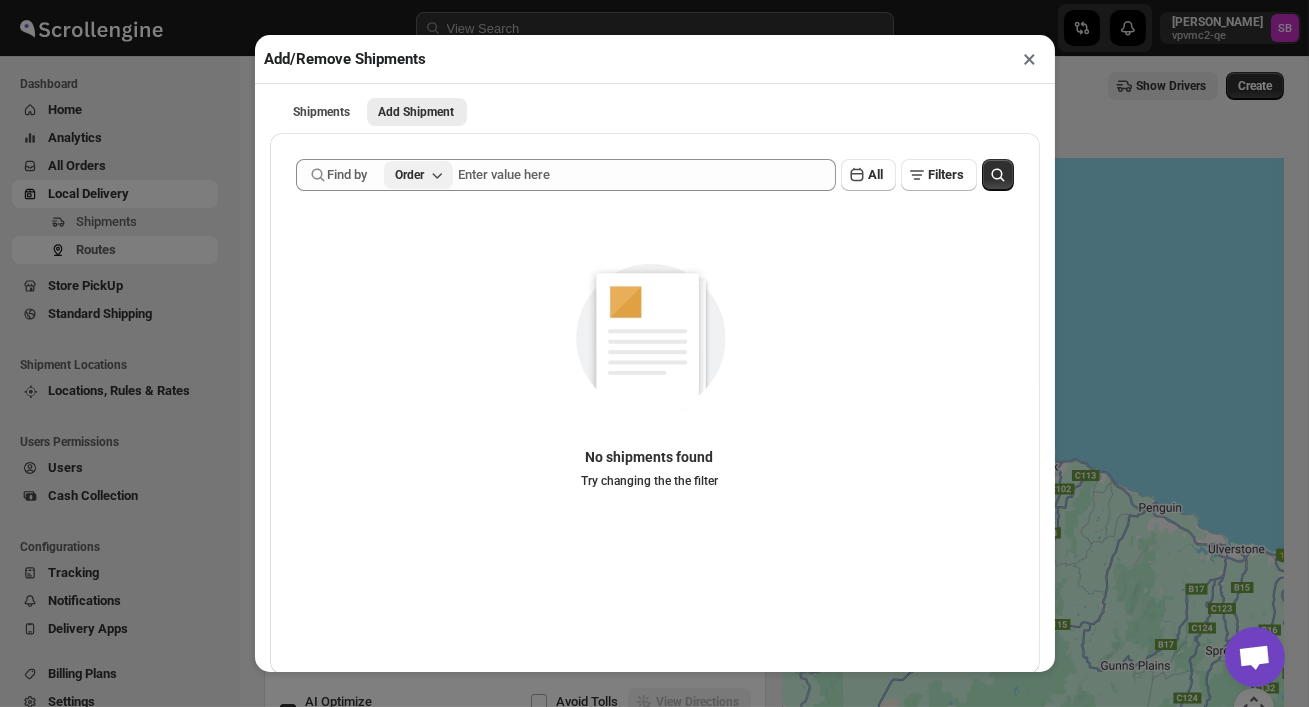 click on "Order" at bounding box center [410, 175] 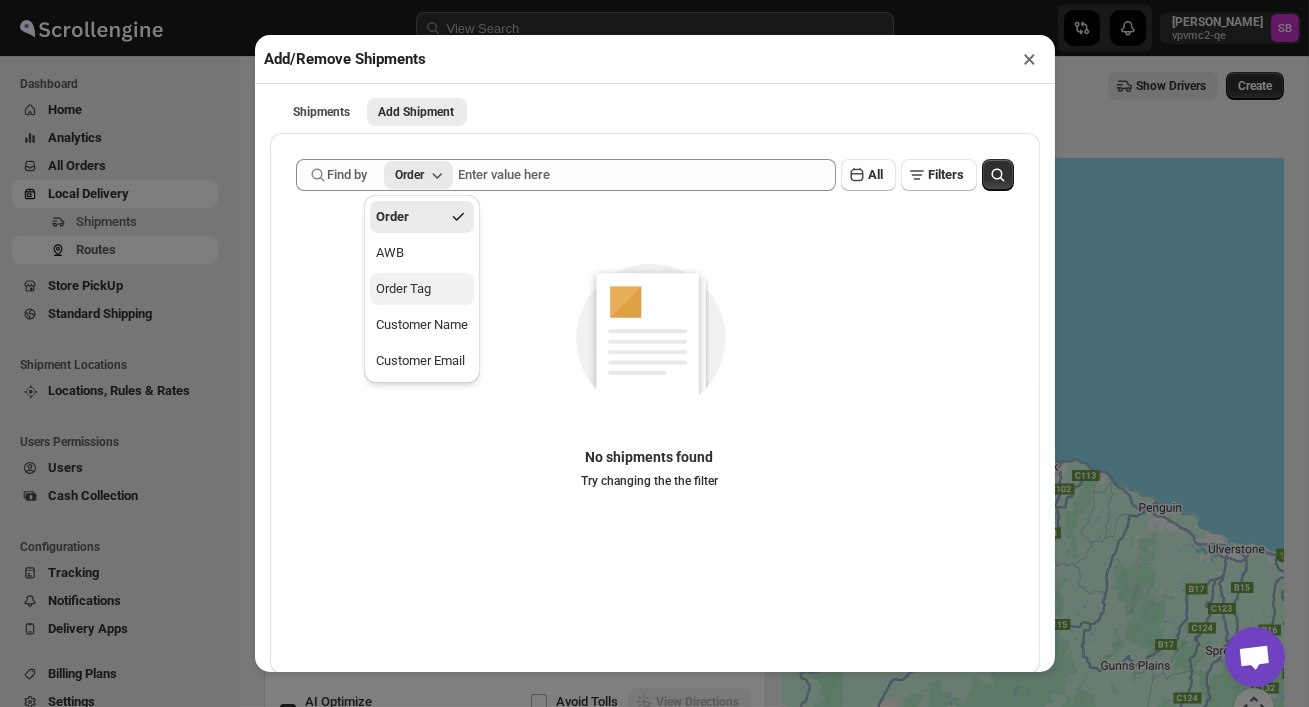 click on "Order Tag" at bounding box center (403, 289) 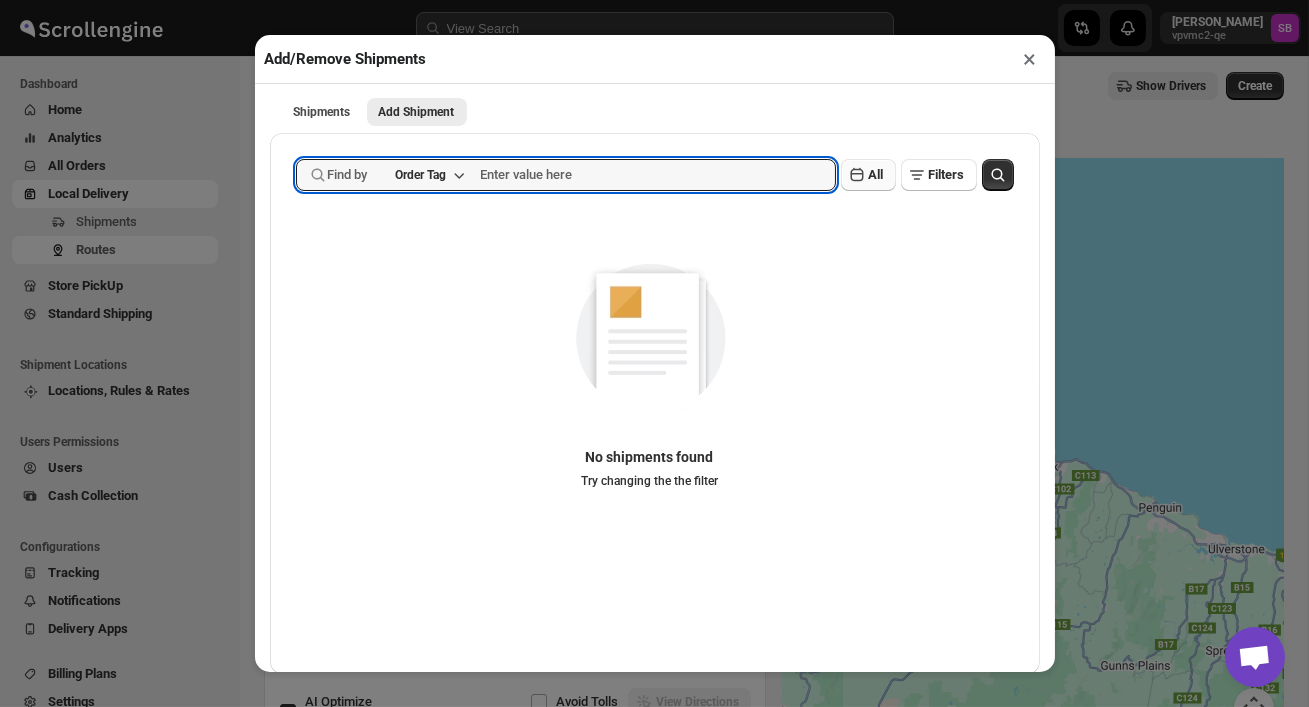 click on "All" at bounding box center [868, 175] 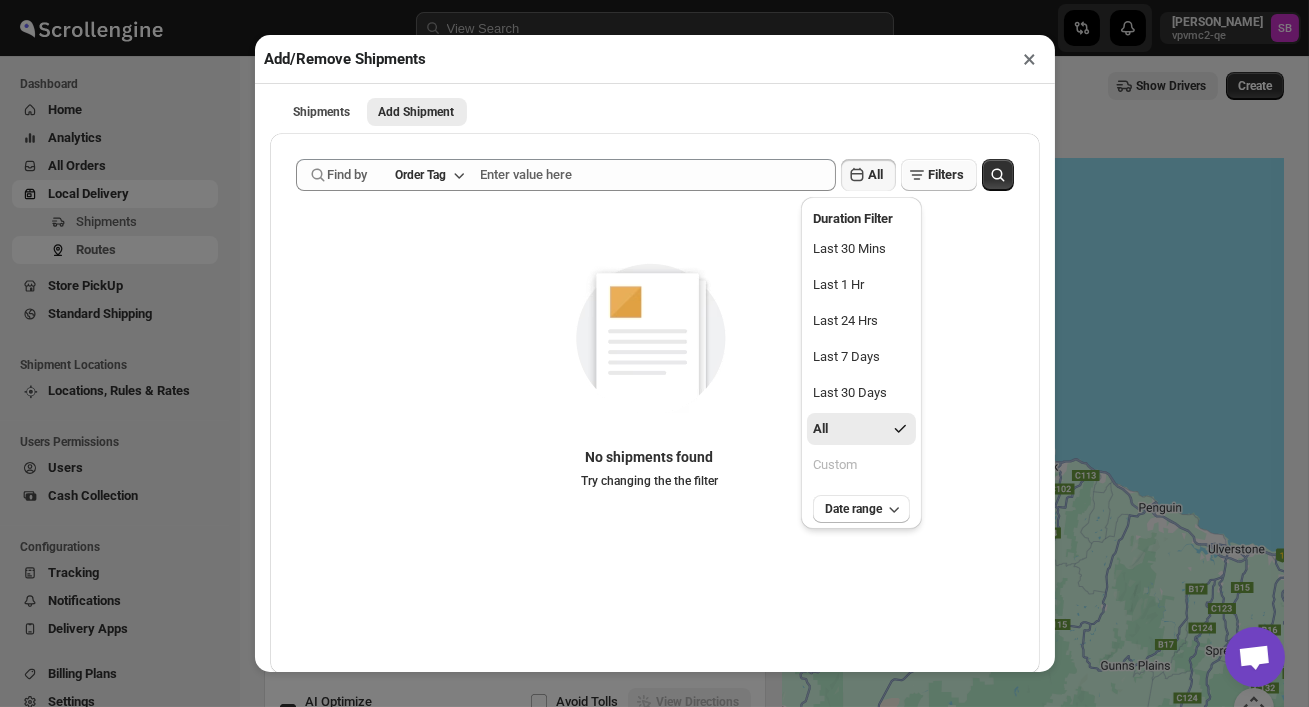 click 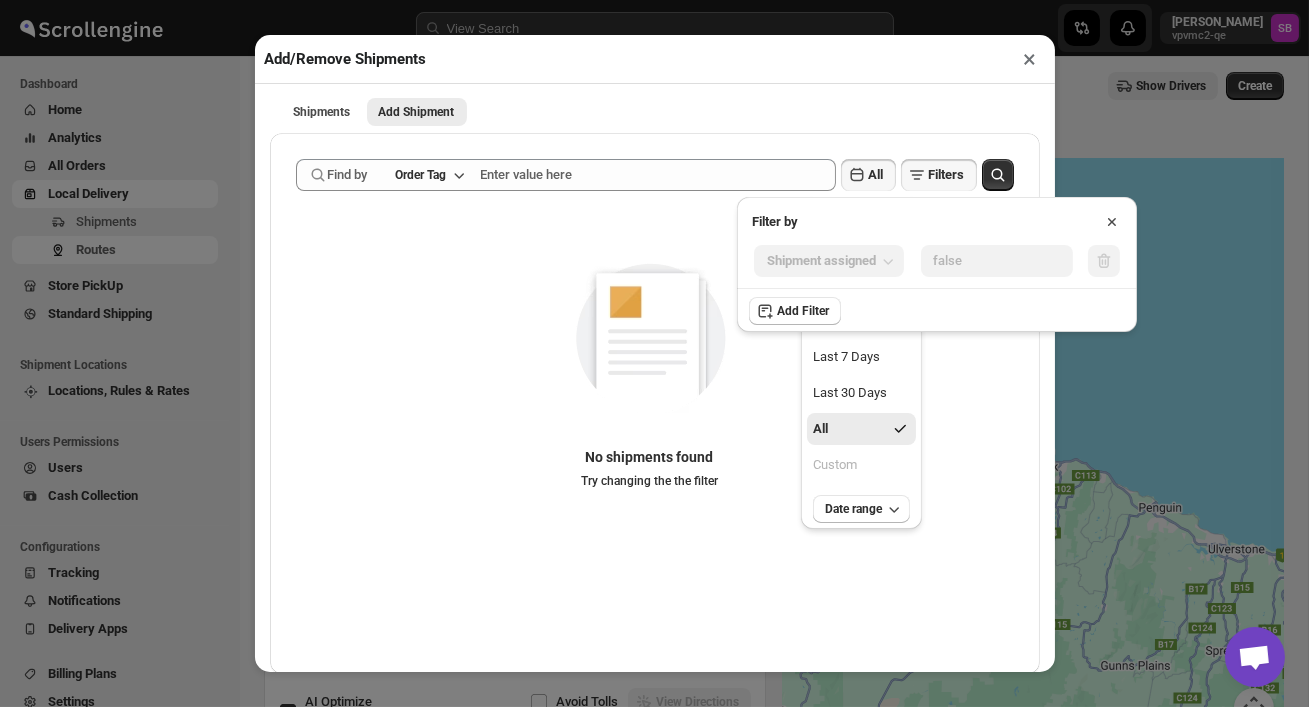 click on "Shipment assigned" at bounding box center (829, 261) 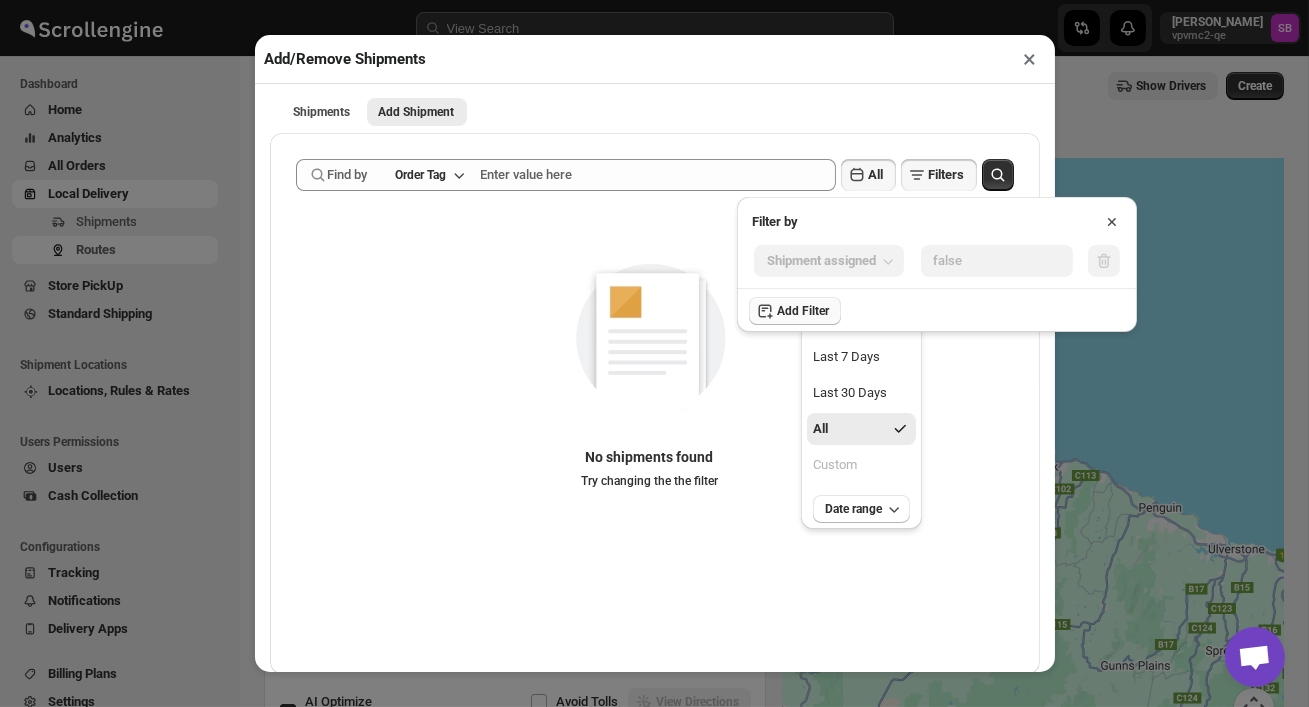 click on "Add Filter" at bounding box center (803, 311) 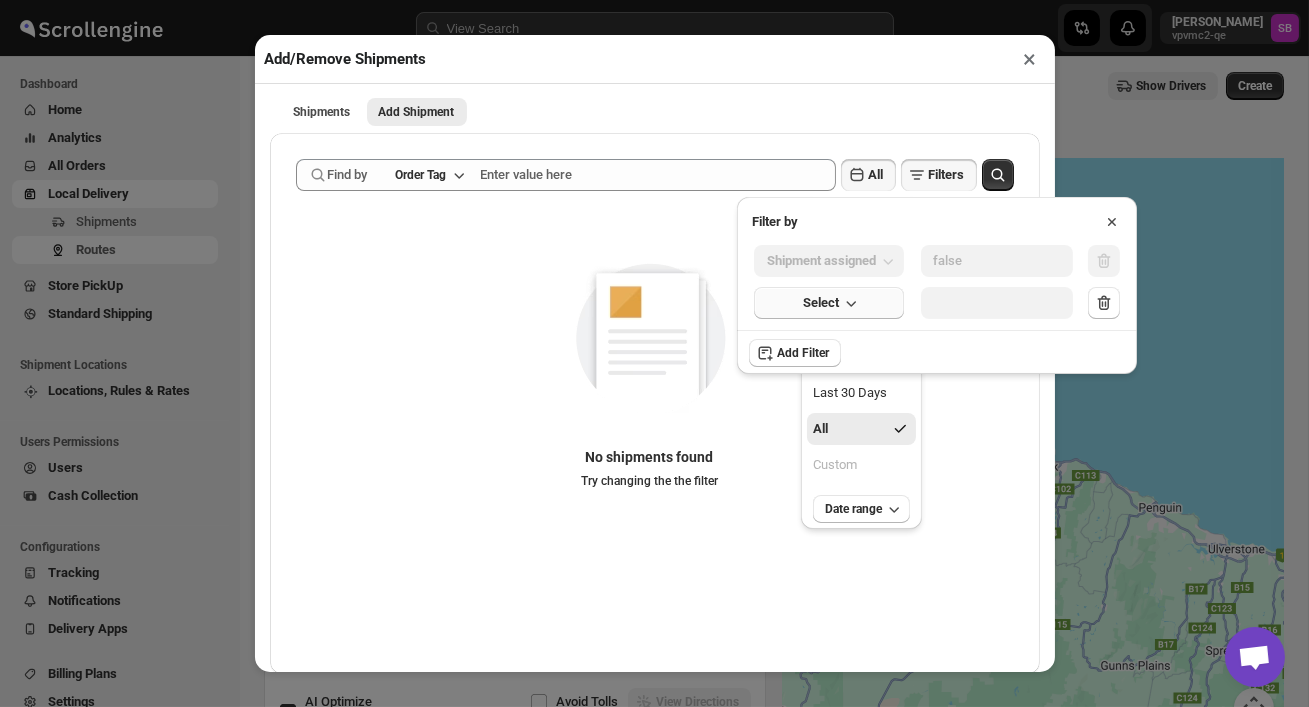 click on "Select" at bounding box center [829, 303] 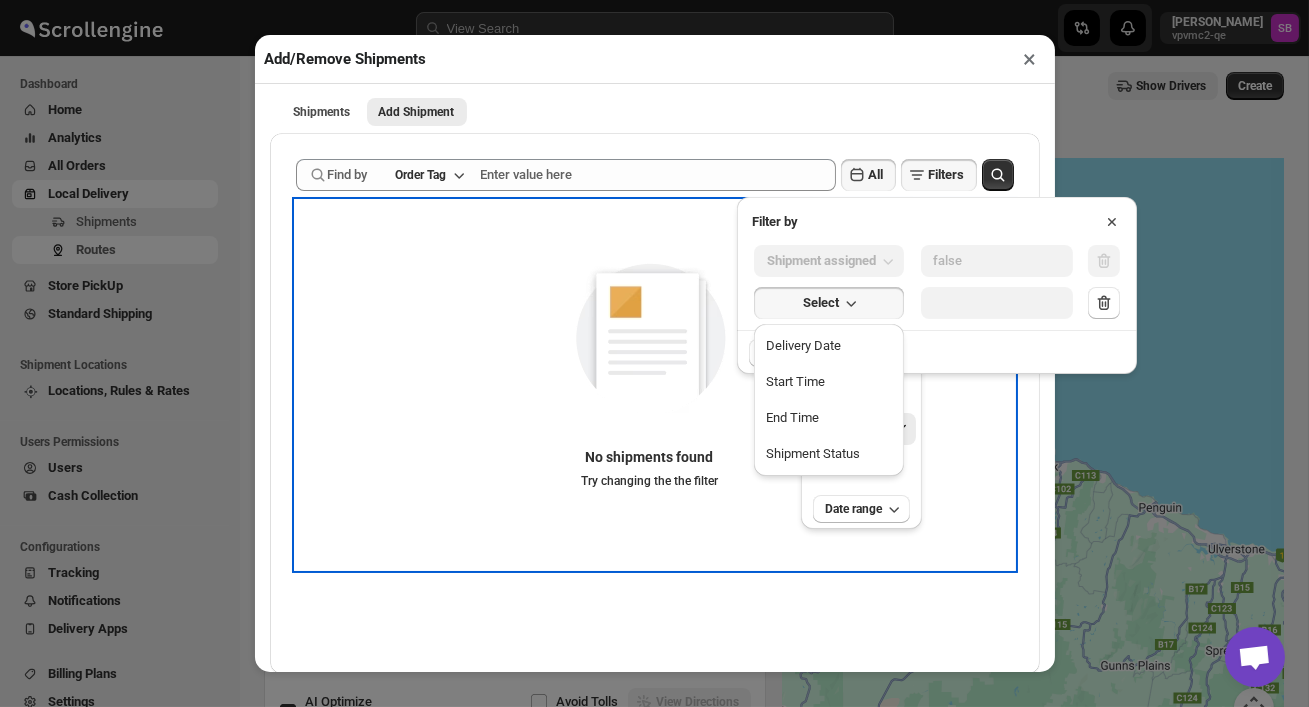 click at bounding box center (650, 334) 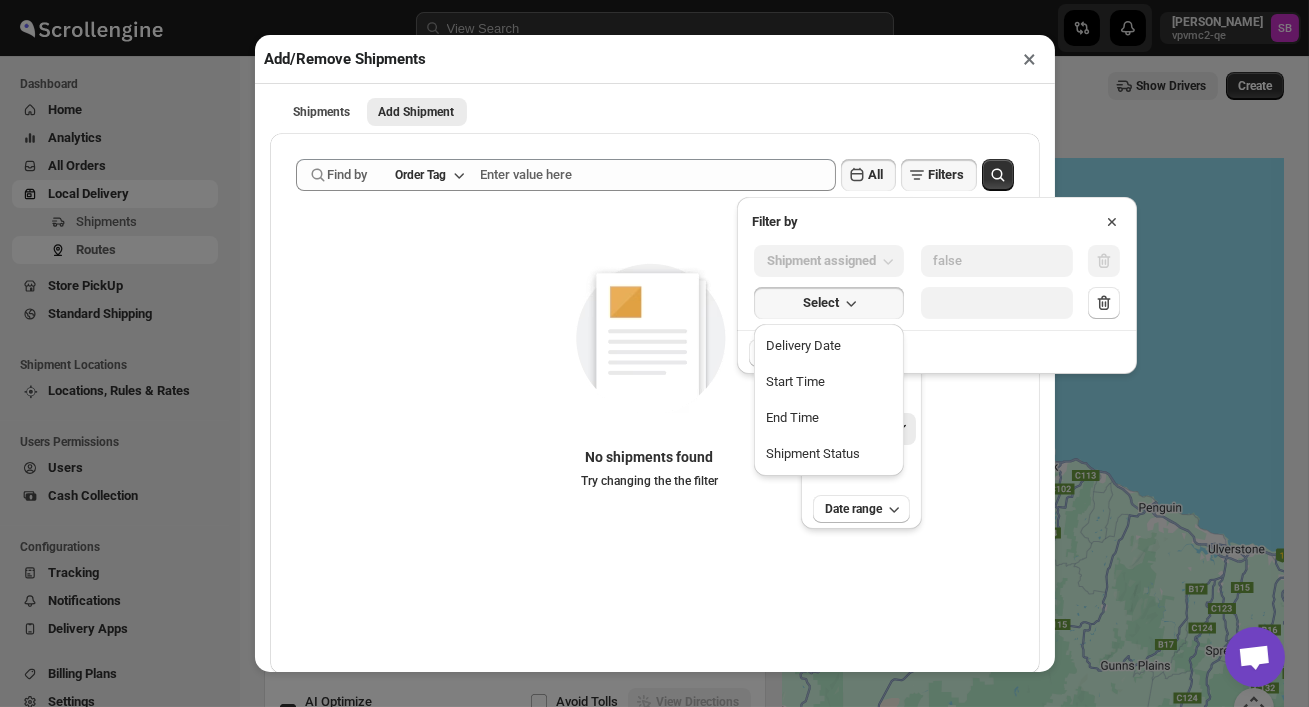 click on "Filter by" at bounding box center (937, 214) 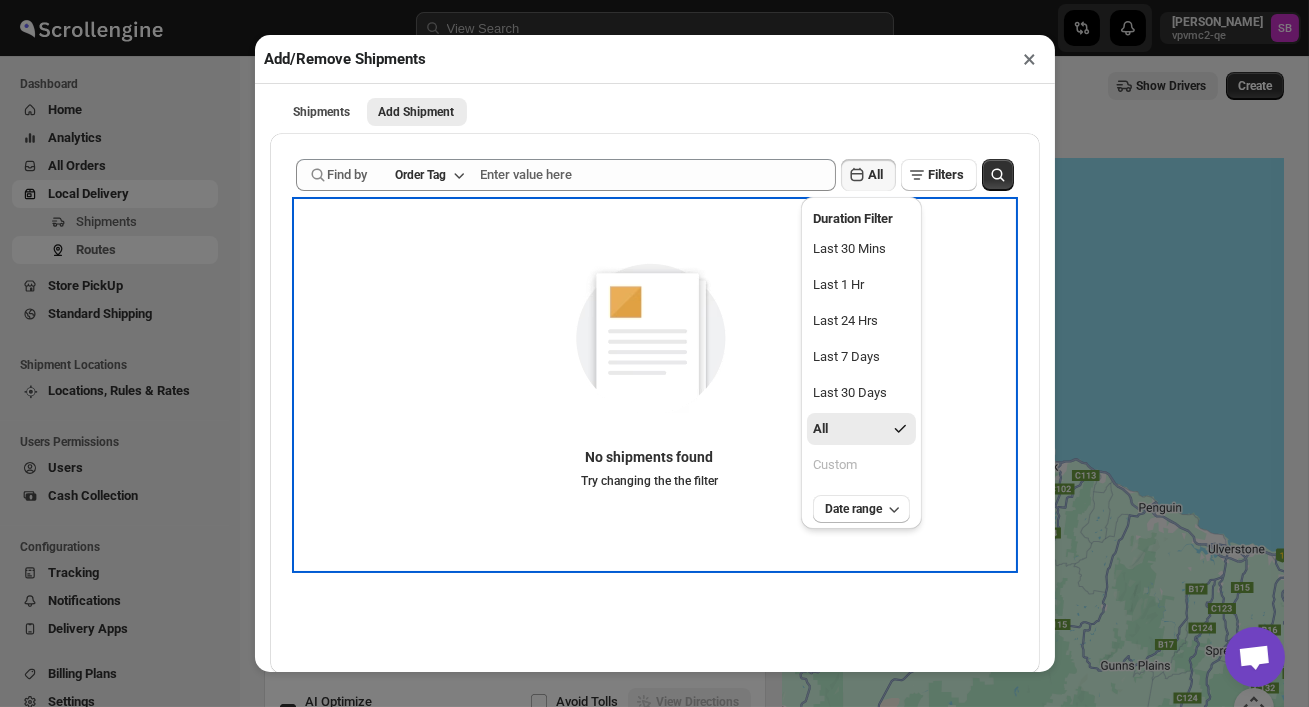 click at bounding box center (650, 334) 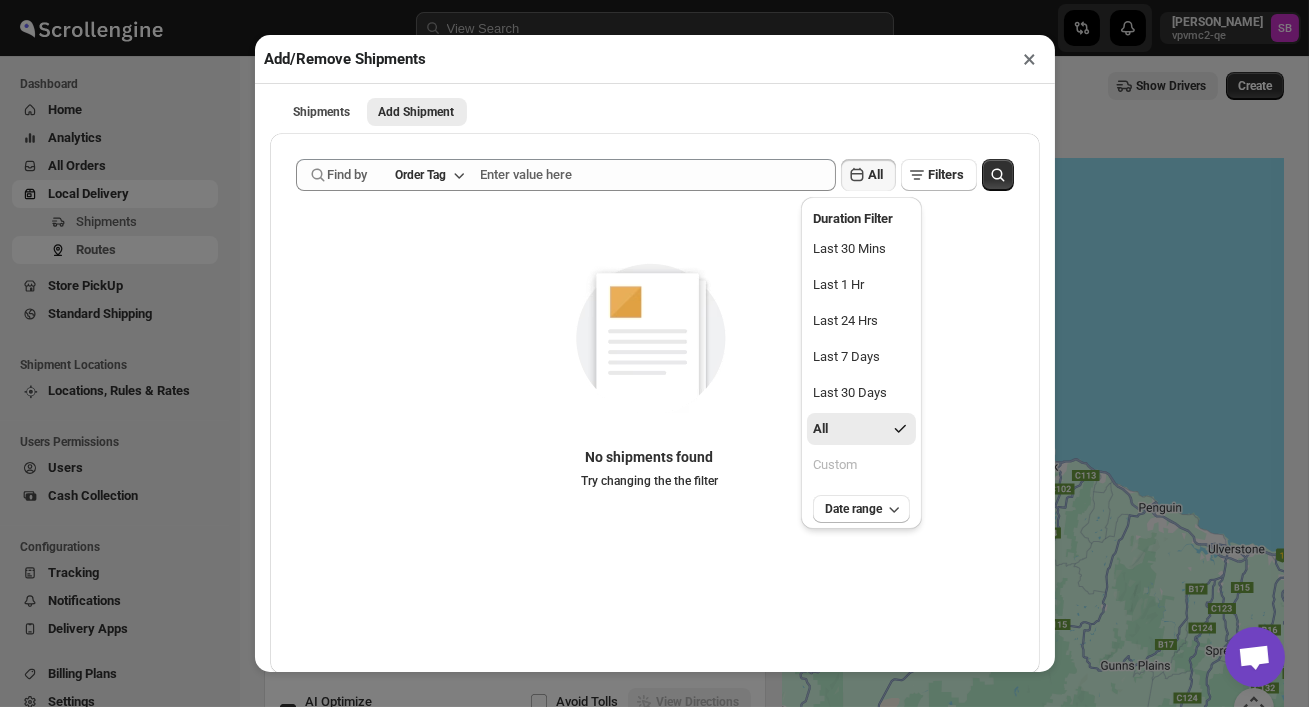 click on "Find by Order Tag" at bounding box center [383, 167] 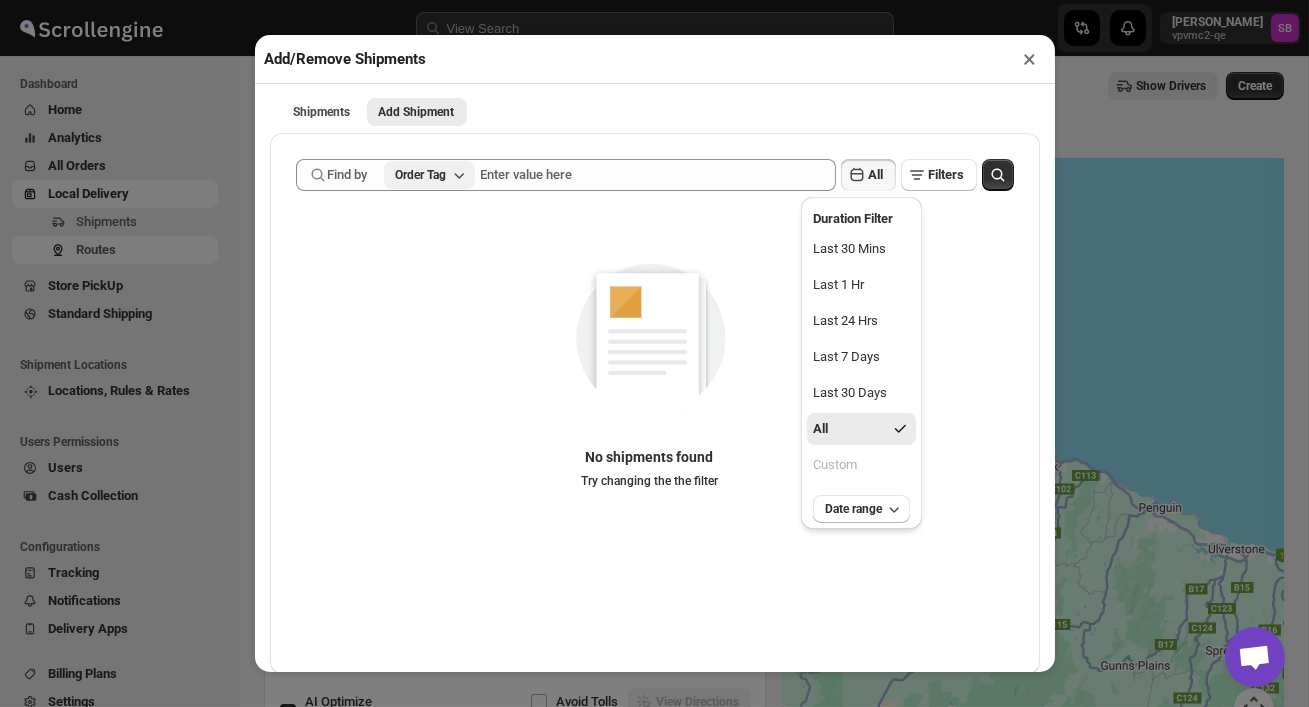 click on "Order Tag" at bounding box center (421, 175) 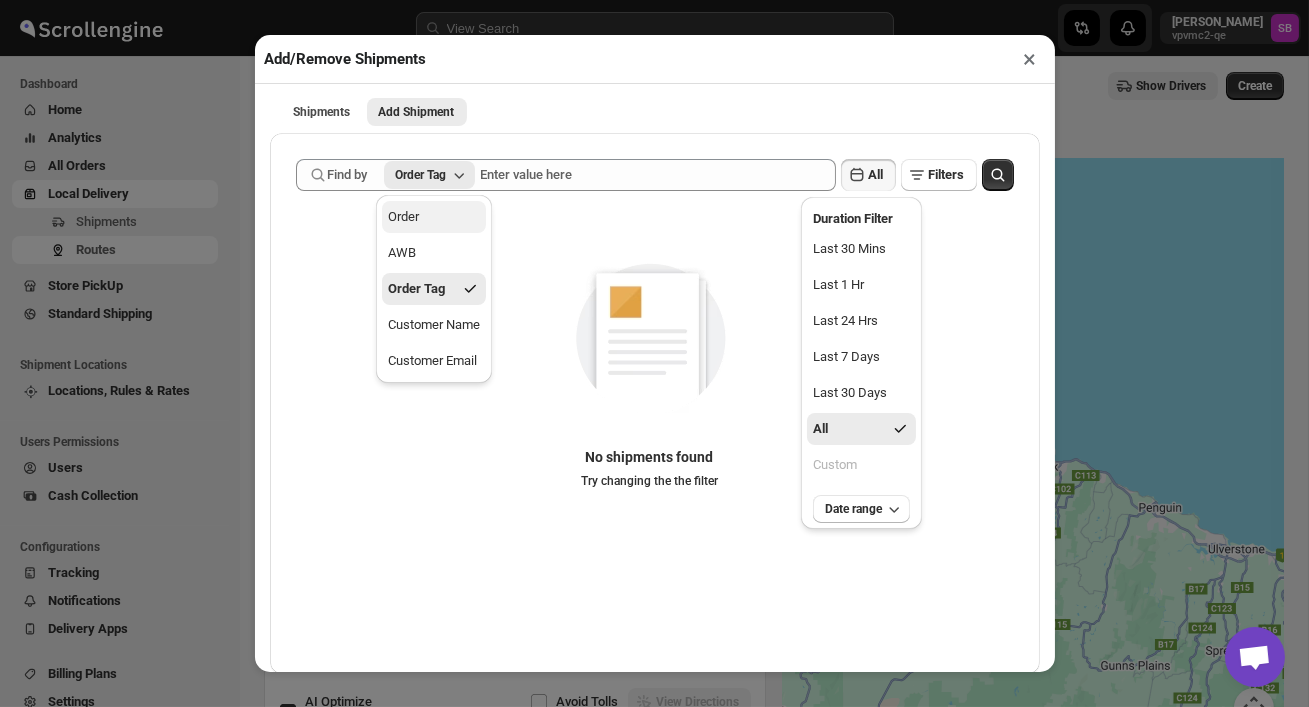 click on "Order" at bounding box center [403, 217] 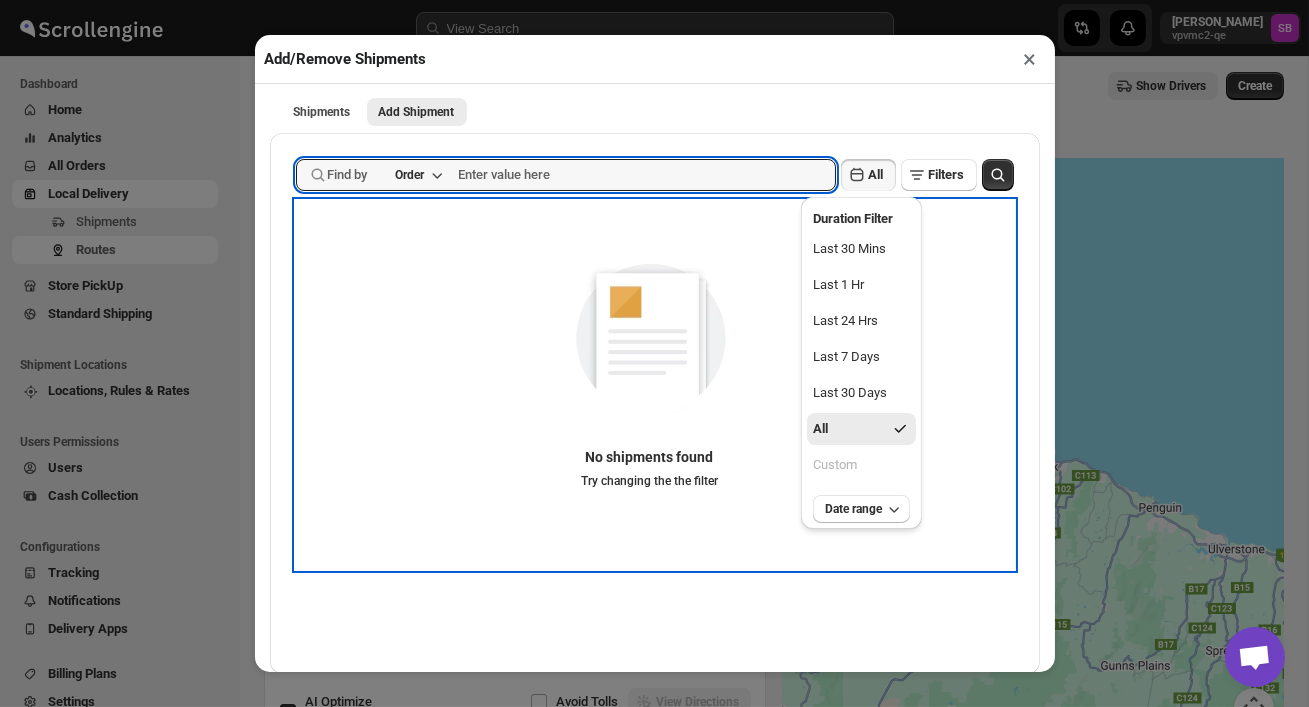 click on "No shipments found Try changing the the filter" at bounding box center (650, 385) 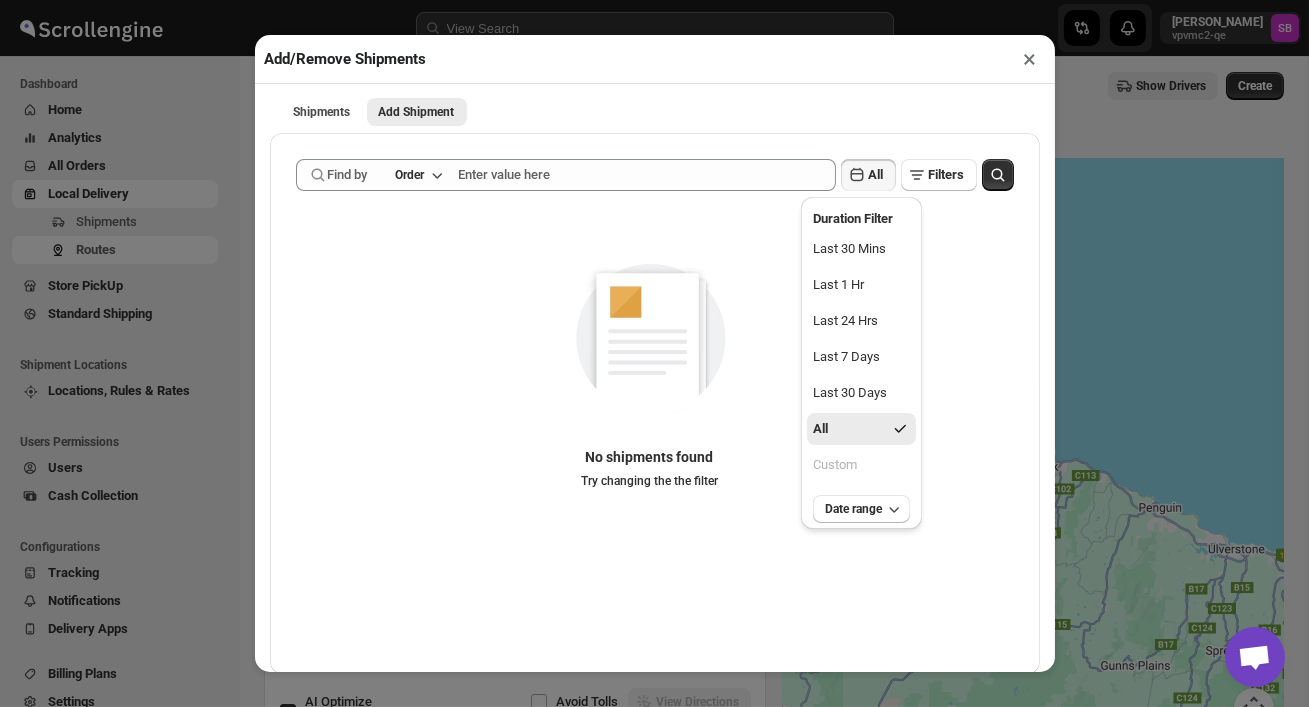 click 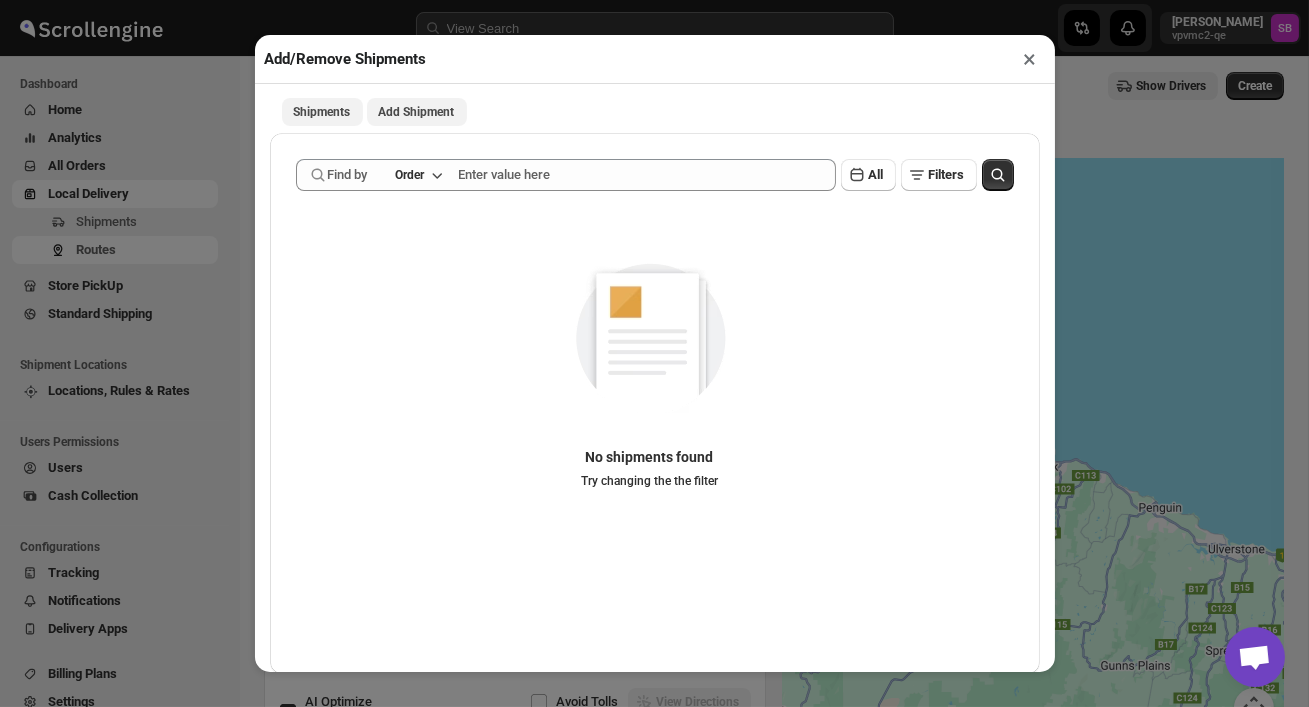 click on "Shipments" at bounding box center [322, 112] 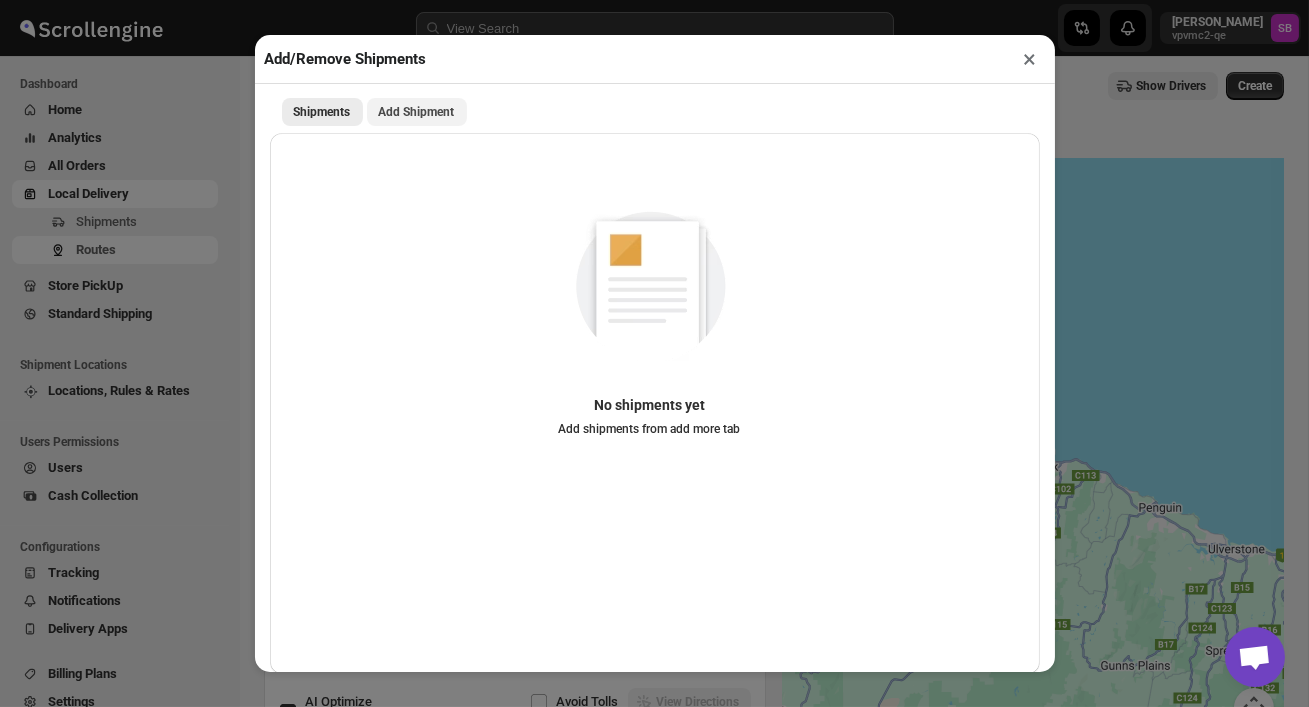 click on "Add Shipment" at bounding box center (417, 112) 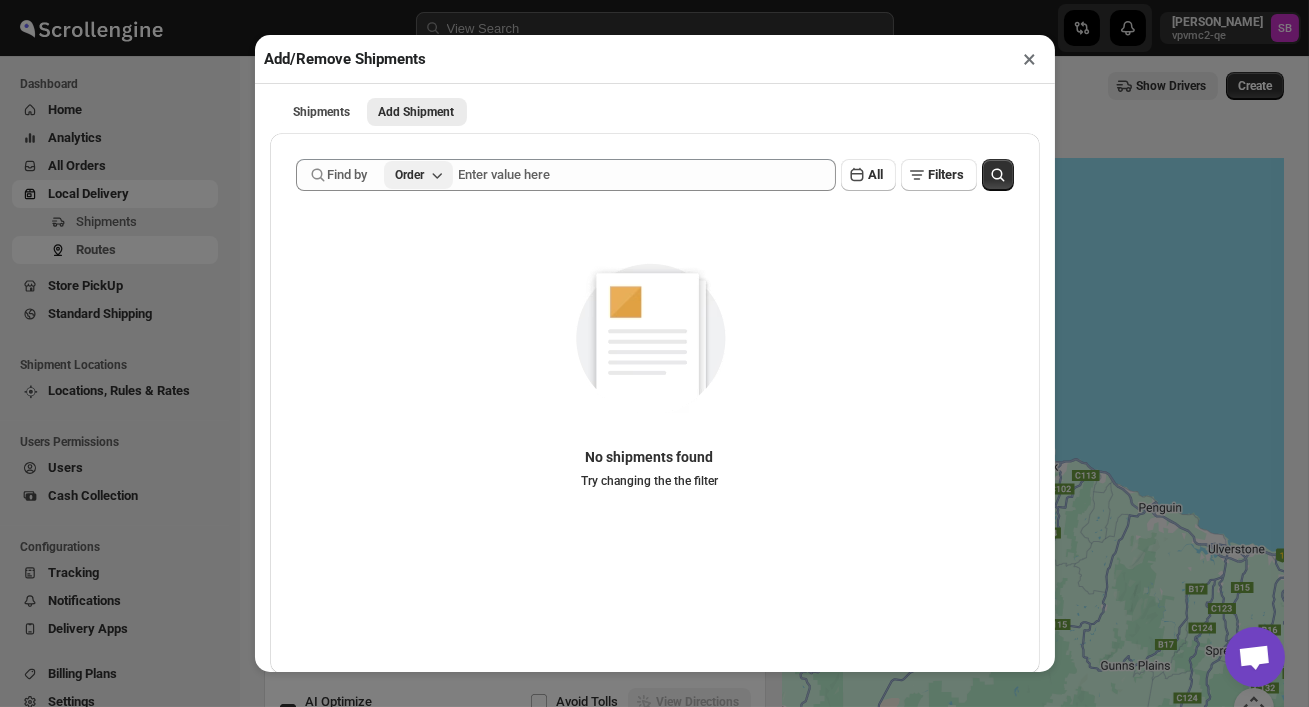 click 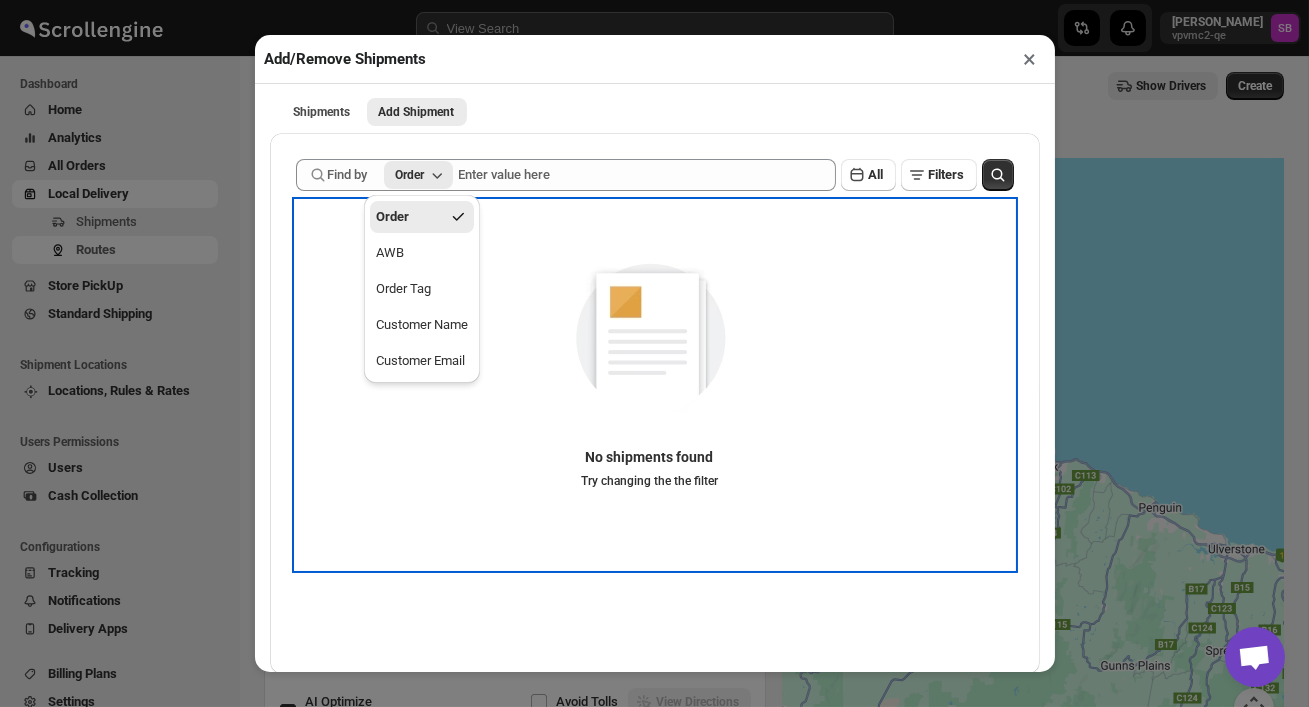 click on "No shipments found Try changing the the filter" at bounding box center (650, 363) 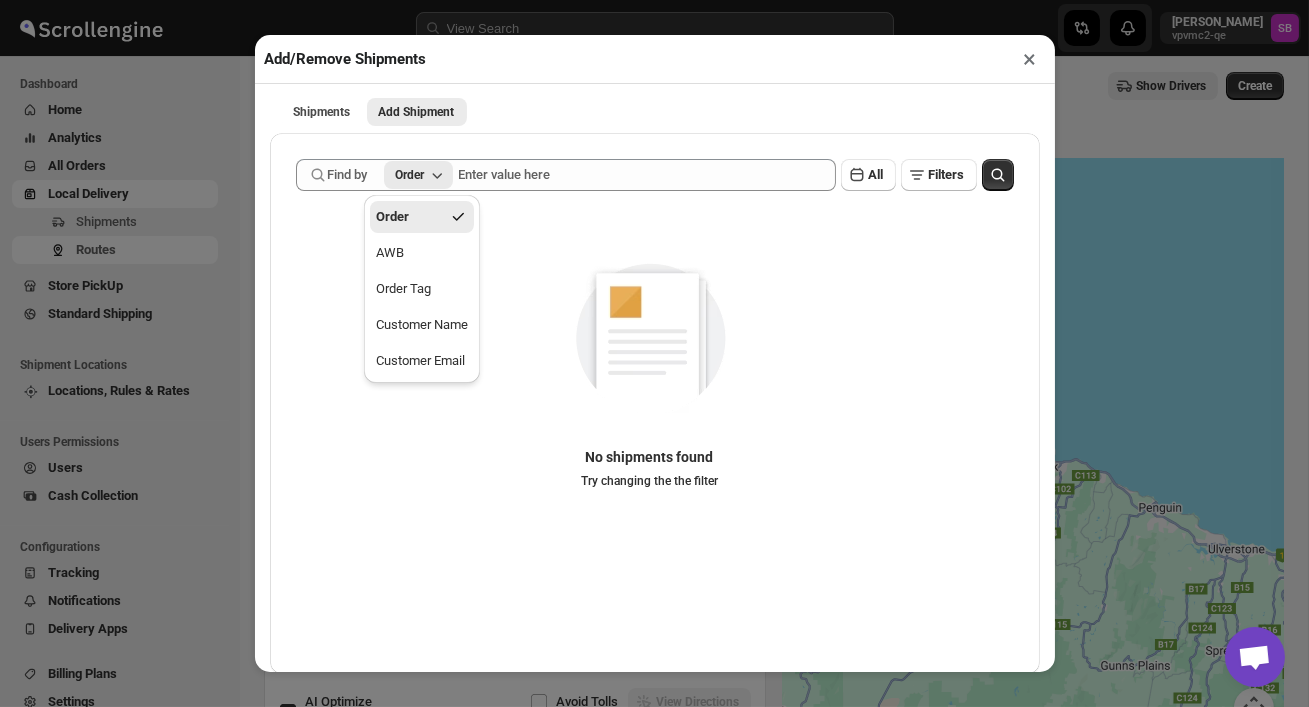 click on "Find by Order" at bounding box center (372, 167) 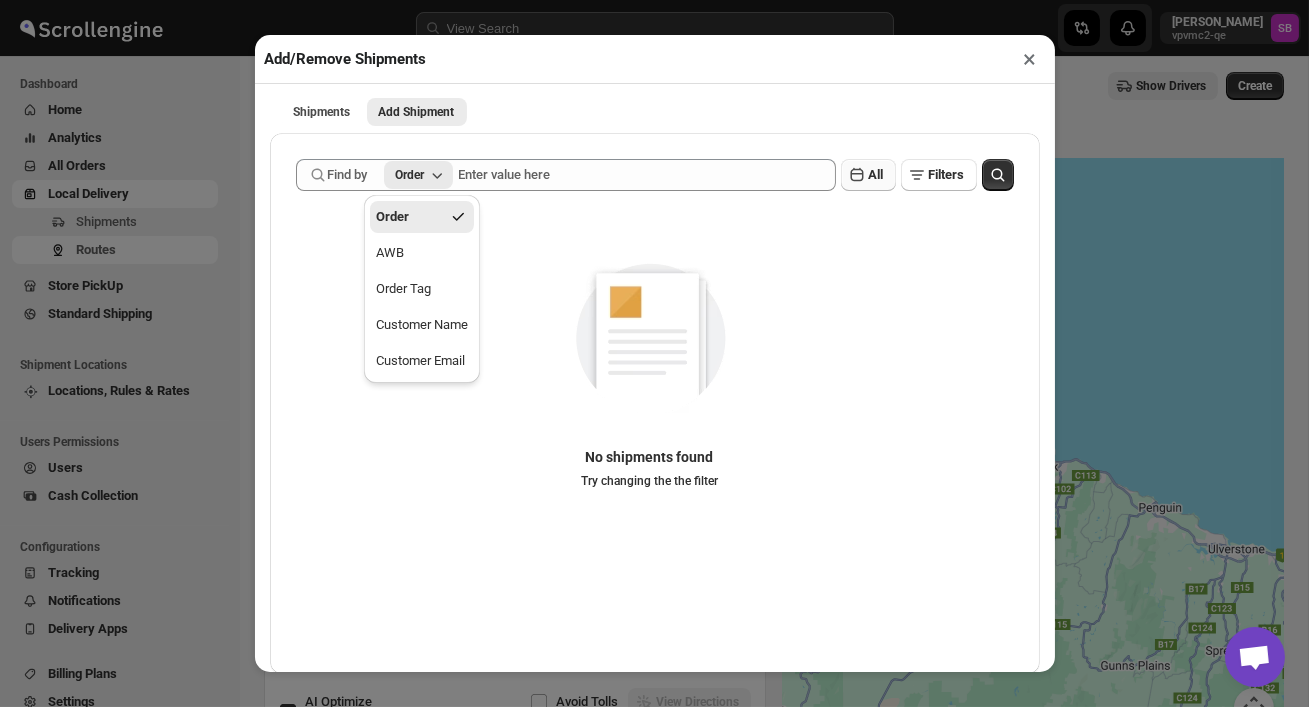 click 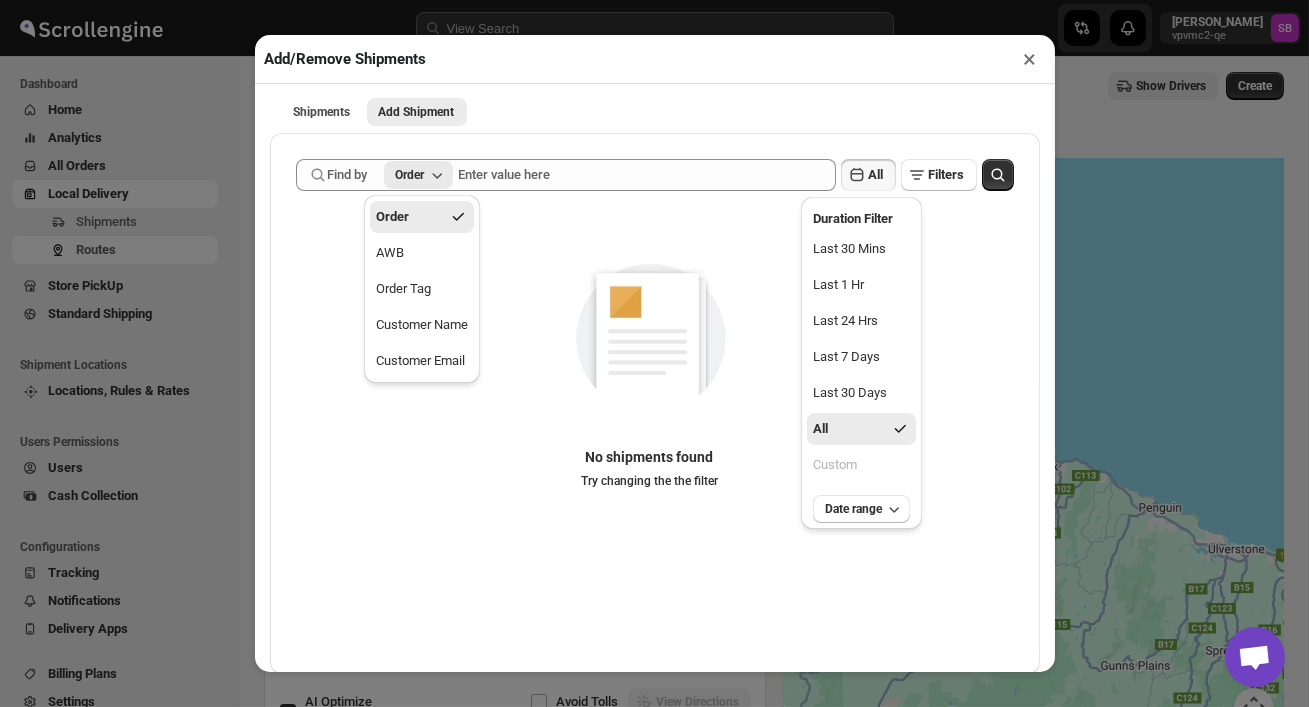 click 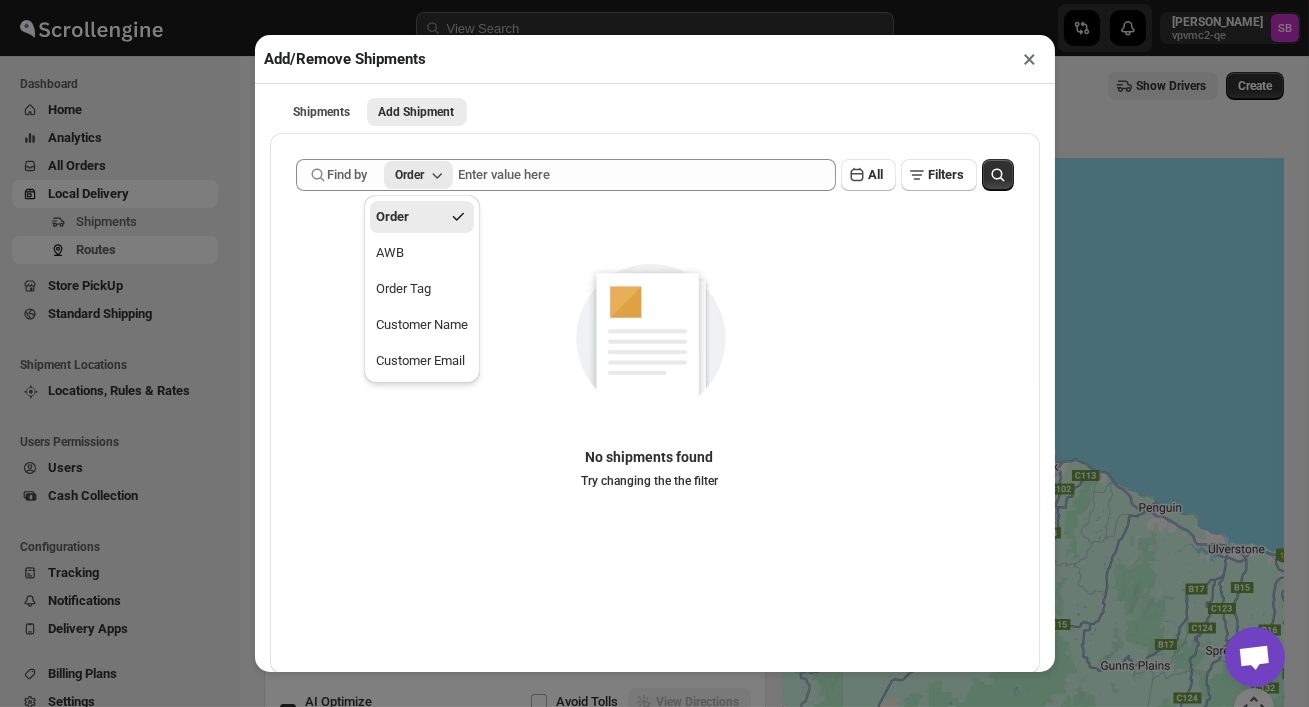 click on "Find by Order All Filters" at bounding box center [655, 175] 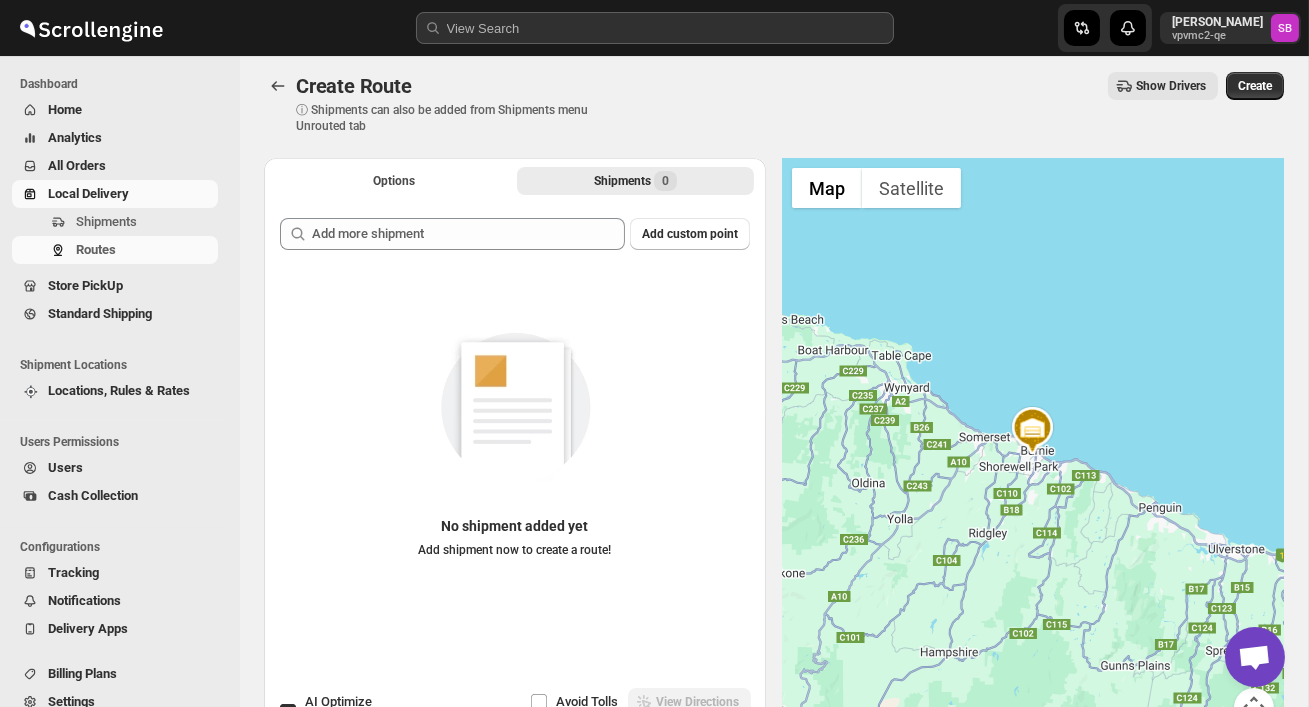 click on "Options Shipments   0 More views Options Shipments   0 More views" at bounding box center [515, 180] 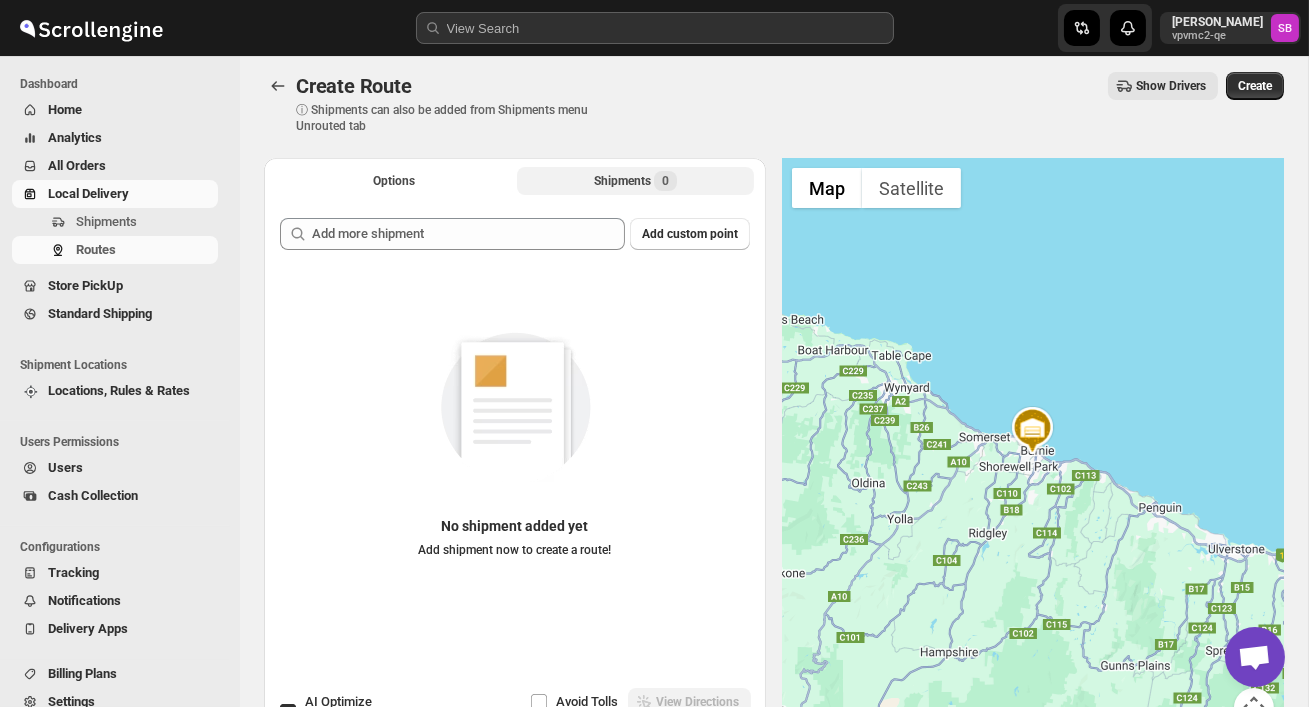 click on "Shipments   0" at bounding box center (635, 181) 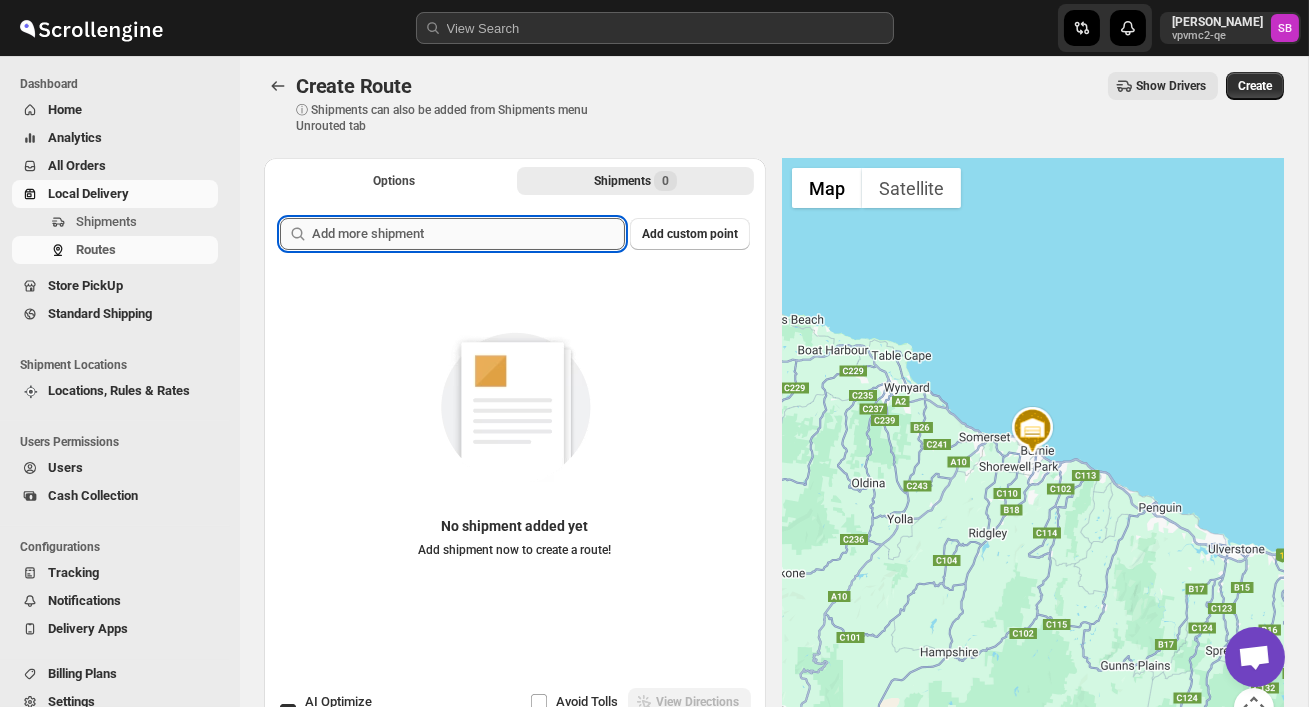 click at bounding box center (468, 234) 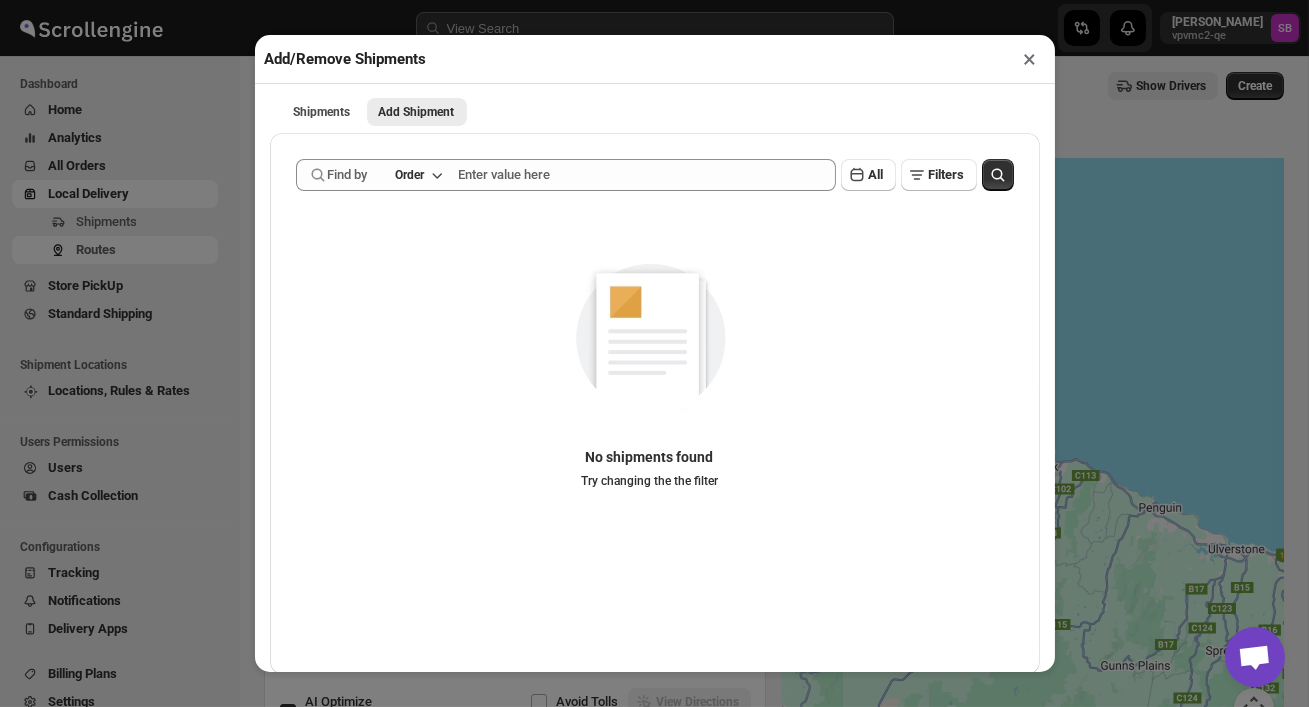 click on "Shipments Add Shipment More views Shipments Add Shipment More views" at bounding box center [655, 111] 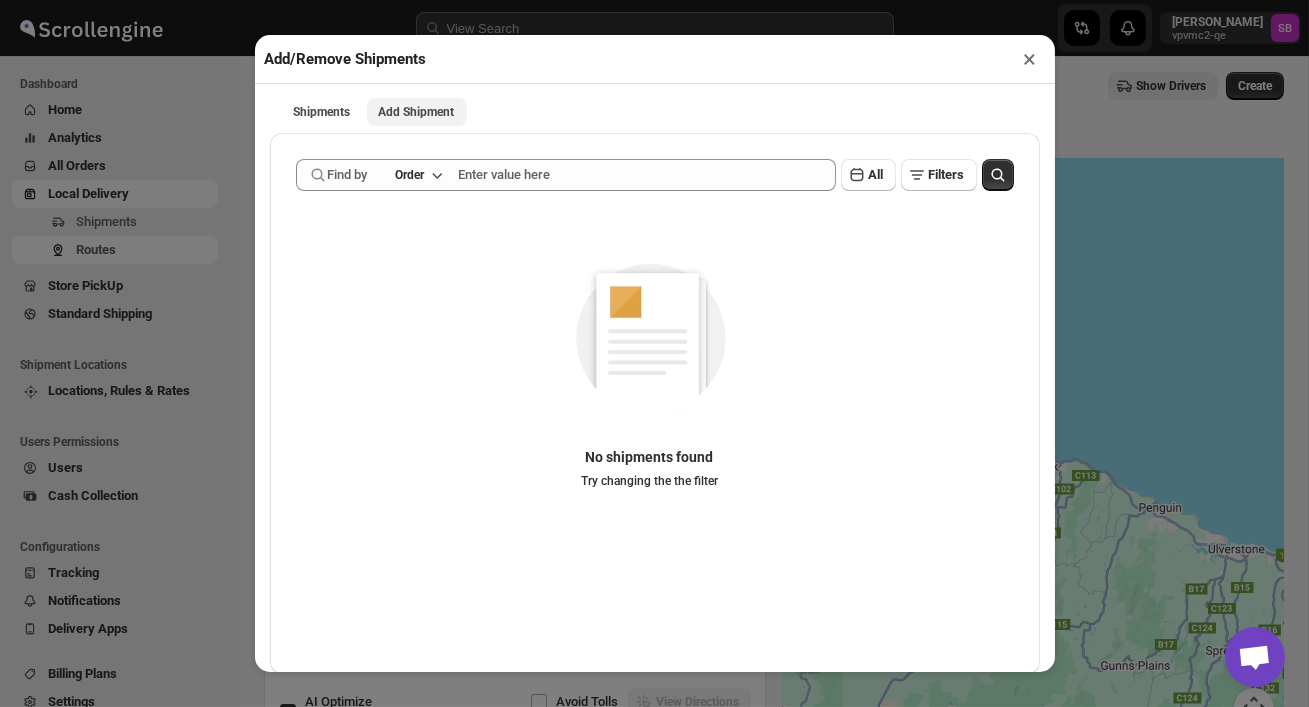 click on "Add Shipment" at bounding box center [417, 112] 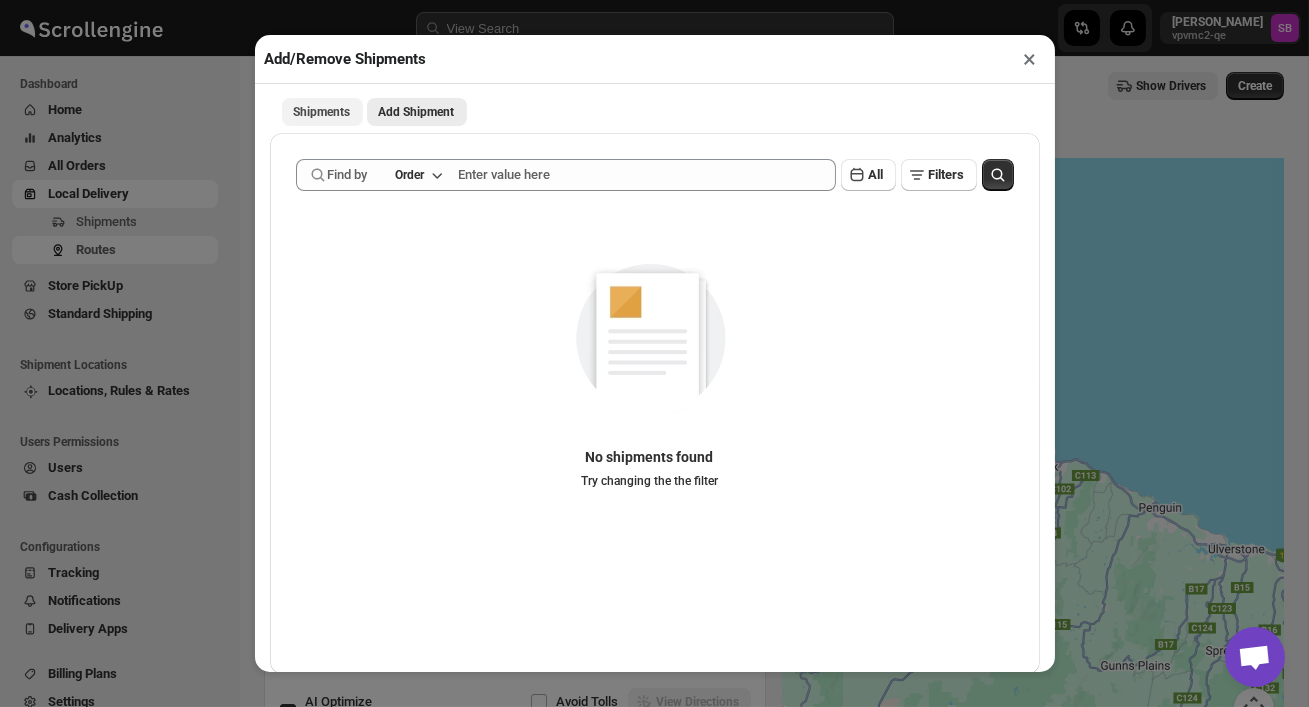 click on "Shipments" at bounding box center (322, 112) 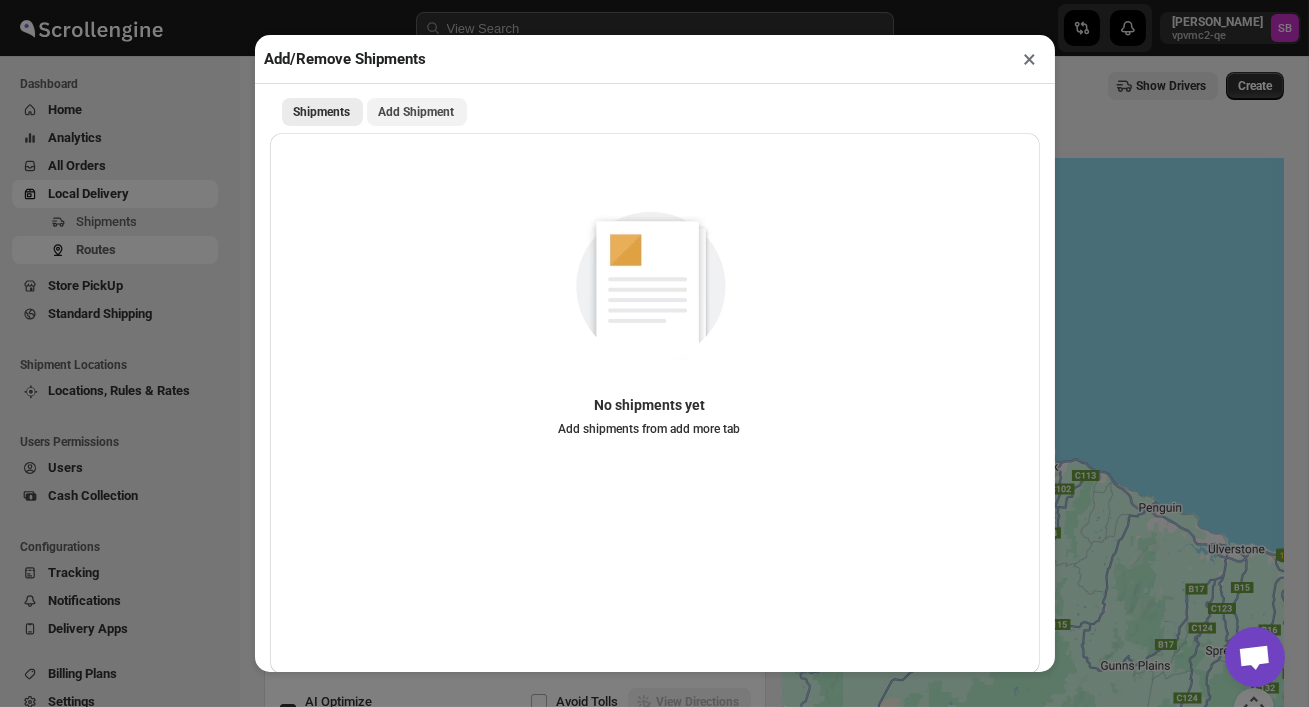 click on "Add Shipment" at bounding box center [417, 112] 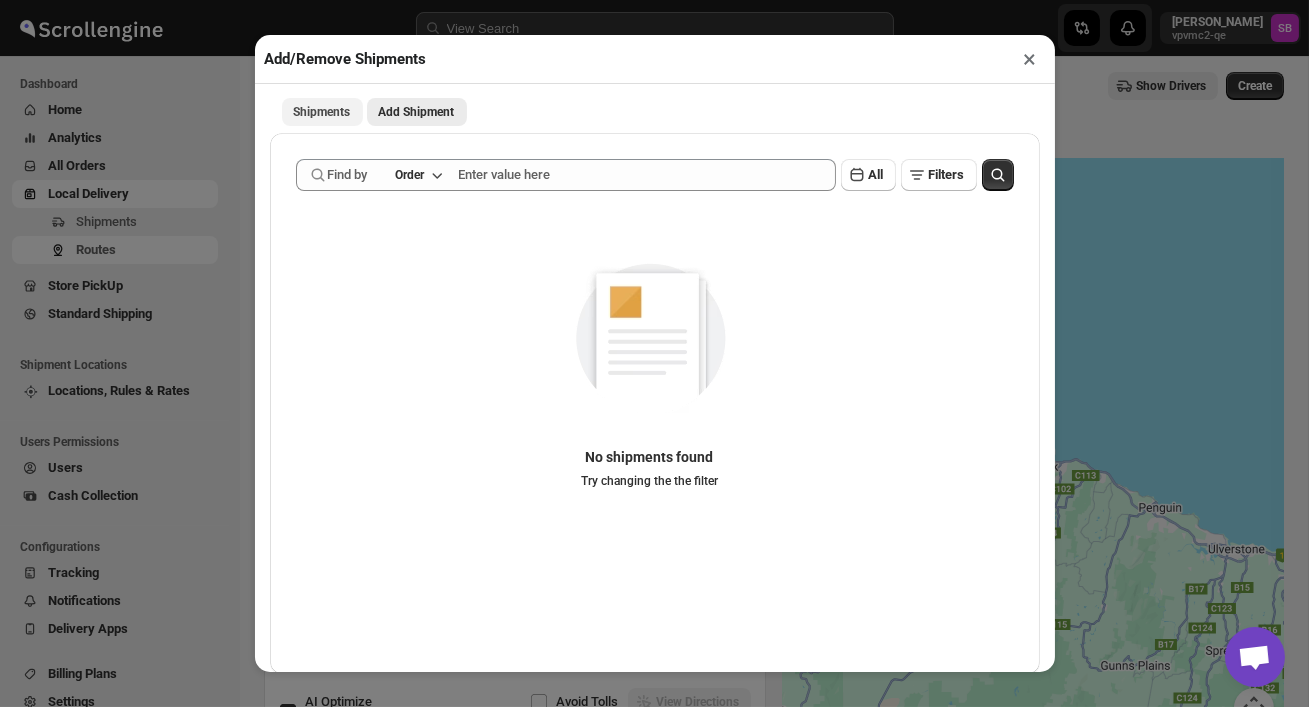 click on "Shipments" at bounding box center (322, 112) 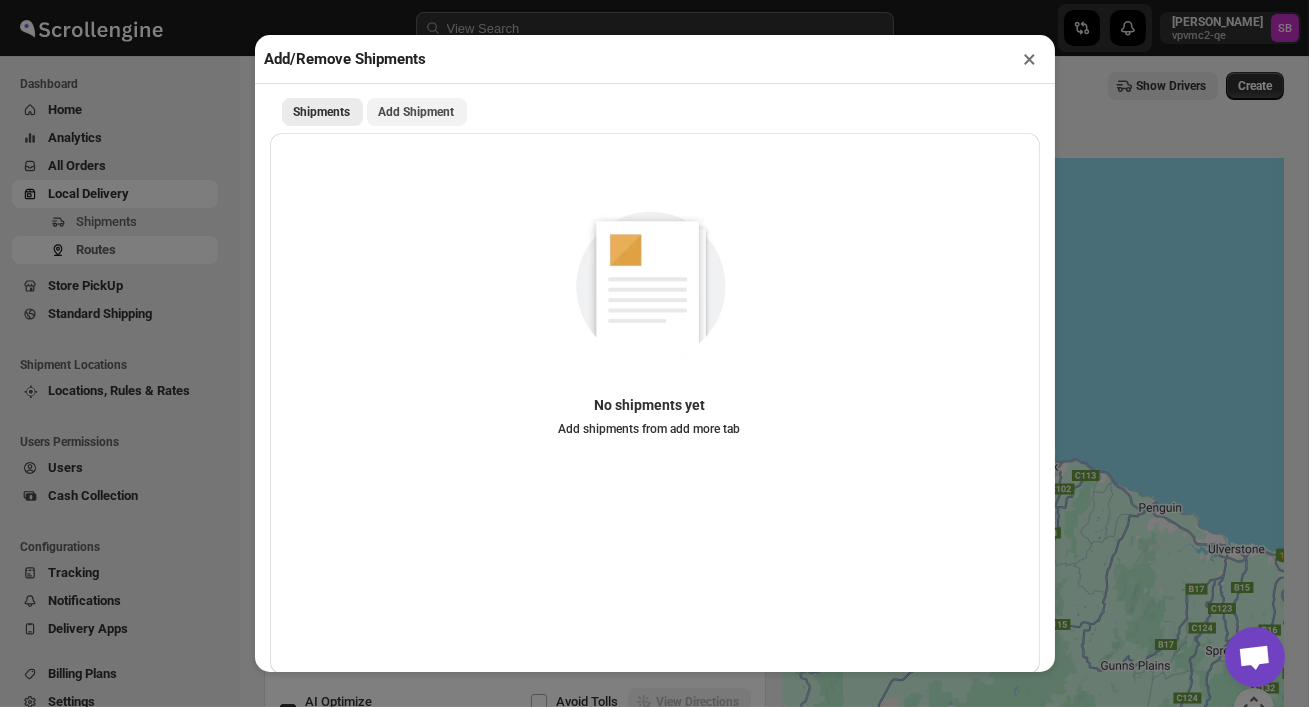 click on "Add Shipment" at bounding box center (417, 112) 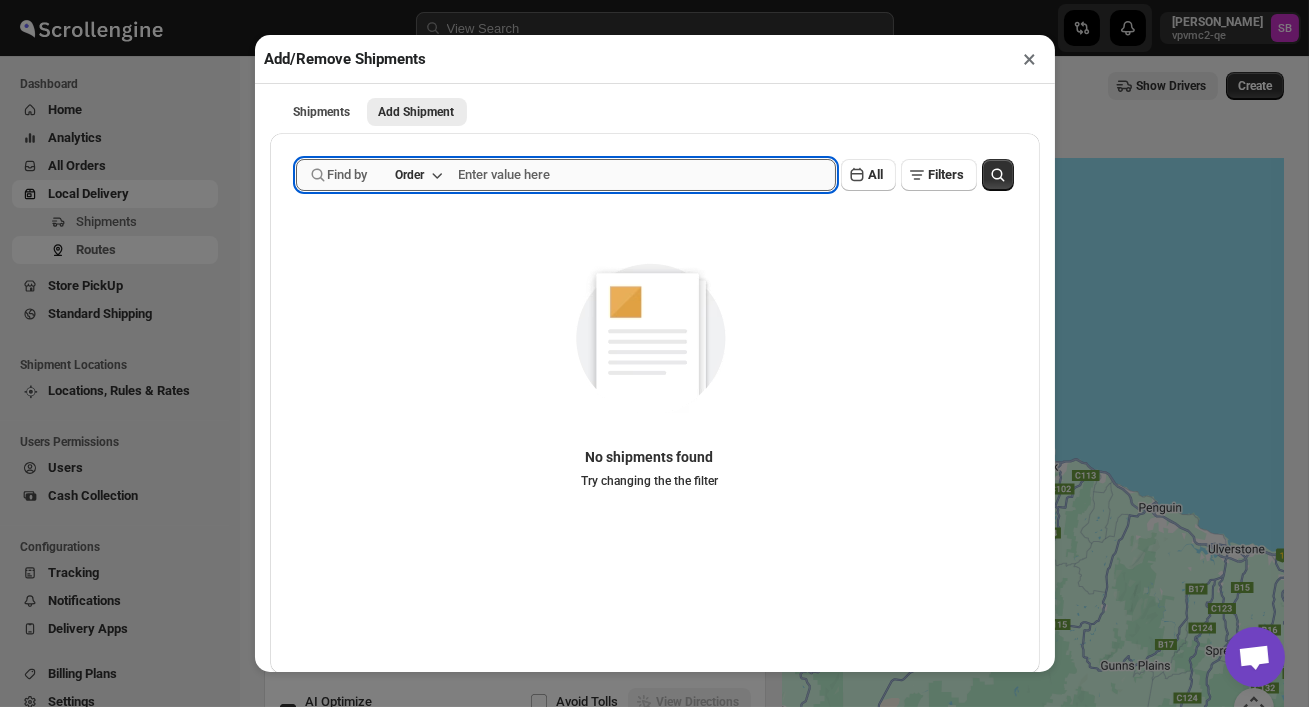 click at bounding box center [647, 175] 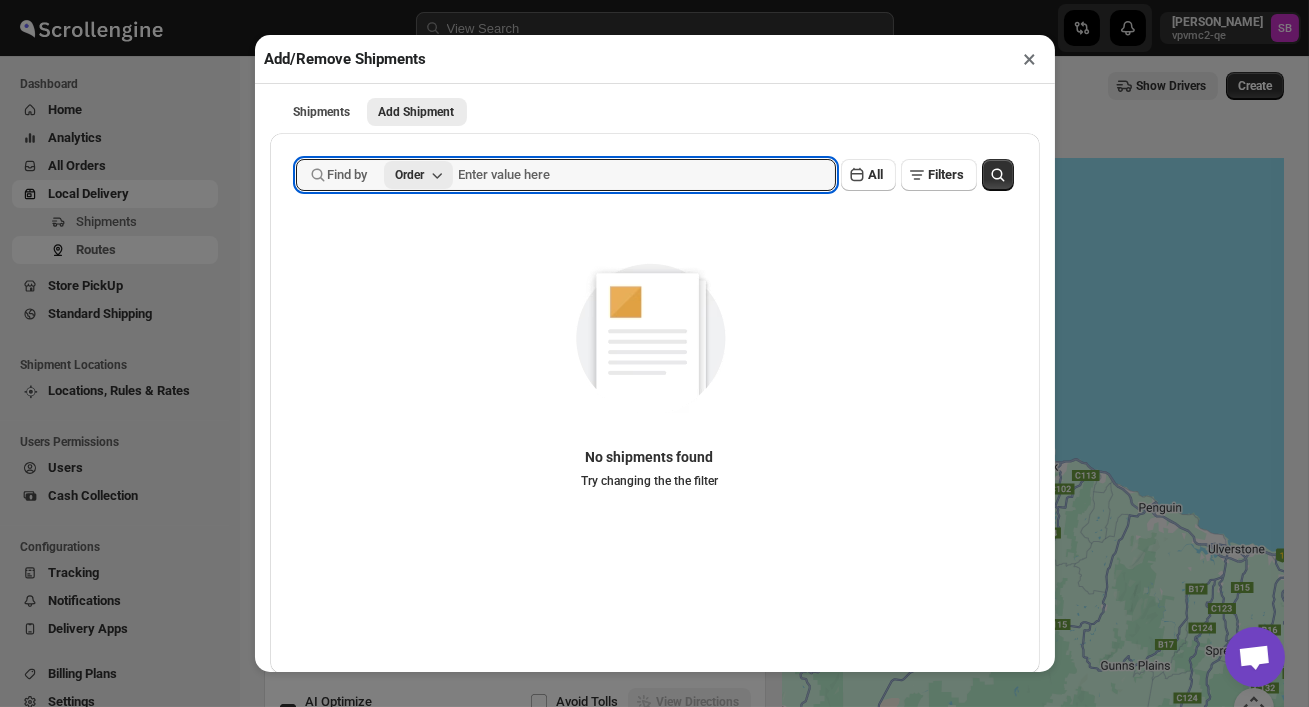 click on "Order" at bounding box center [410, 175] 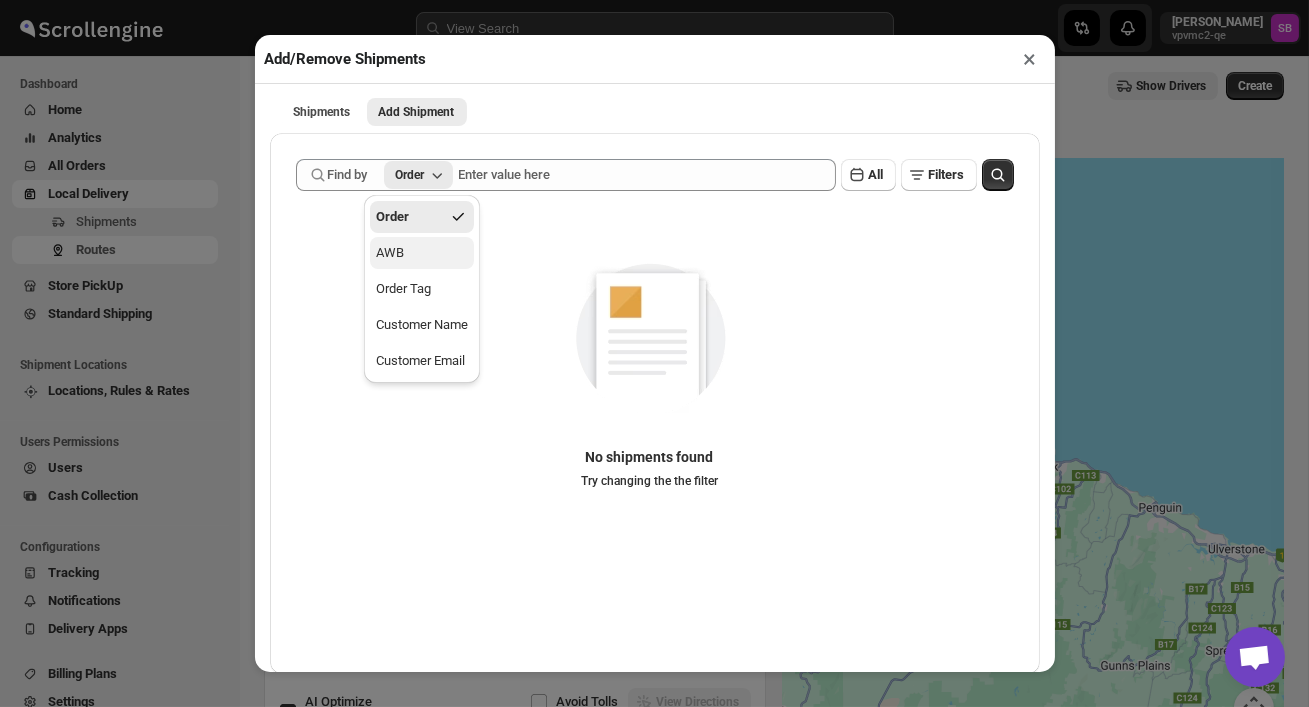 click on "AWB" at bounding box center [422, 253] 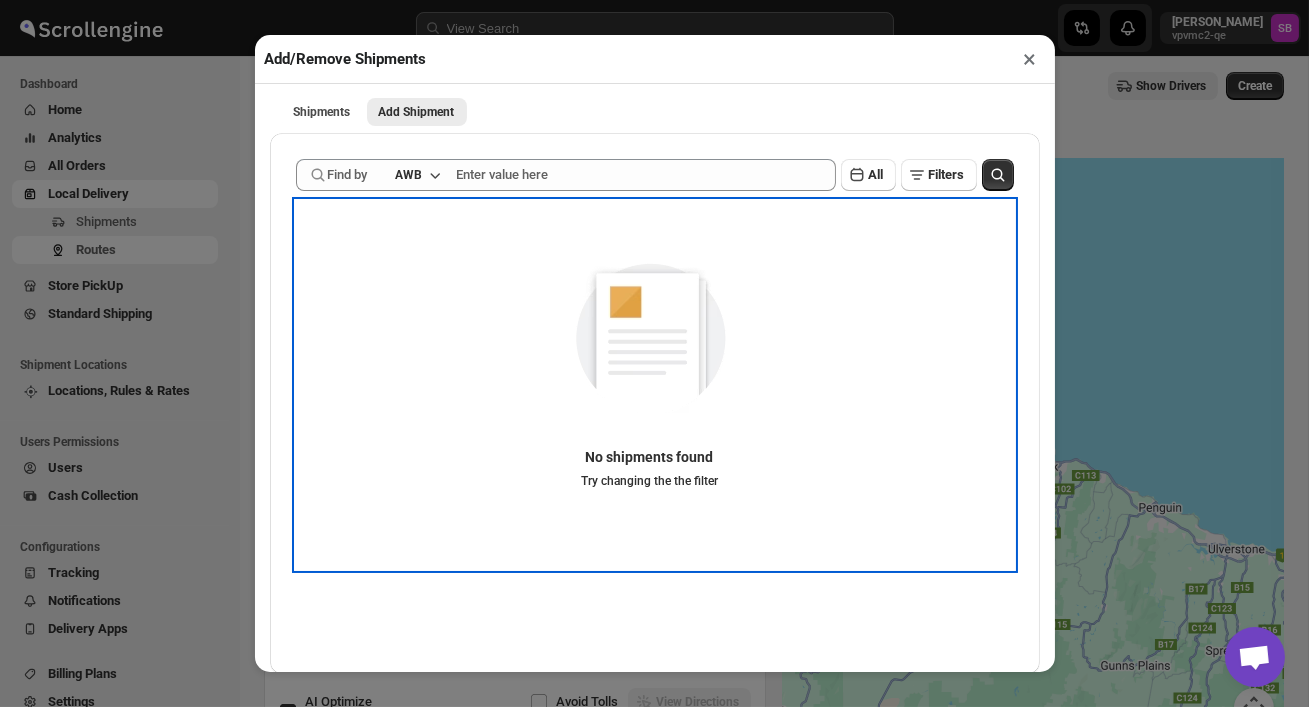 click on "No shipments found Try changing the the filter" at bounding box center (650, 363) 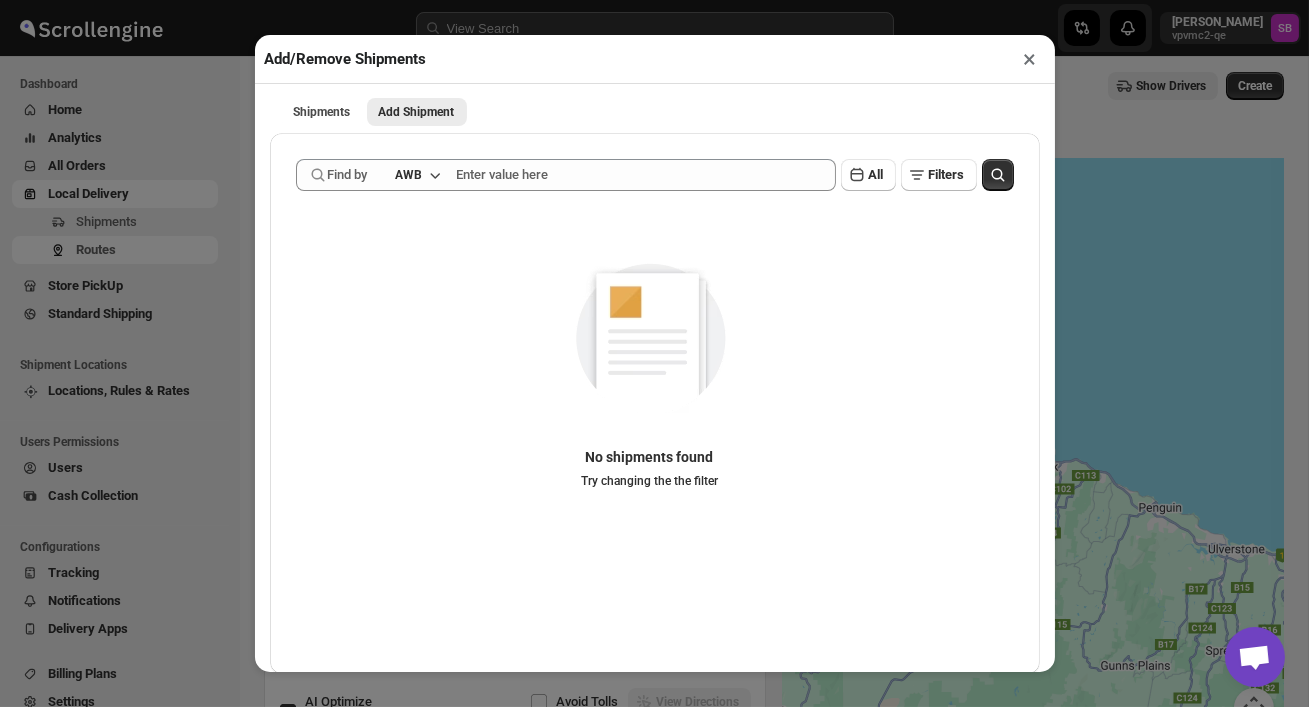 click on "Add/Remove Shipments ×" at bounding box center (655, 59) 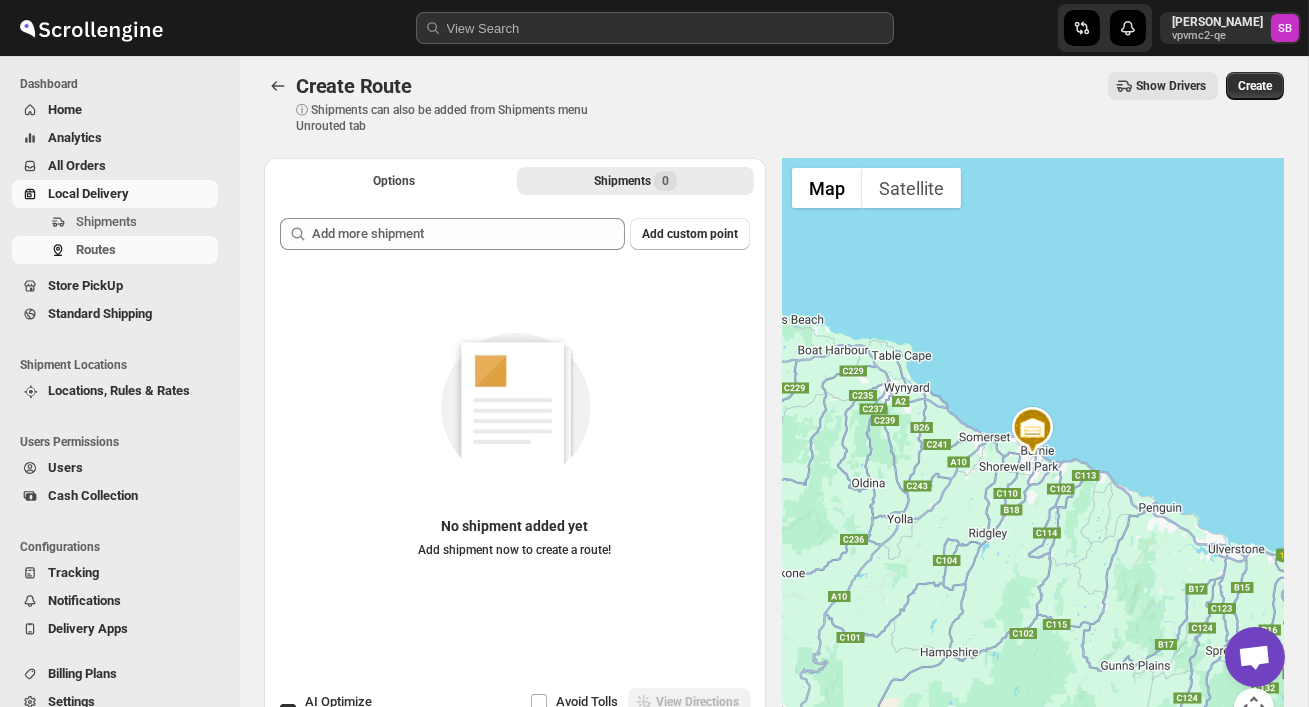 click on "Create Route ⓘ Shipments can also be added from Shipments menu Unrouted tab Show Drivers More actions Show Drivers Create" at bounding box center (774, 103) 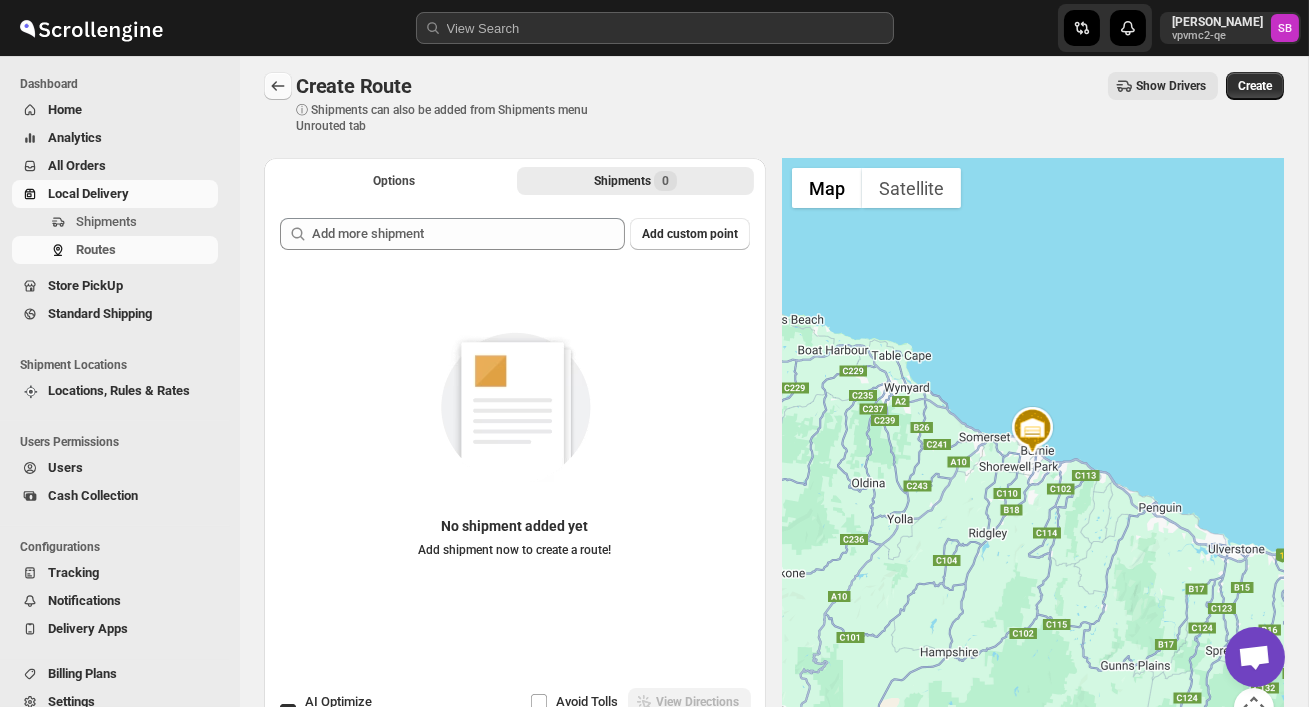 click 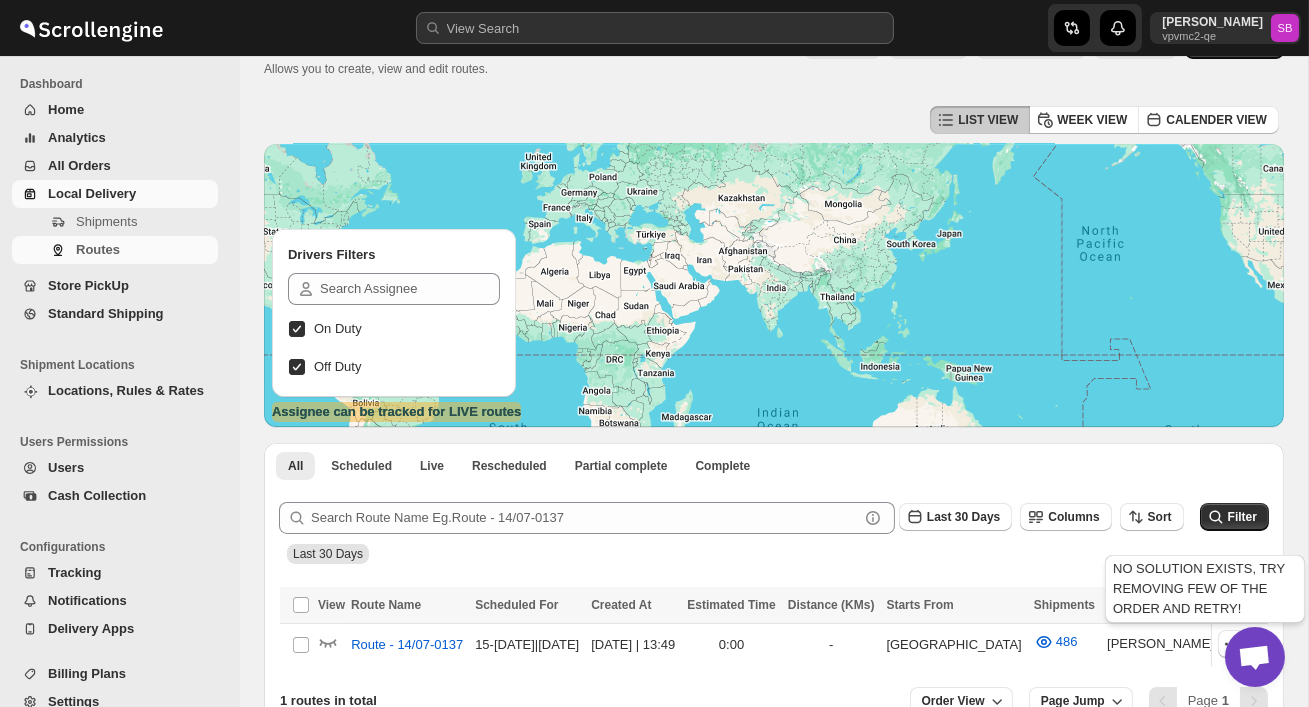 scroll, scrollTop: 179, scrollLeft: 0, axis: vertical 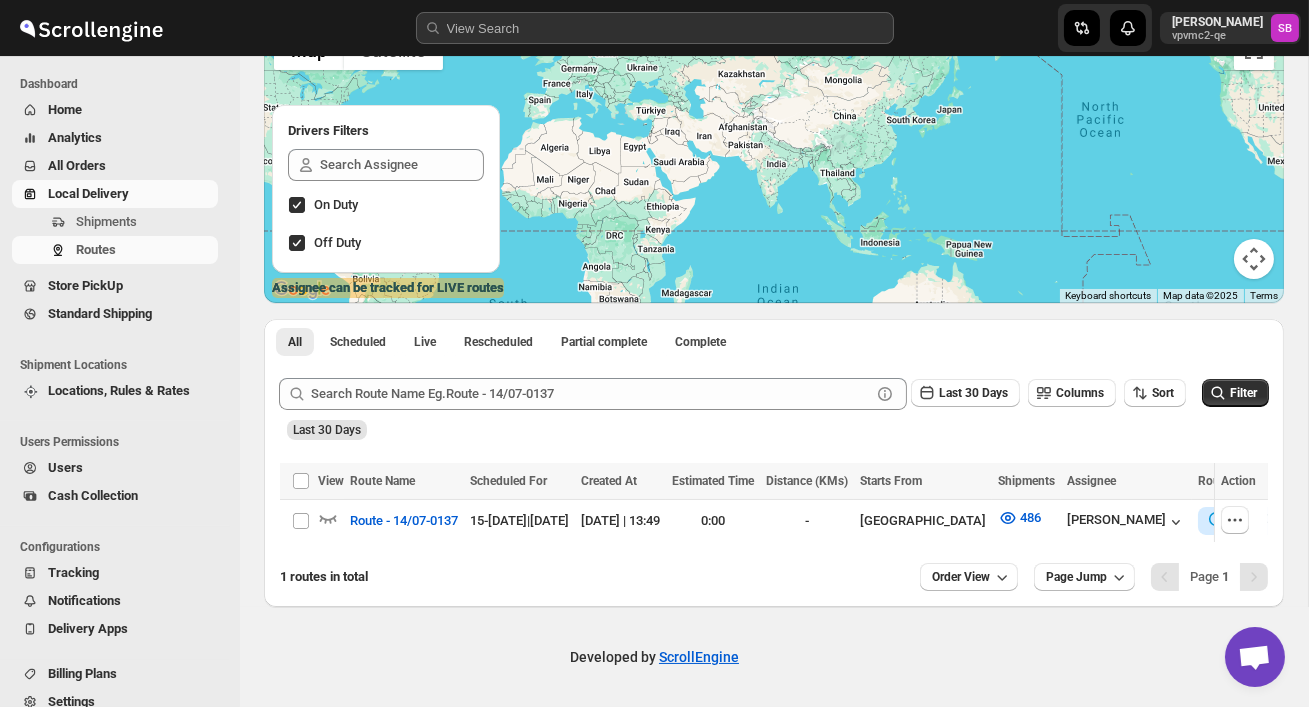 drag, startPoint x: 1049, startPoint y: 534, endPoint x: 1187, endPoint y: 537, distance: 138.03261 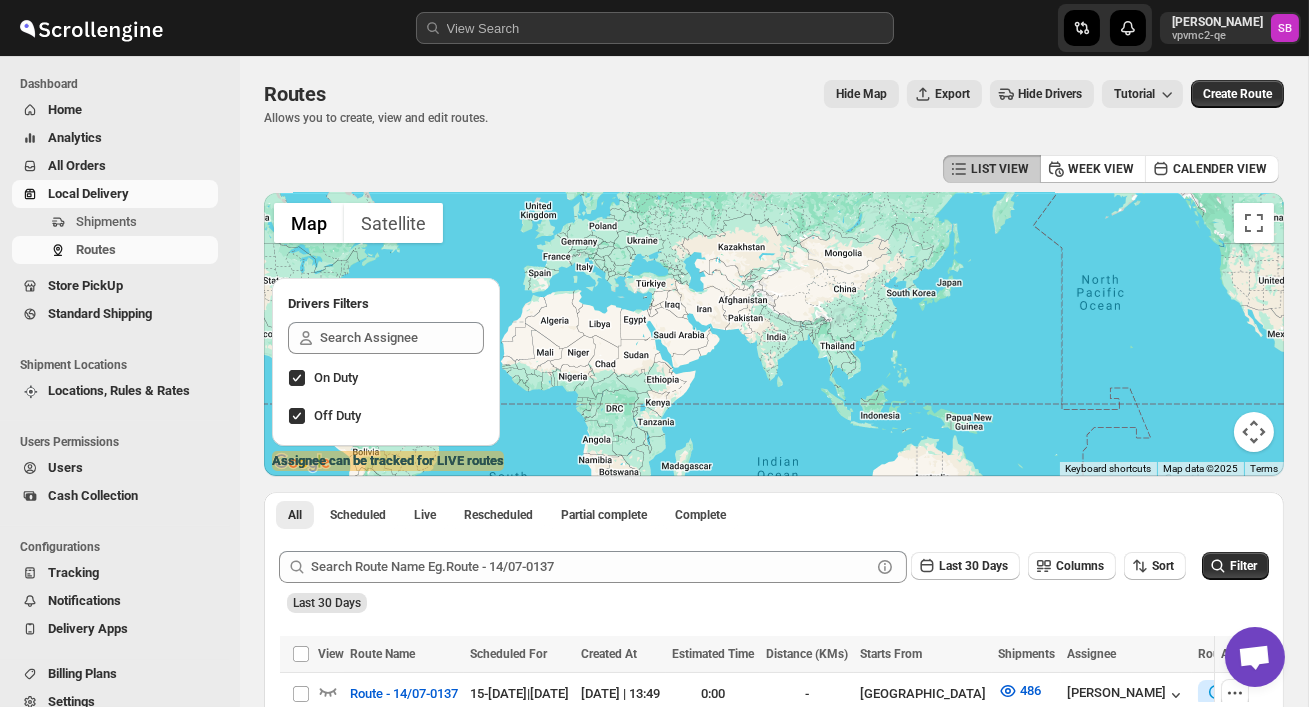 click on "Tutorial" at bounding box center [1134, 94] 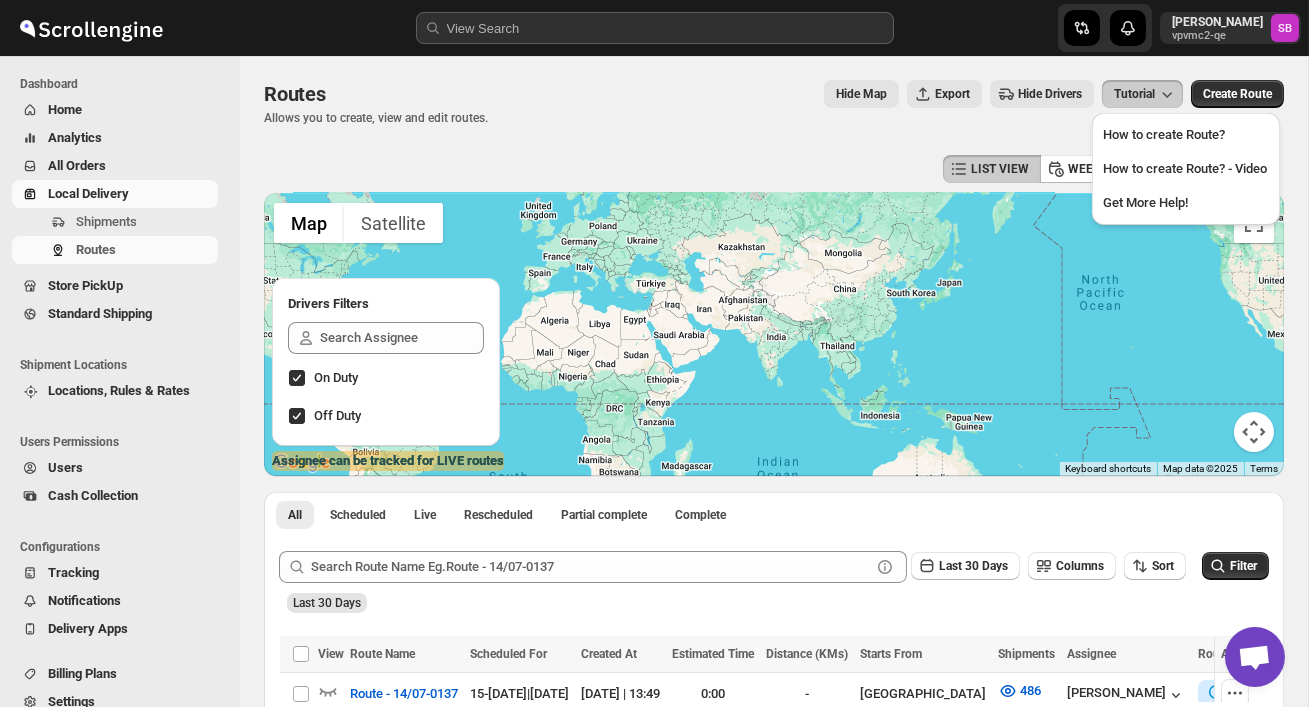 click on "Tutorial" at bounding box center [1142, 94] 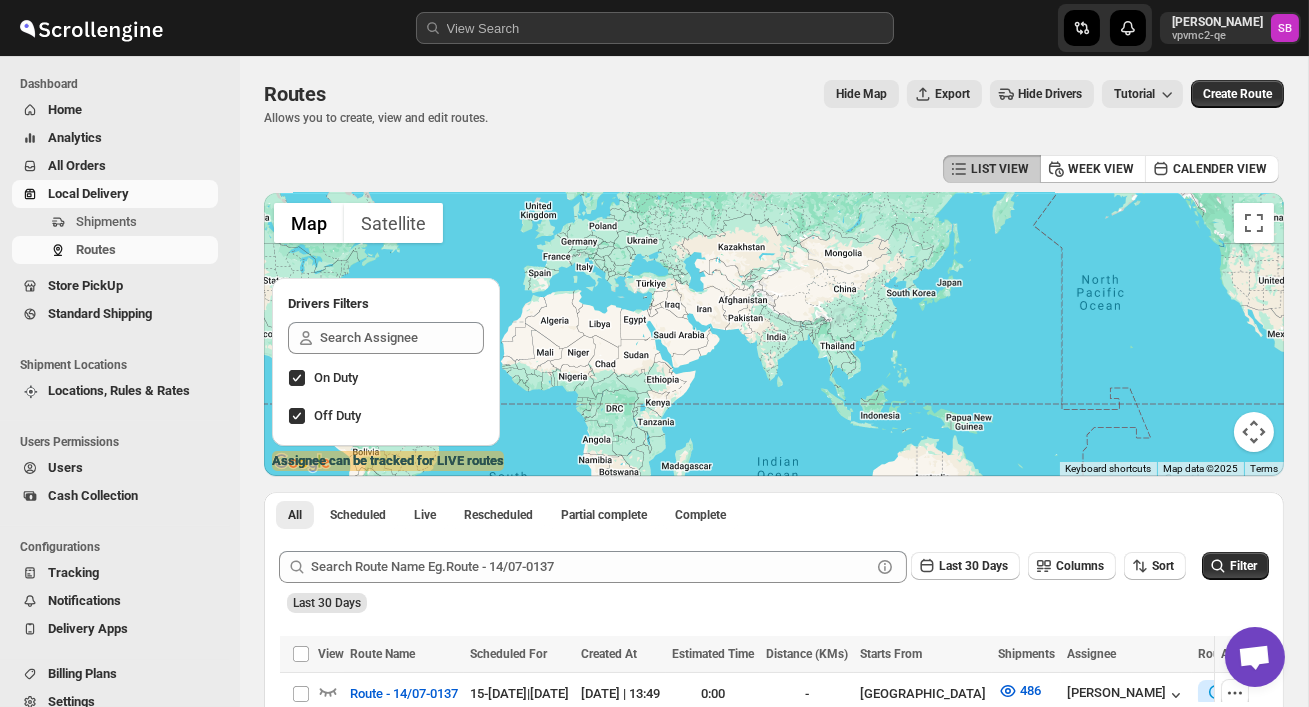 scroll, scrollTop: 24, scrollLeft: 0, axis: vertical 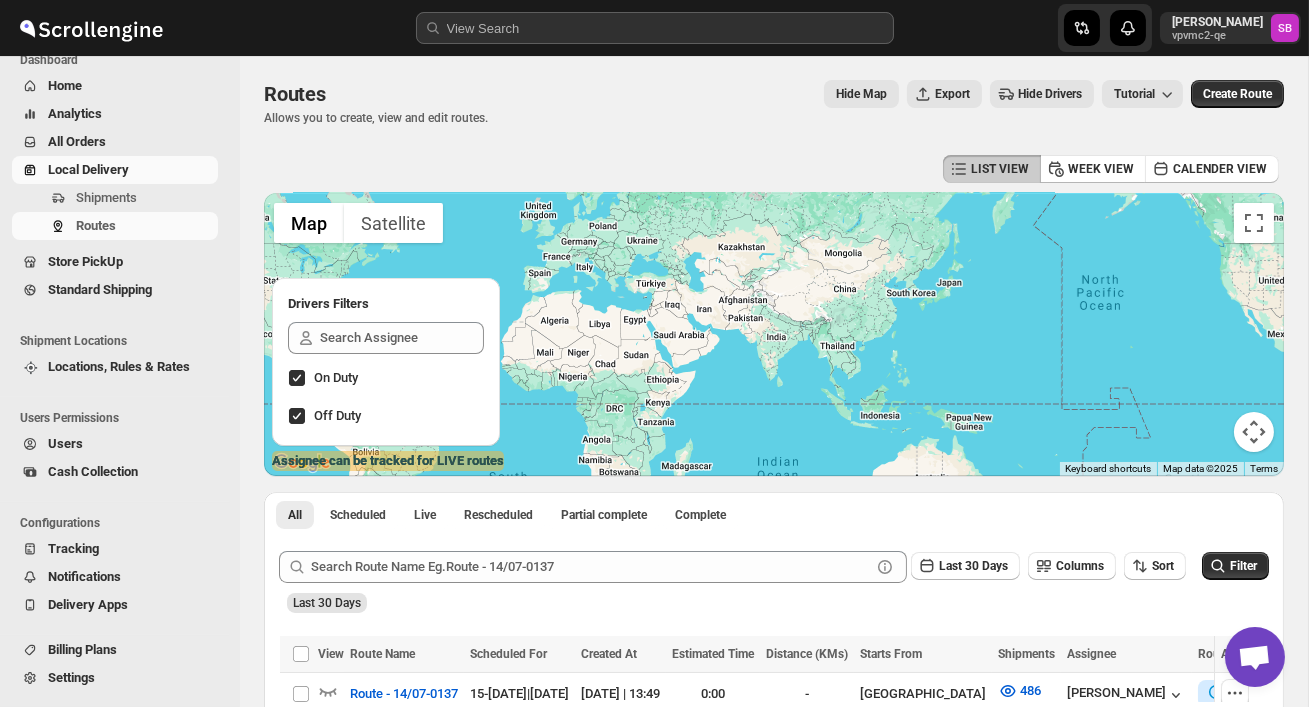 click on "Routes. This page is ready Routes Allows you to create, view and edit routes. Hide Map Export Hide Drivers Tutorial More actions Hide Map Export Hide Drivers Tutorial Create Route LIST VIEW WEEK VIEW CALENDER VIEW ← Move left → Move right ↑ Move up ↓ Move down + Zoom in - Zoom out Home Jump left by 75% End Jump right by 75% Page Up Jump up by 75% Page Down Jump down by 75% Map Terrain Satellite Labels Keyboard shortcuts Map Data Map data ©2025 Map data ©2025 2000 km  Click to toggle between metric and imperial units Terms Report a map error Drivers Filters On Duty Off Duty Assignee can be tracked for LIVE routes All Scheduled Live Rescheduled Partial complete Complete More views All Scheduled Live Rescheduled Partial complete Complete More views Submit Last 30 Days   Columns Sort Filter Last 30 Days Select all Routes View Route Name Scheduled For Created At Estimated Time Distance (KMs) Starts From Shipments Assignee Route Status Optimization Status Action Select route 0 selected Select all Routes" at bounding box center [774, 418] 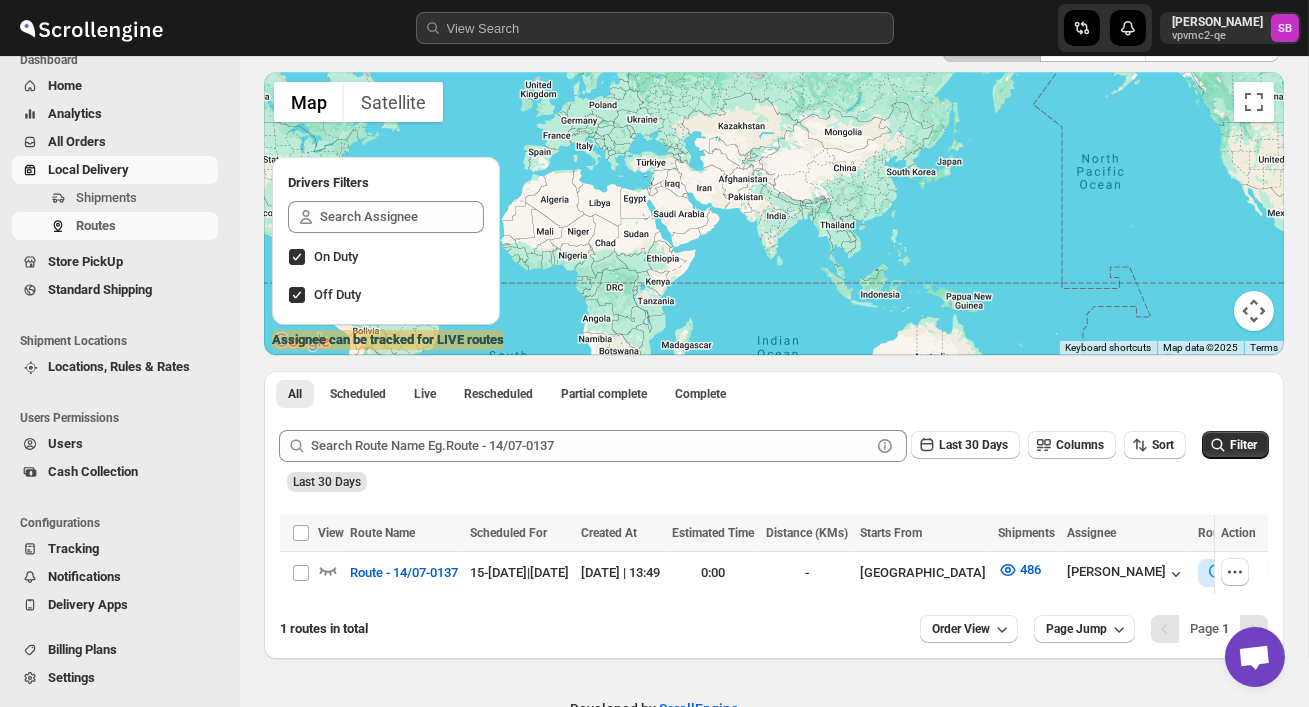scroll, scrollTop: 179, scrollLeft: 0, axis: vertical 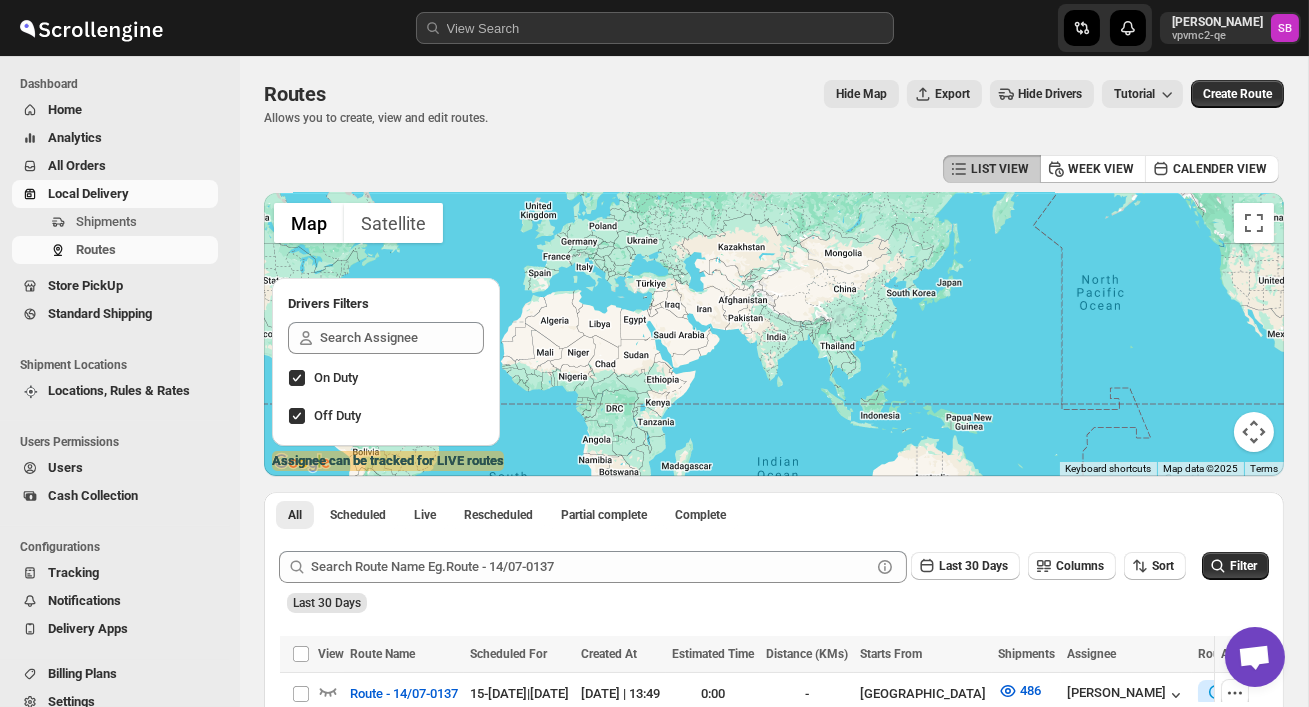 click 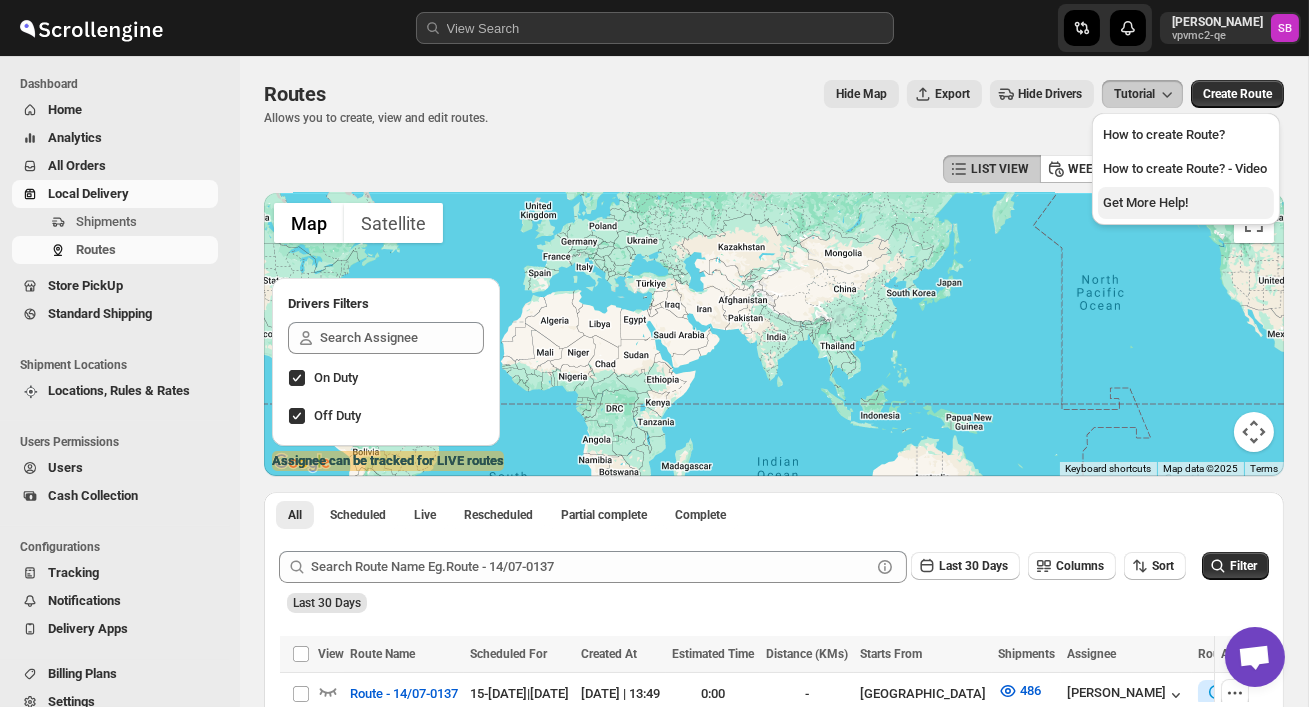 click on "Get More Help!" at bounding box center [1186, 203] 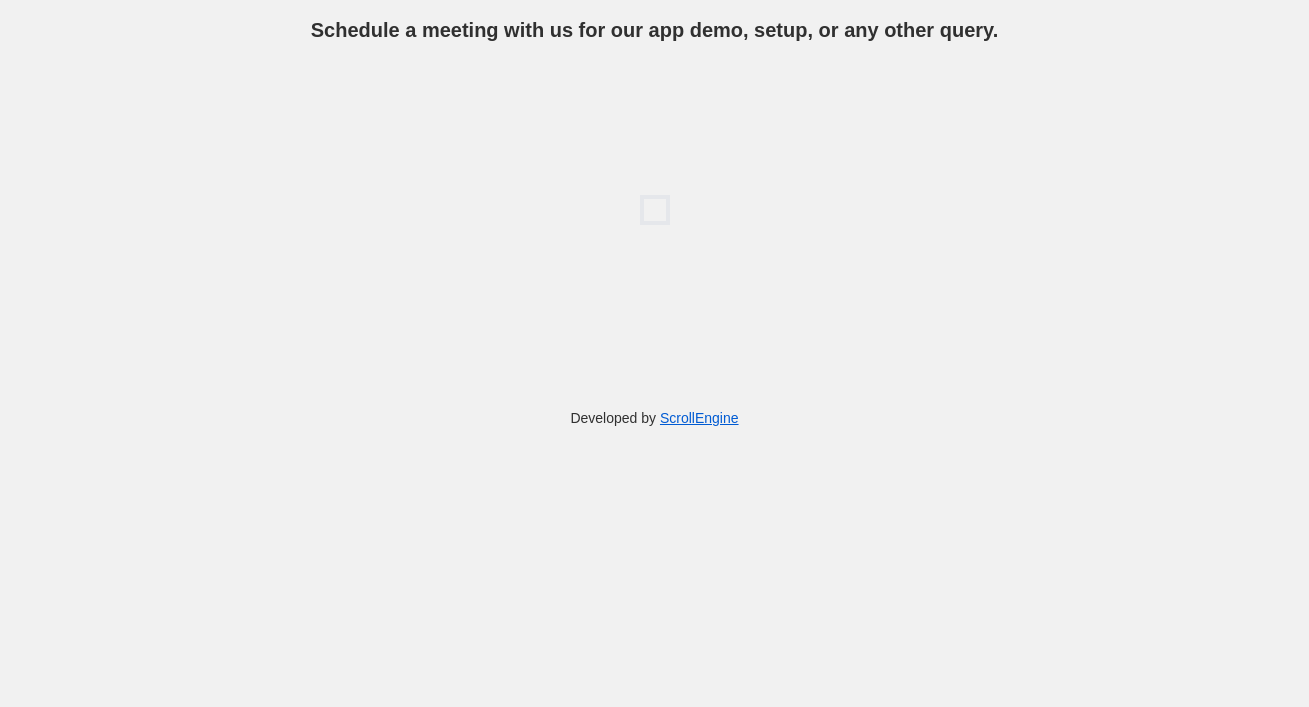 scroll, scrollTop: 0, scrollLeft: 0, axis: both 